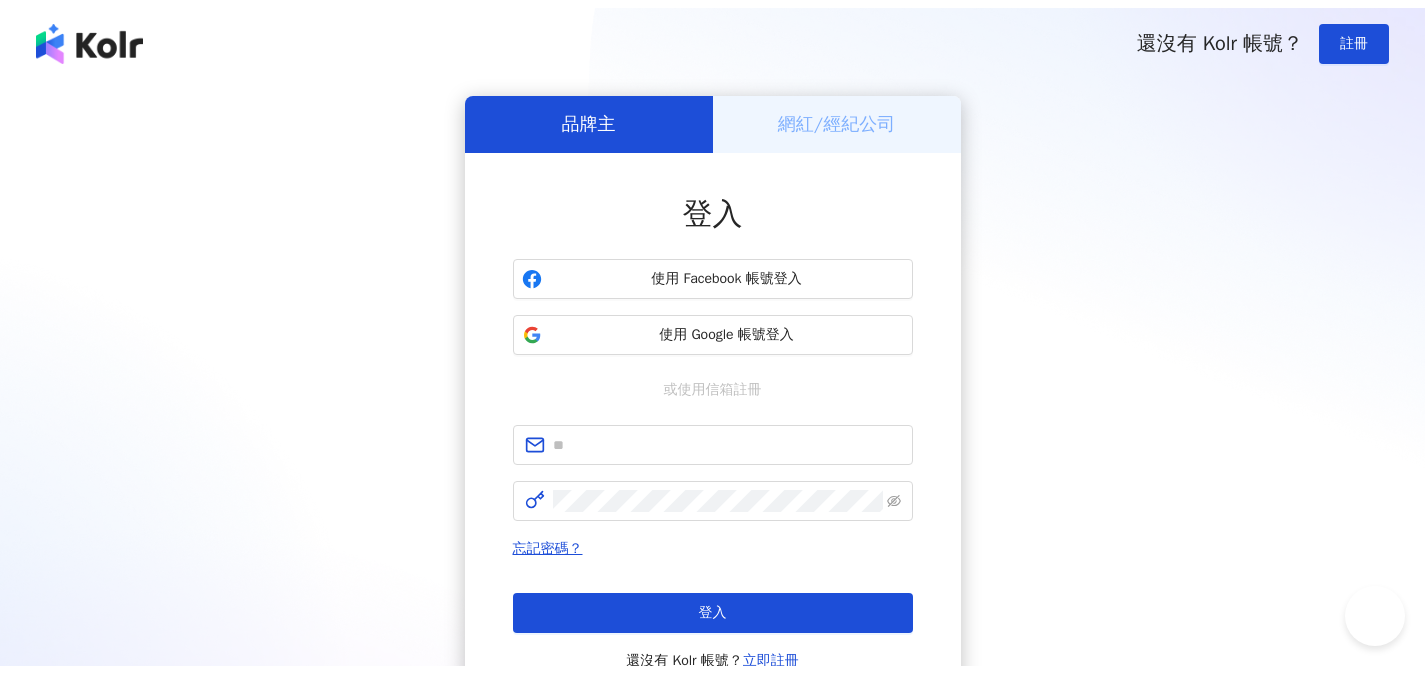 scroll, scrollTop: 0, scrollLeft: 0, axis: both 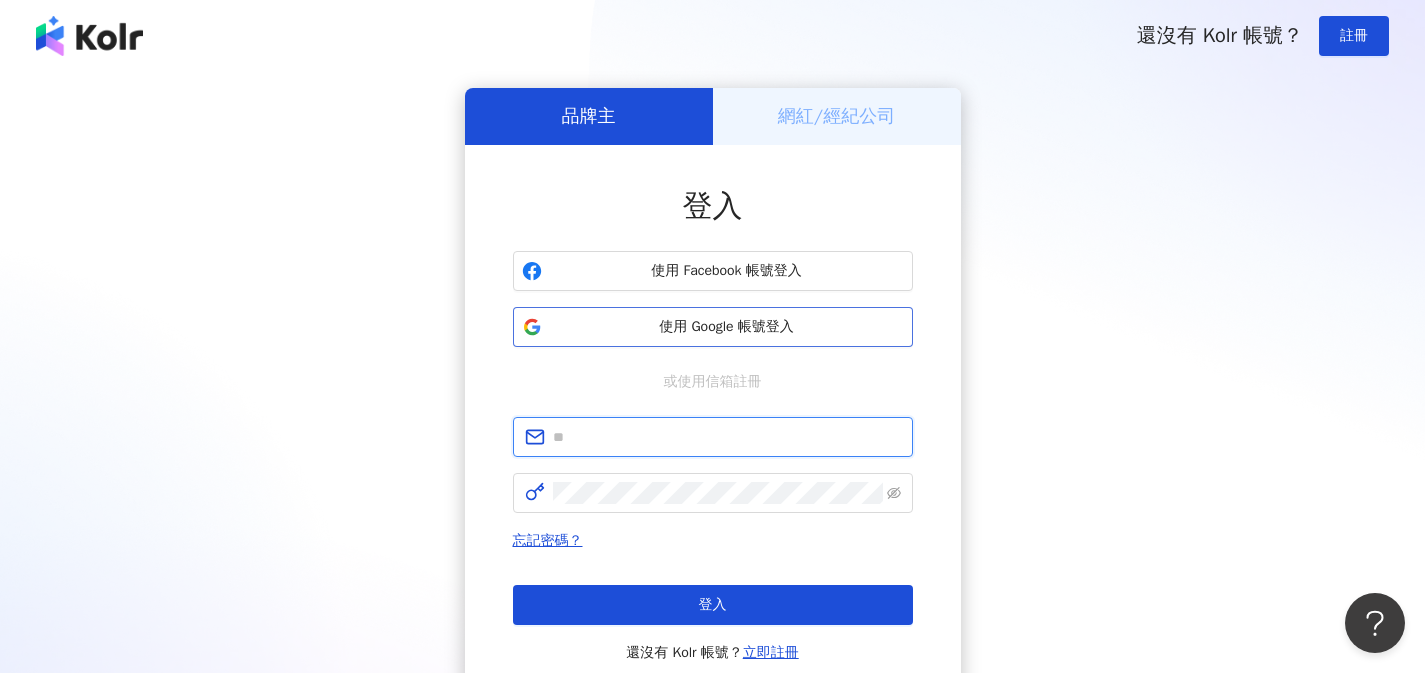 type on "**********" 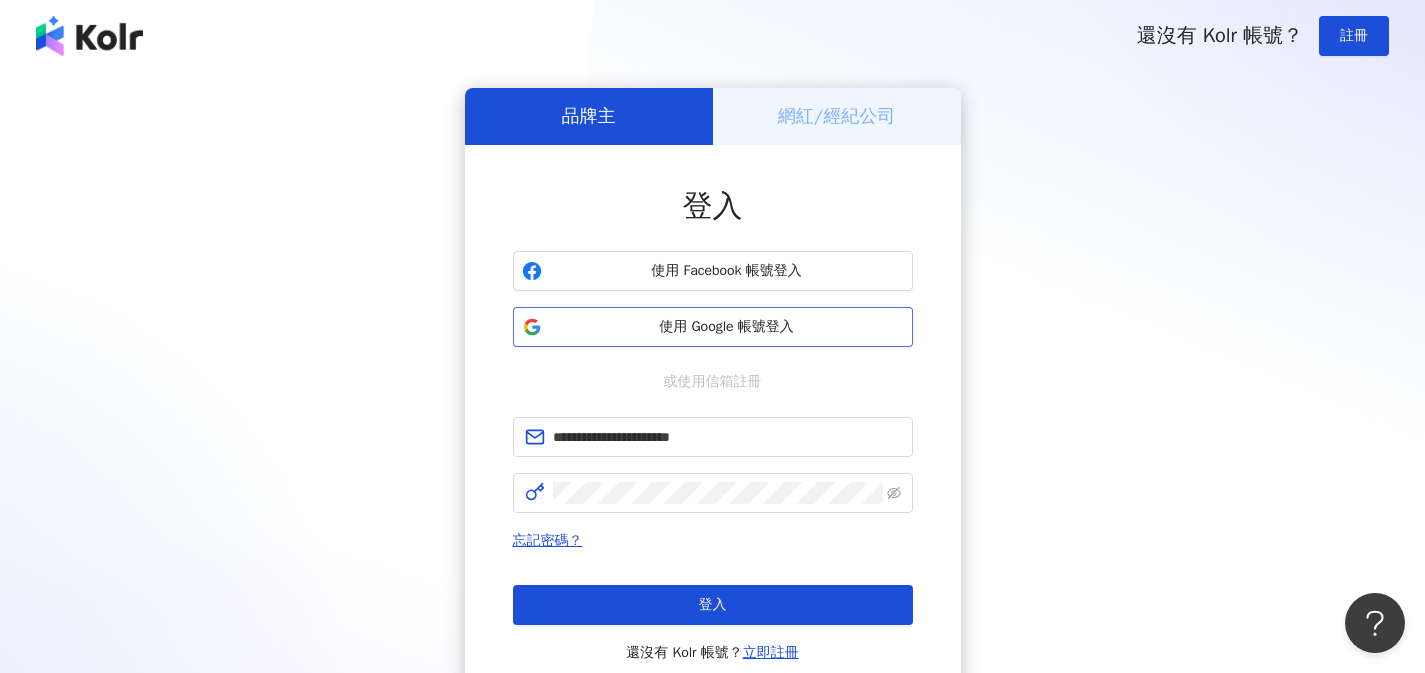 click on "使用 Google 帳號登入" at bounding box center (727, 327) 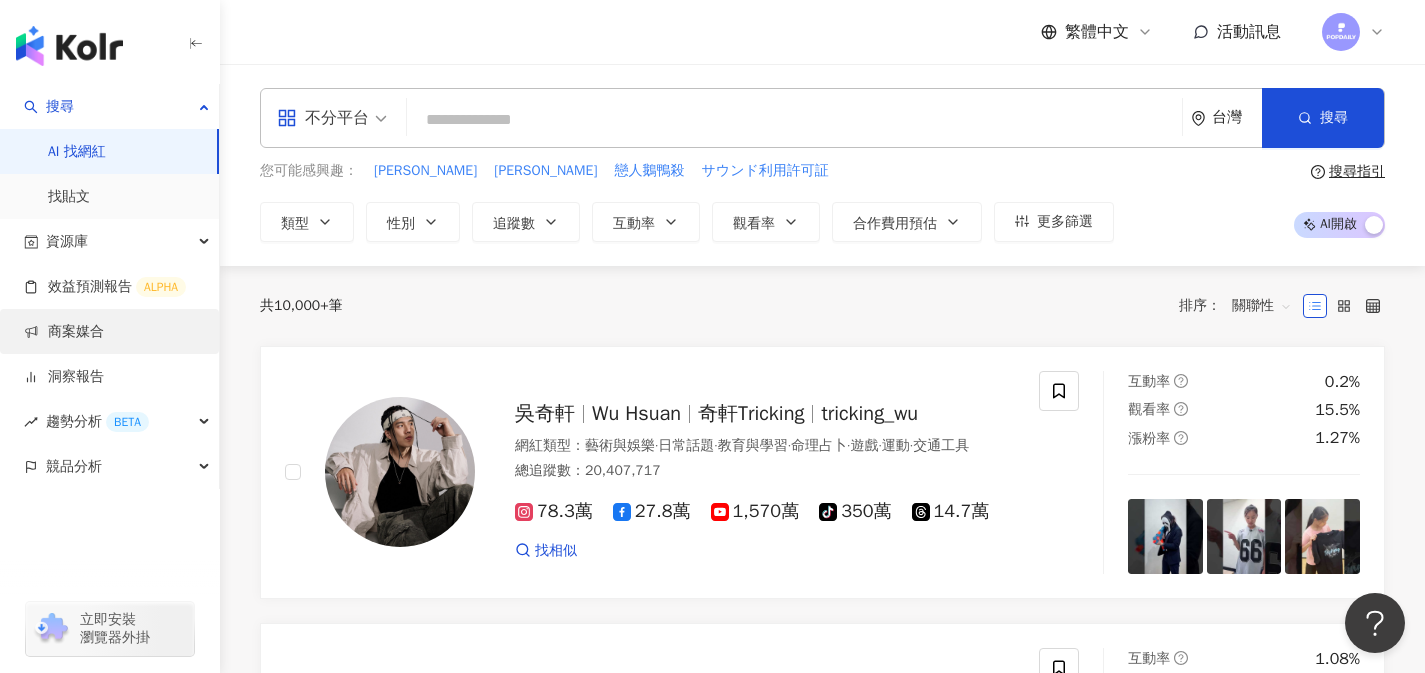 click on "商案媒合" at bounding box center (64, 332) 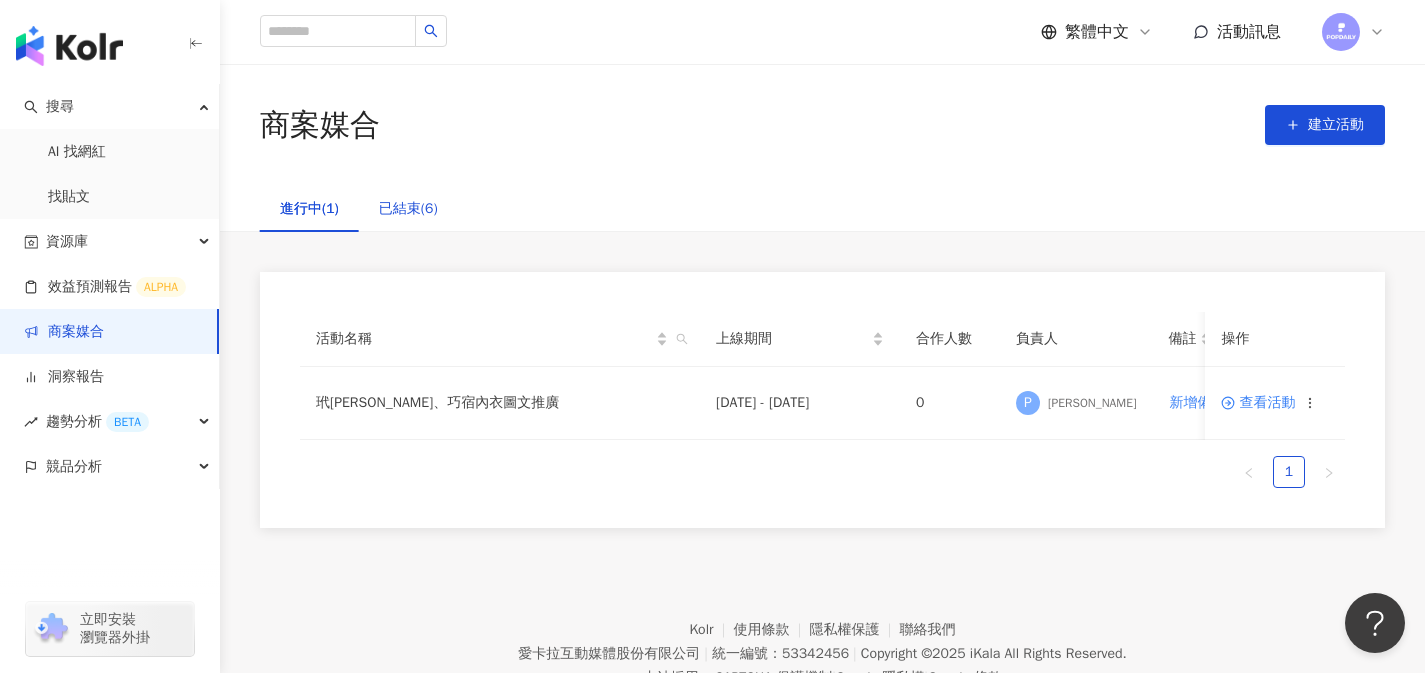 click on "已結束(6)" at bounding box center [408, 209] 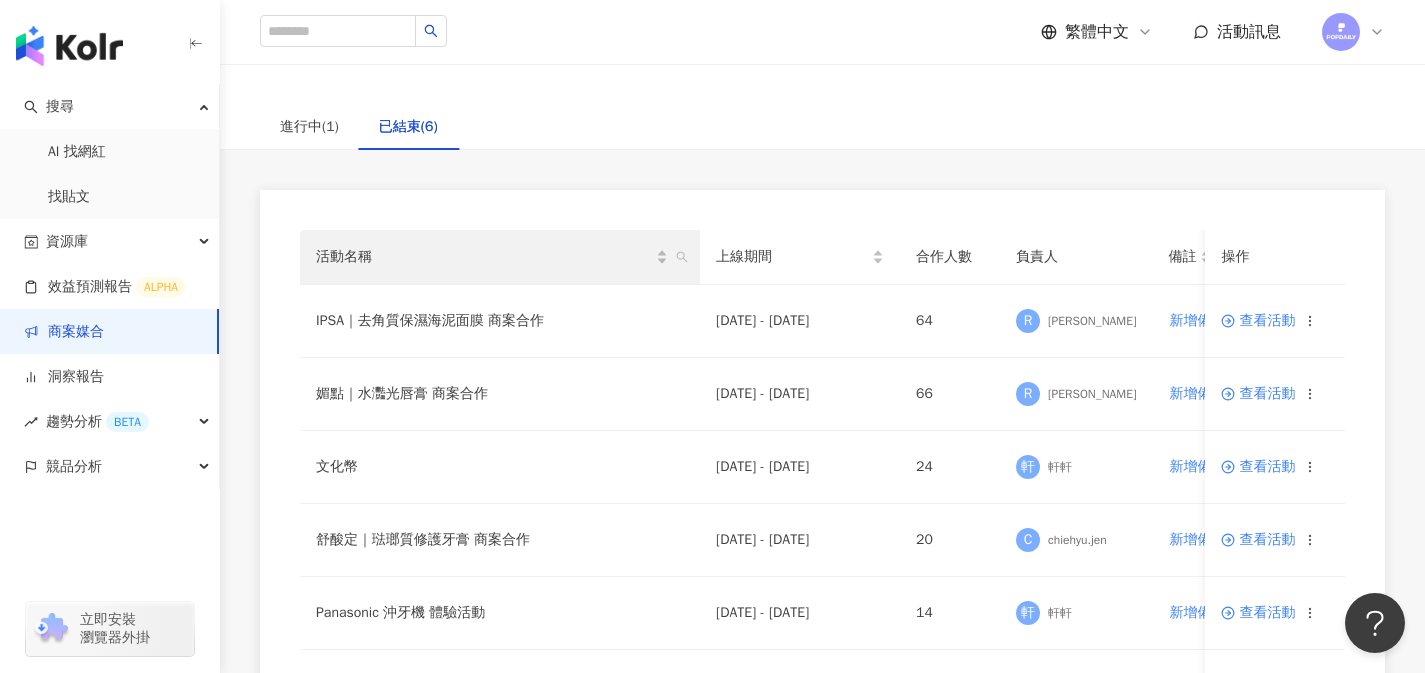 scroll, scrollTop: 83, scrollLeft: 0, axis: vertical 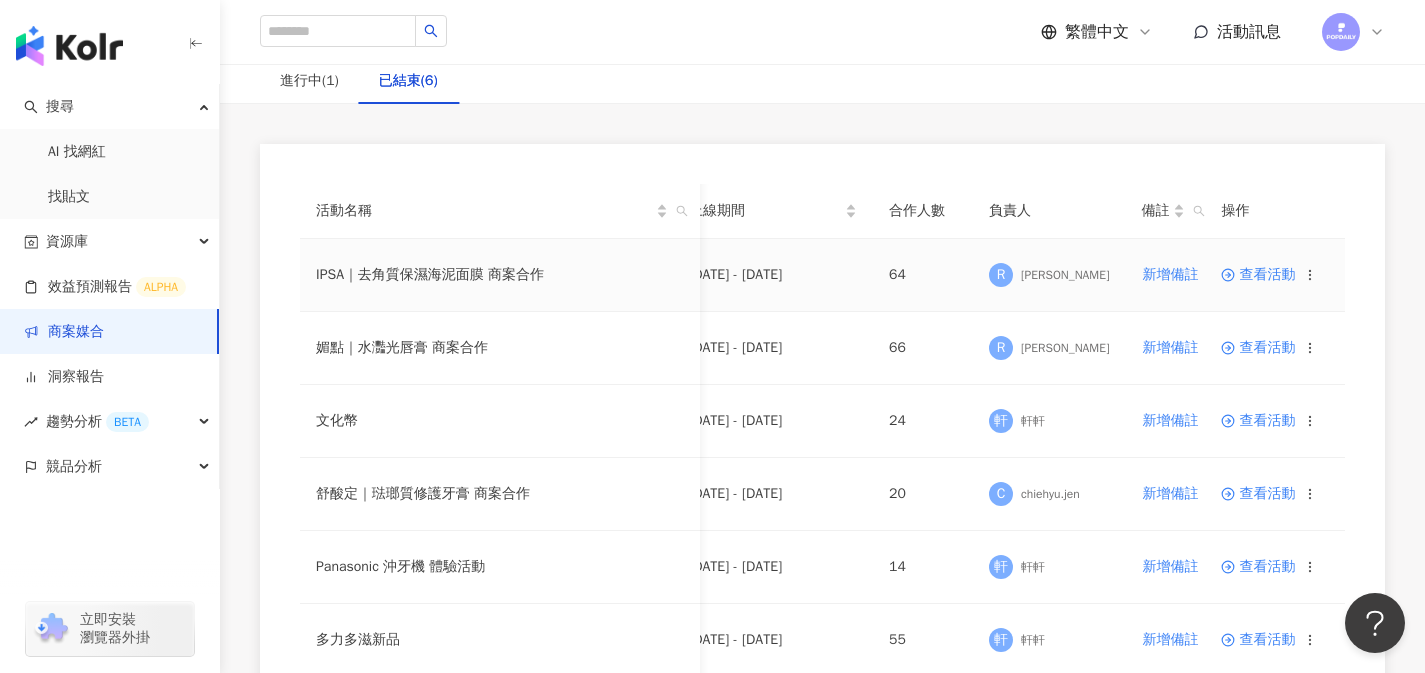 click 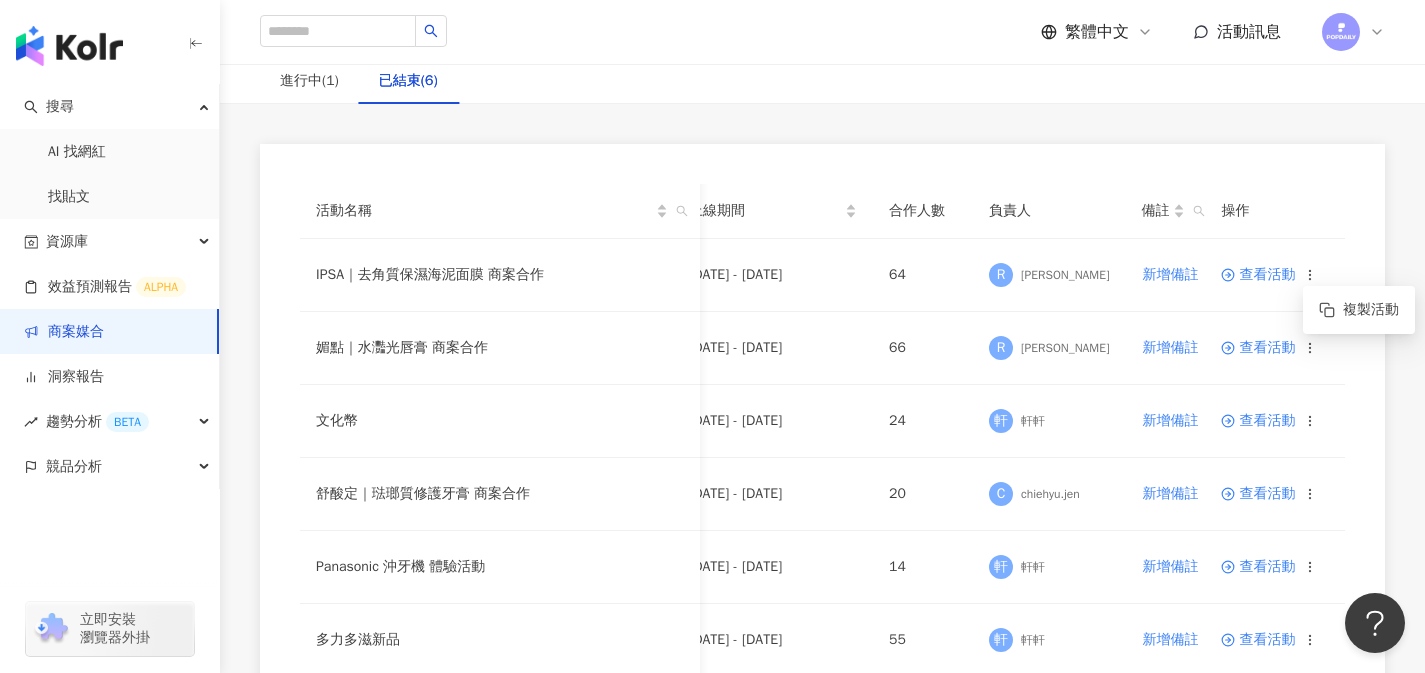 click on "活動名稱 上線期間 合作人數 負責人 備註 操作             IPSA｜去角質保濕海泥面膜 商案合作 [DATE] - [DATE] 64 R renee shiao 新增備註 查看活動 媚點｜水灩光唇膏 商案合作 [DATE] - [DATE] 66 R renee shiao 新增備註 查看活動 文化幣 [DATE] - [DATE] 24 軒 軒軒 新增備註 查看活動 舒酸定｜琺瑯質修護牙膏 商案合作 [DATE] - [DATE] 20 C chiehyu.jen 新增備註 查看活動 Panasonic 沖牙機 體驗活動 [DATE] - [DATE] 14 軒 軒軒 新增備註 查看活動 多力多滋新品 [DATE] - [DATE] 55 軒 軒軒 新增備註 查看活動 1" at bounding box center (822, 454) 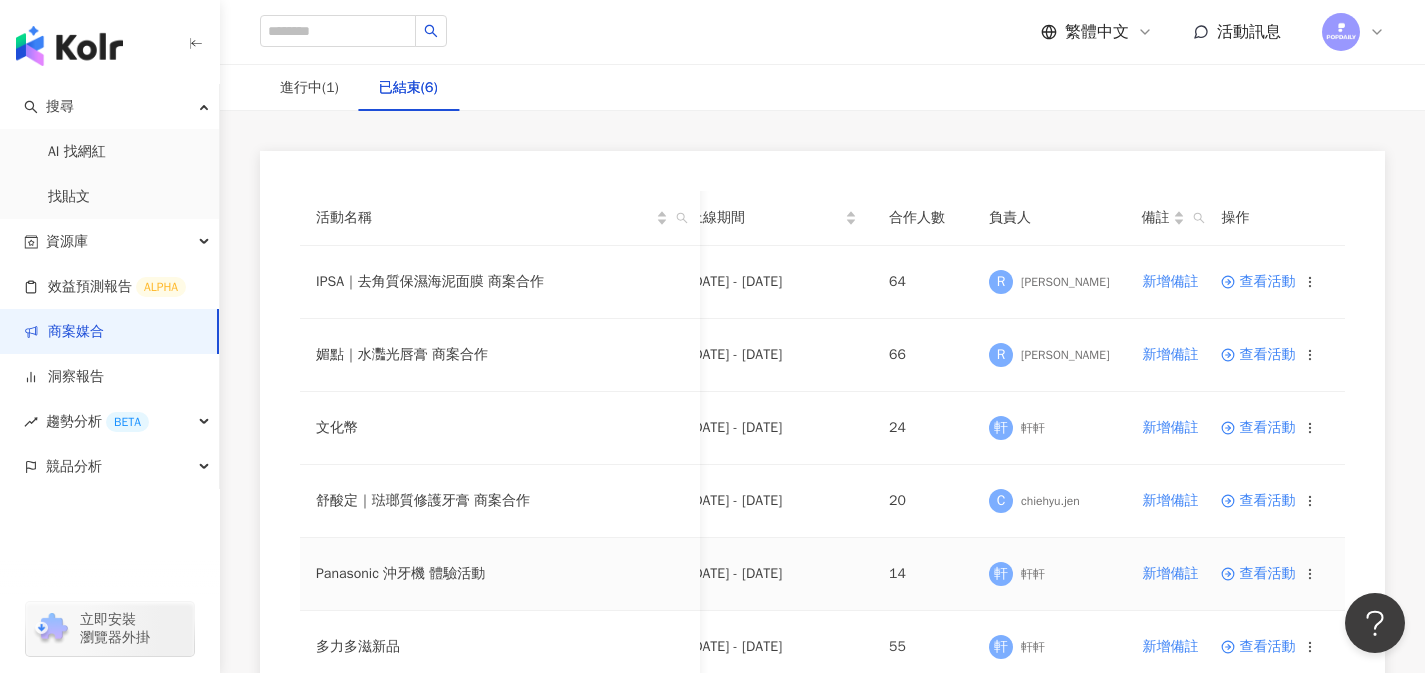 scroll, scrollTop: 118, scrollLeft: 0, axis: vertical 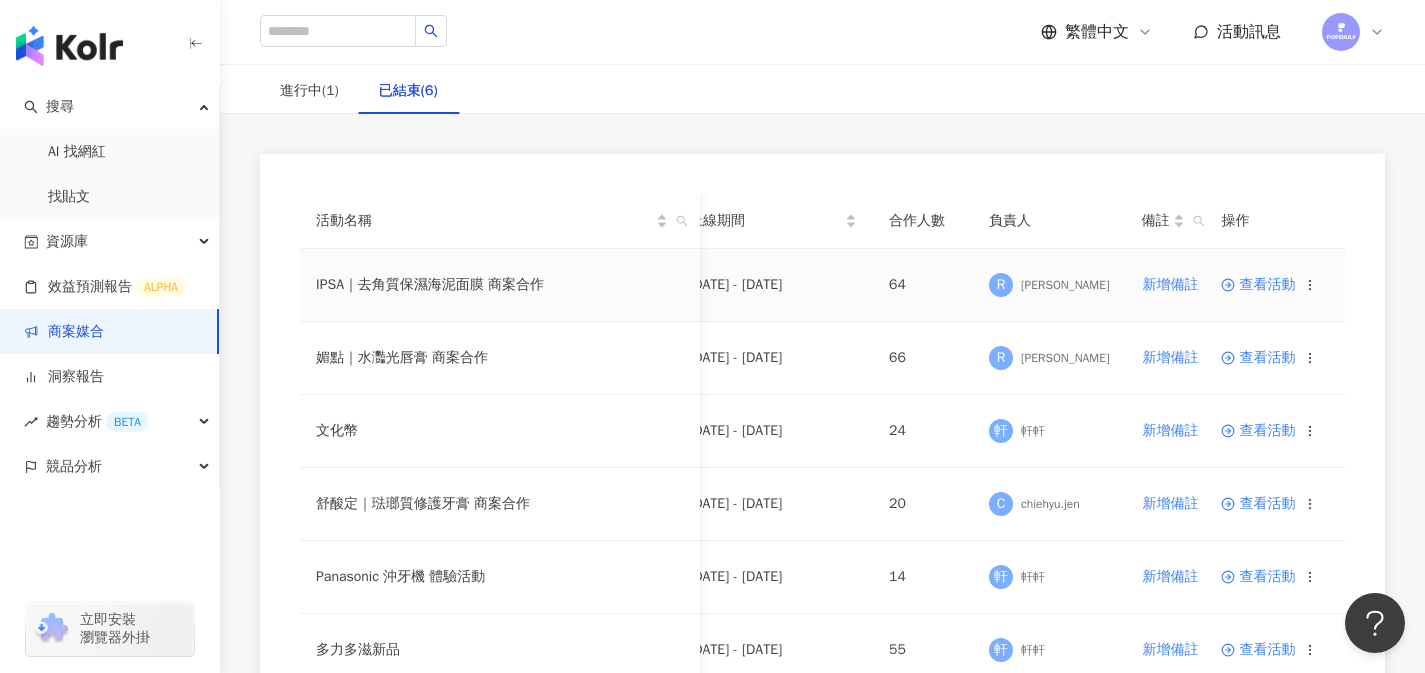 click 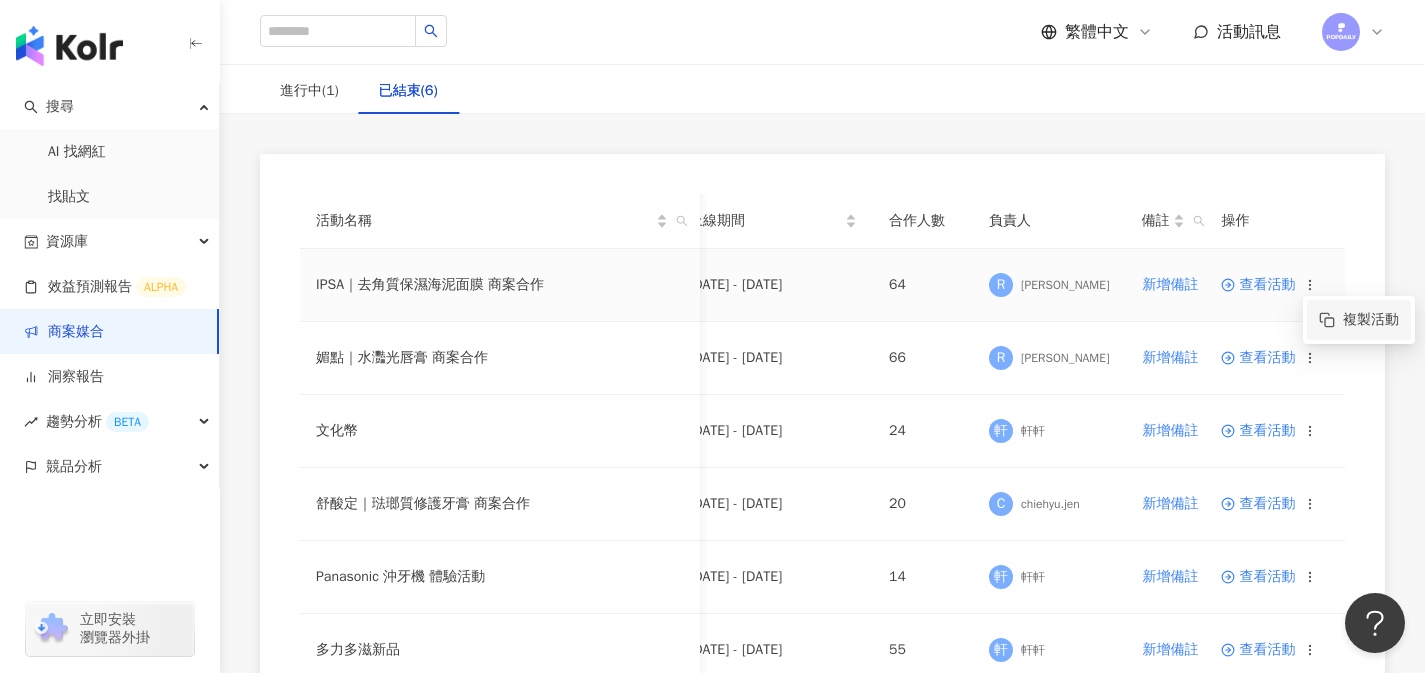 click on "複製活動" at bounding box center (1371, 320) 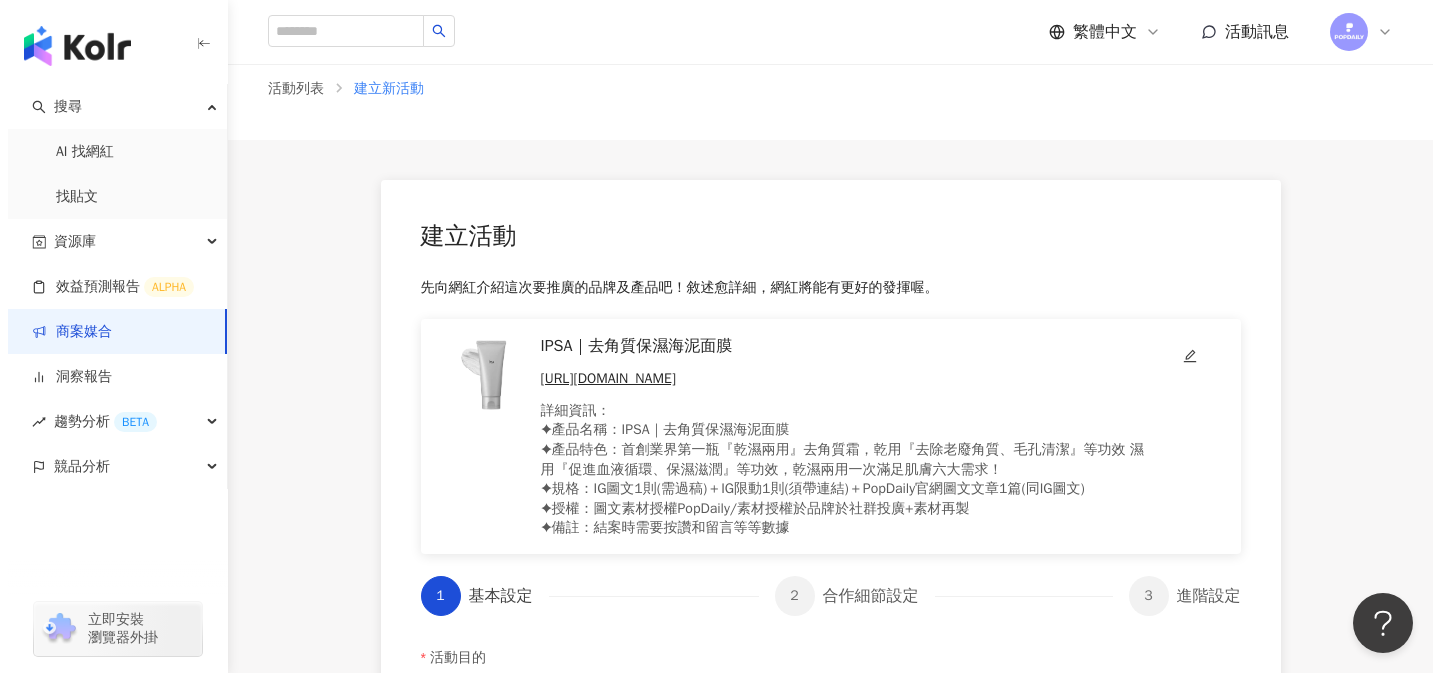 scroll, scrollTop: 0, scrollLeft: 0, axis: both 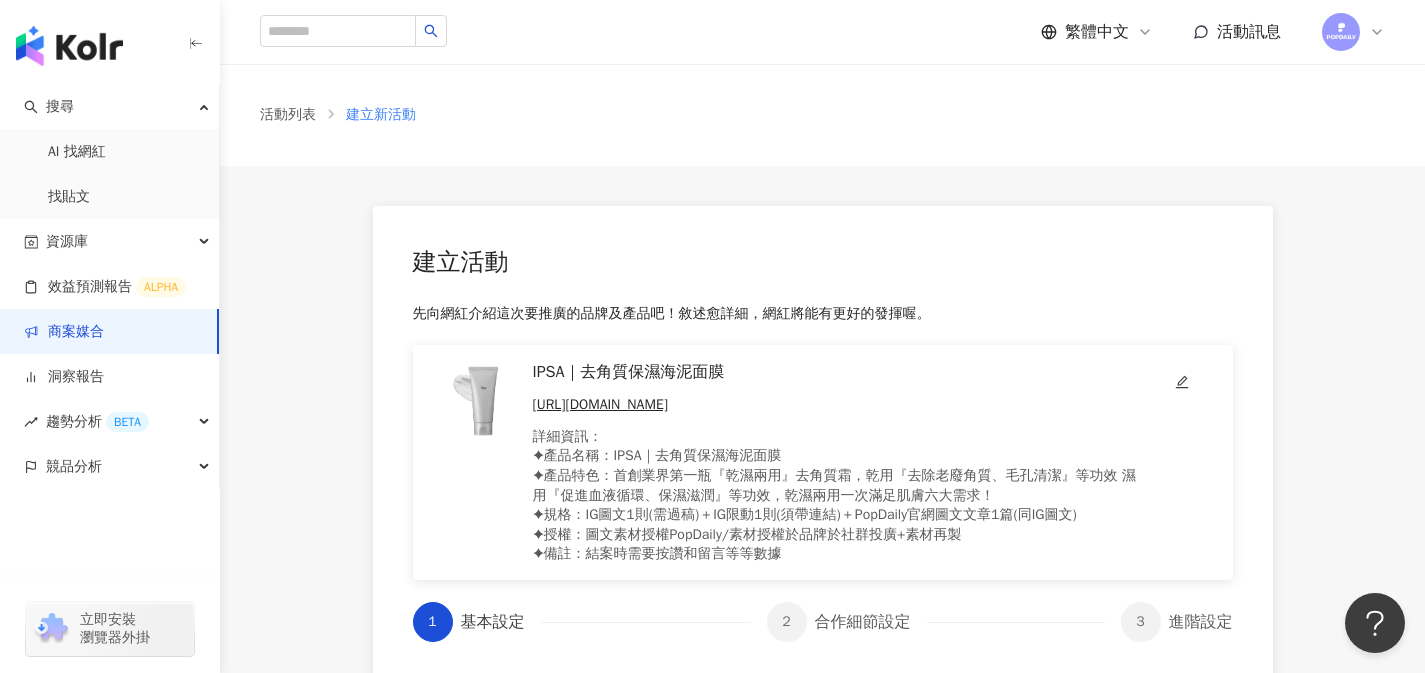 click at bounding box center (477, 401) 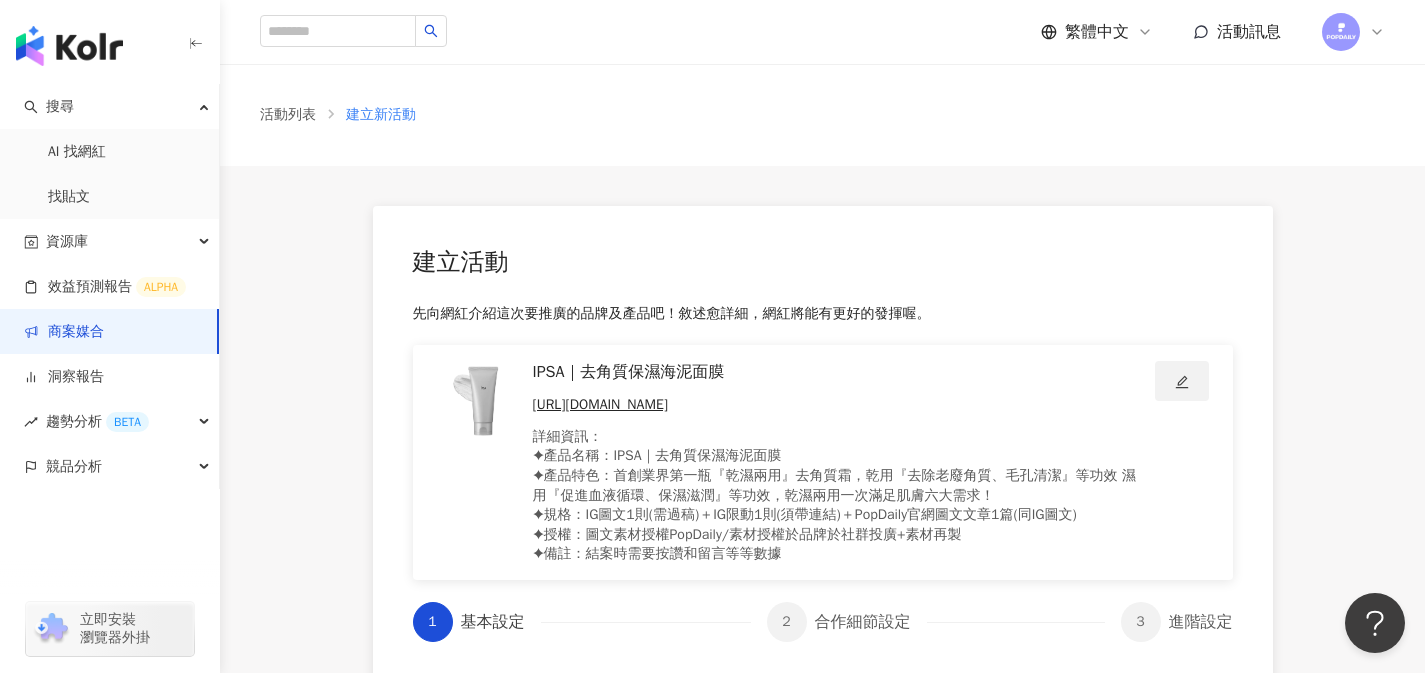 click 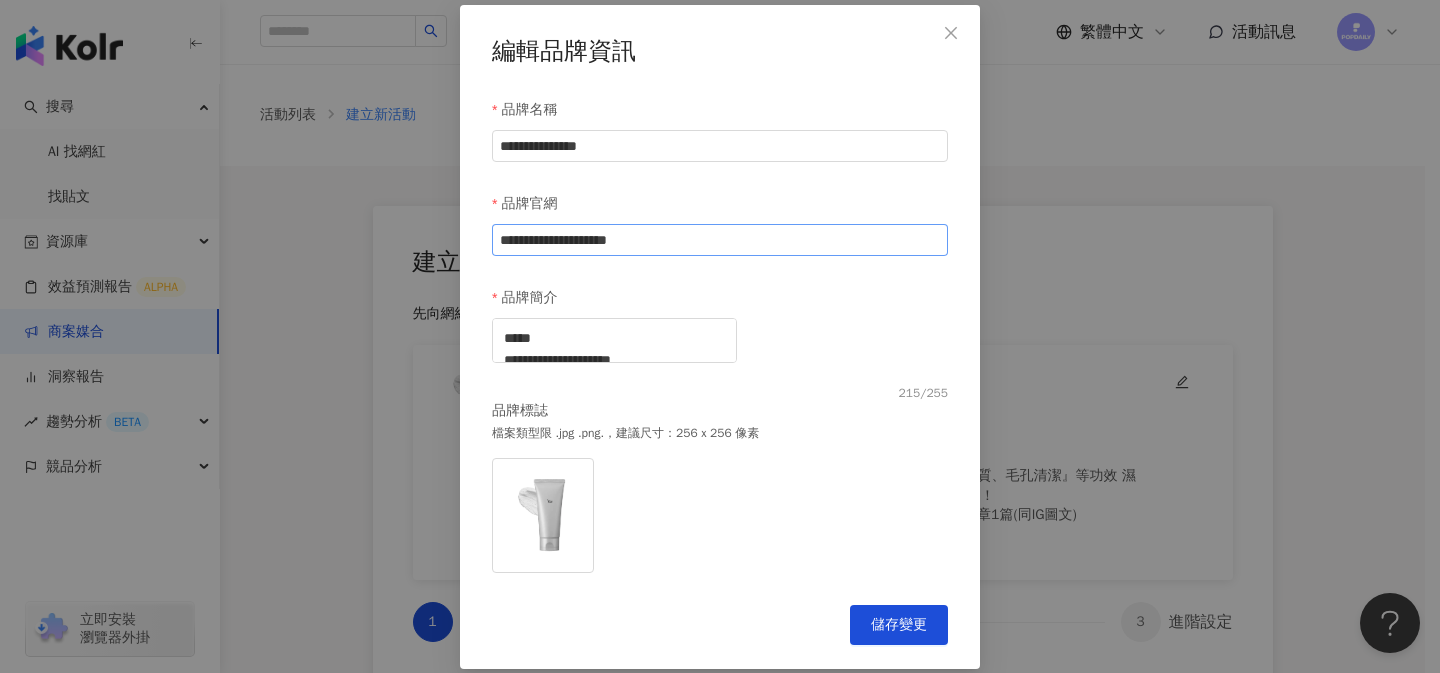 scroll, scrollTop: 11, scrollLeft: 0, axis: vertical 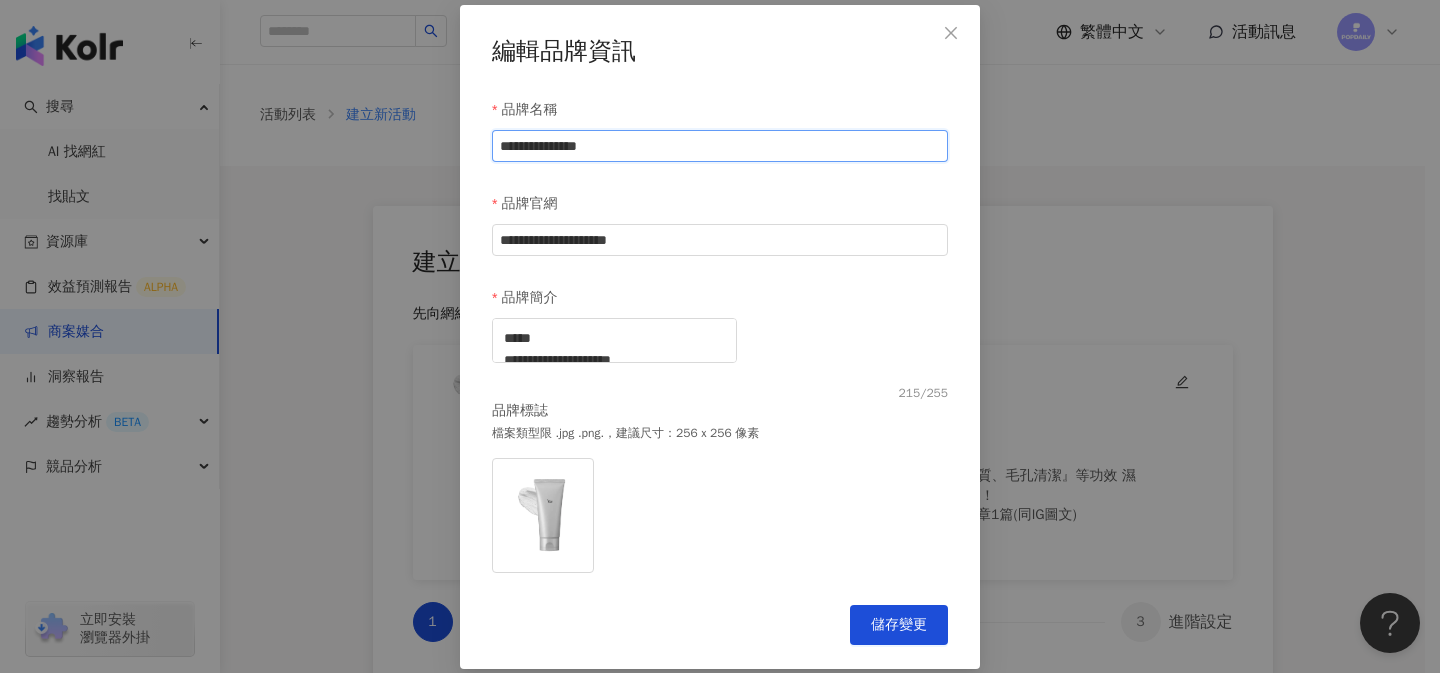 click on "**********" at bounding box center (720, 146) 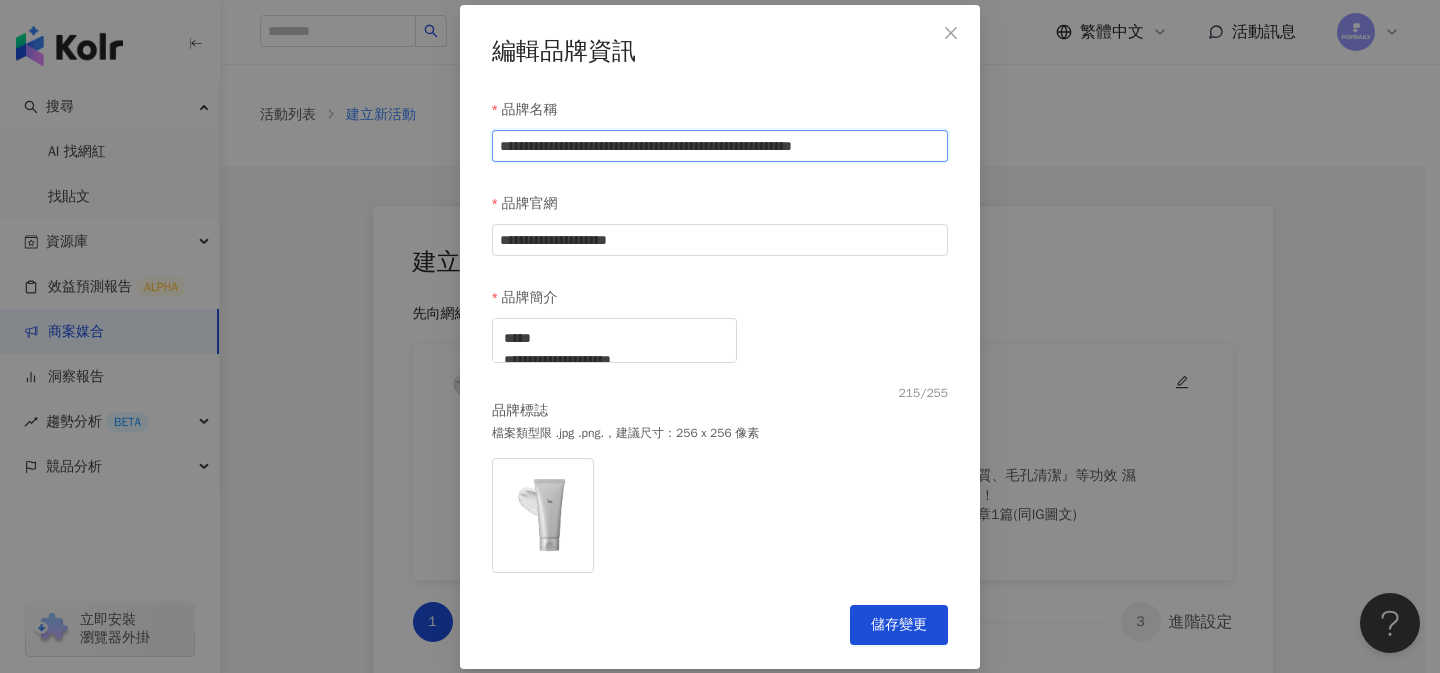 scroll, scrollTop: 0, scrollLeft: 291, axis: horizontal 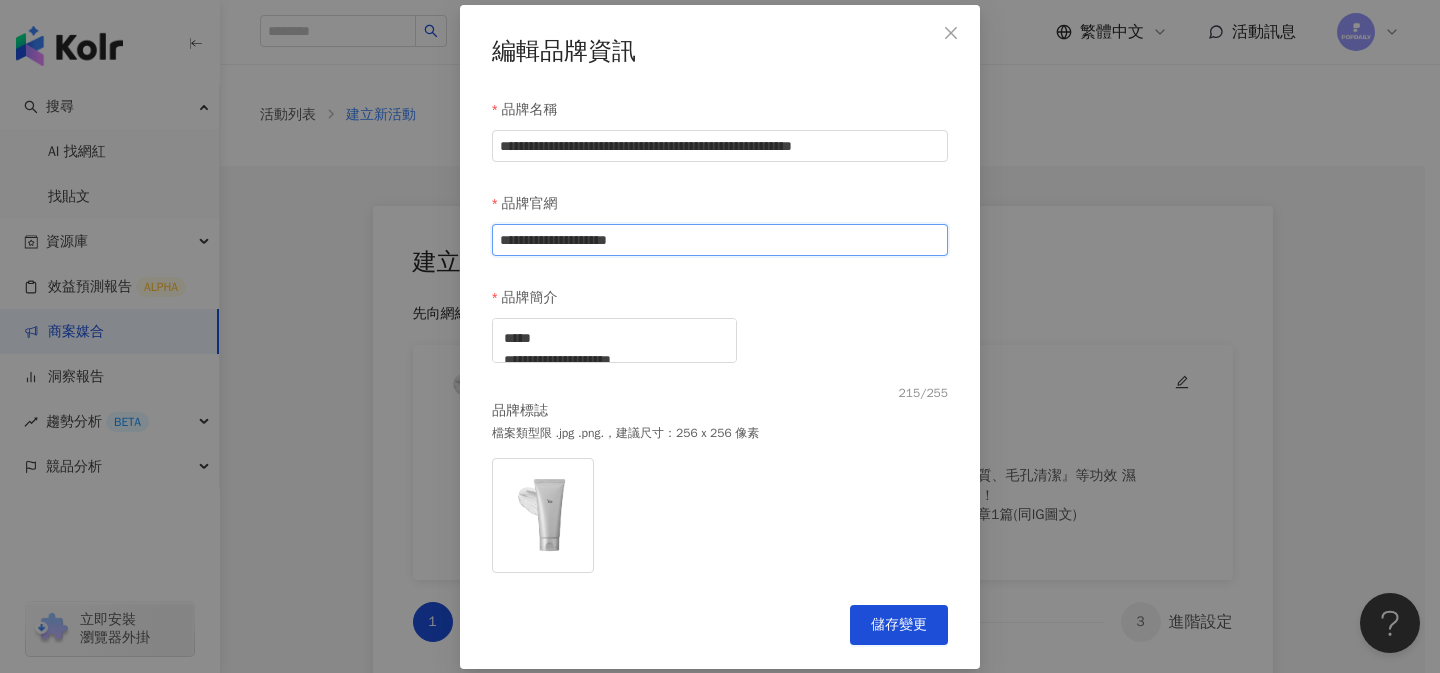click on "**********" at bounding box center (720, 240) 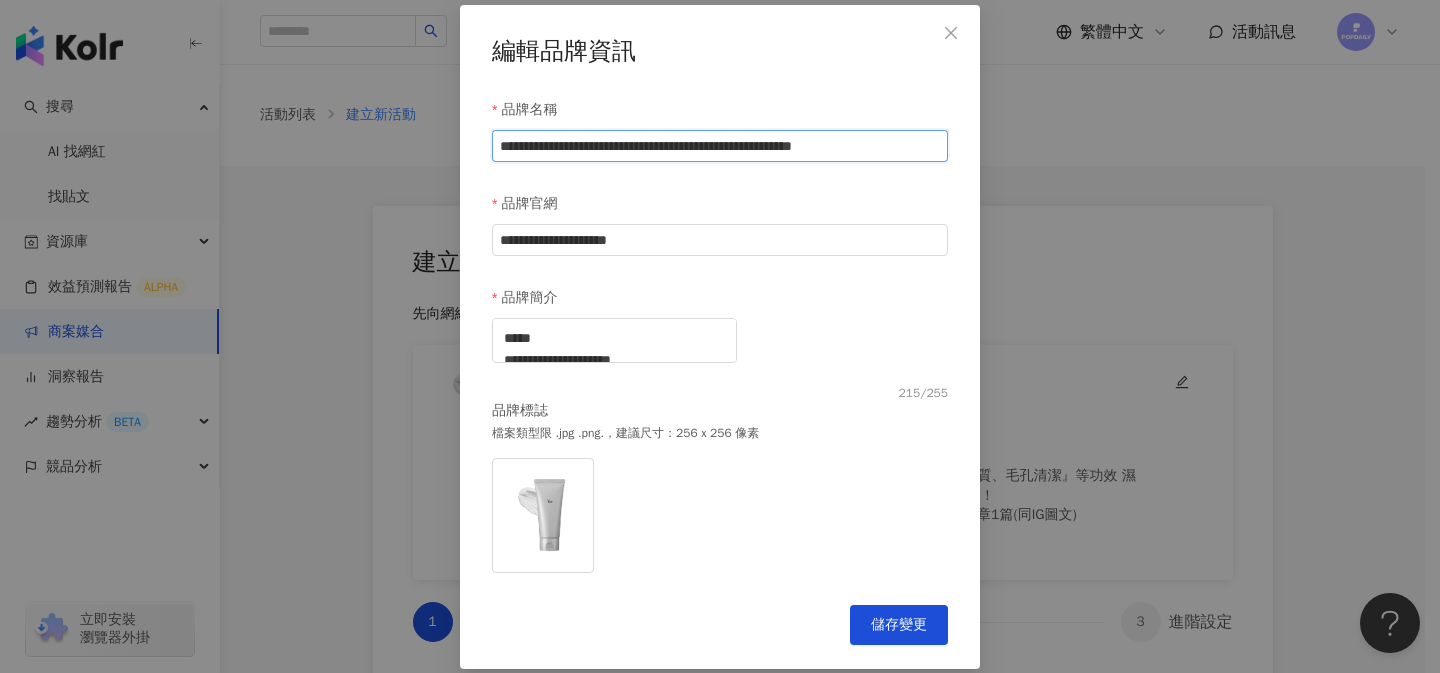 drag, startPoint x: 668, startPoint y: 133, endPoint x: 462, endPoint y: 139, distance: 206.08736 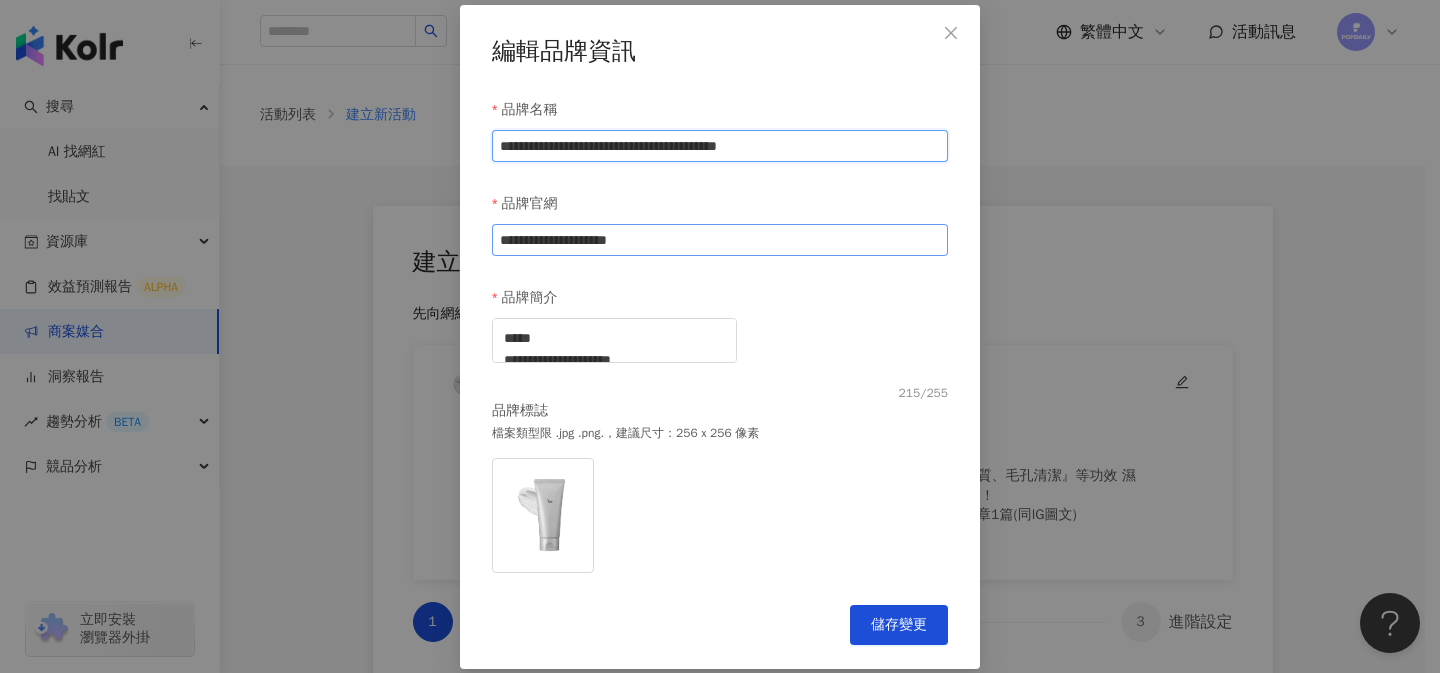 type on "**********" 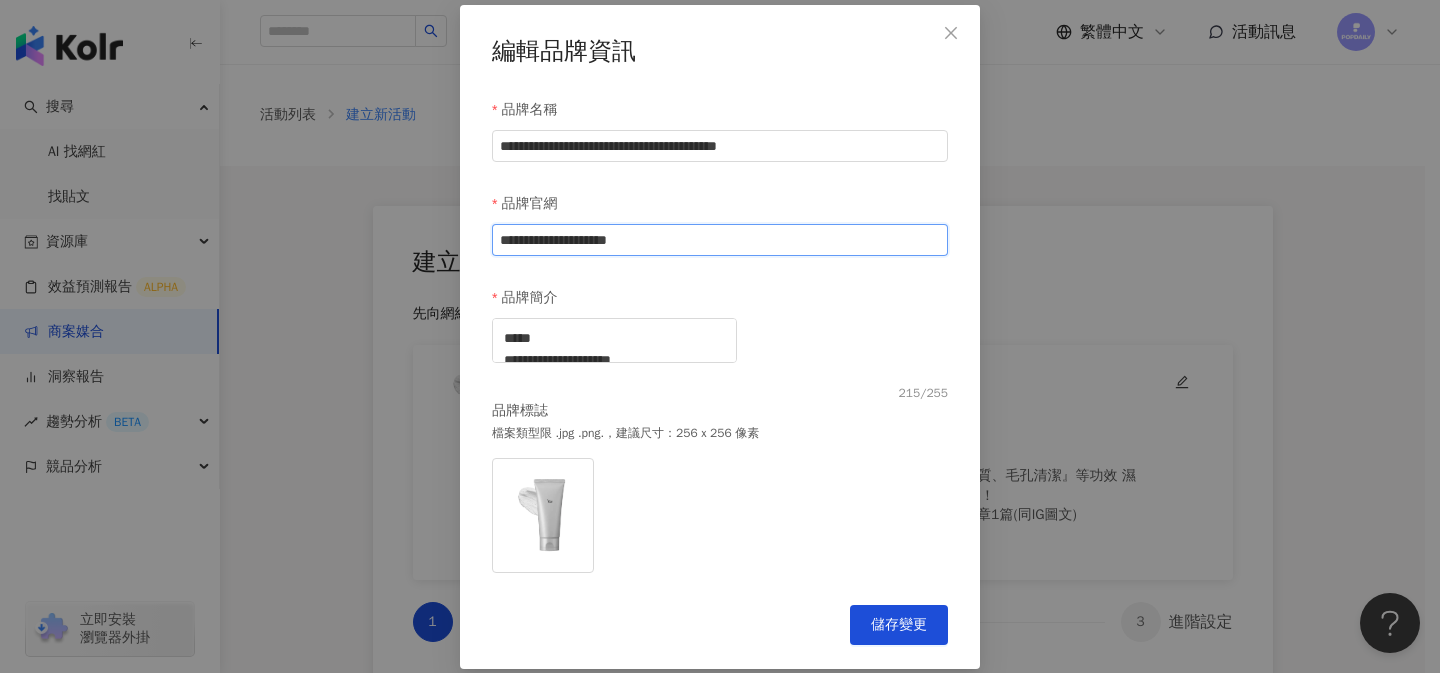 click on "**********" at bounding box center [720, 240] 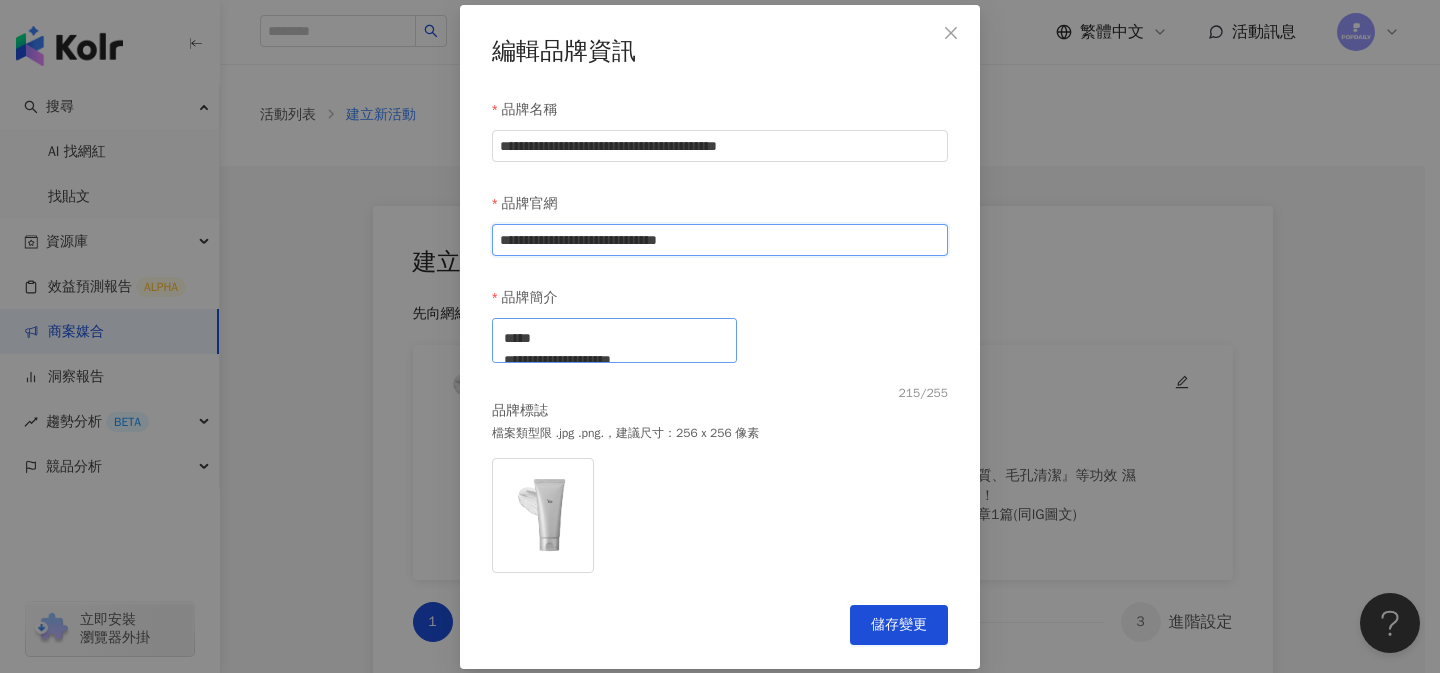 type on "**********" 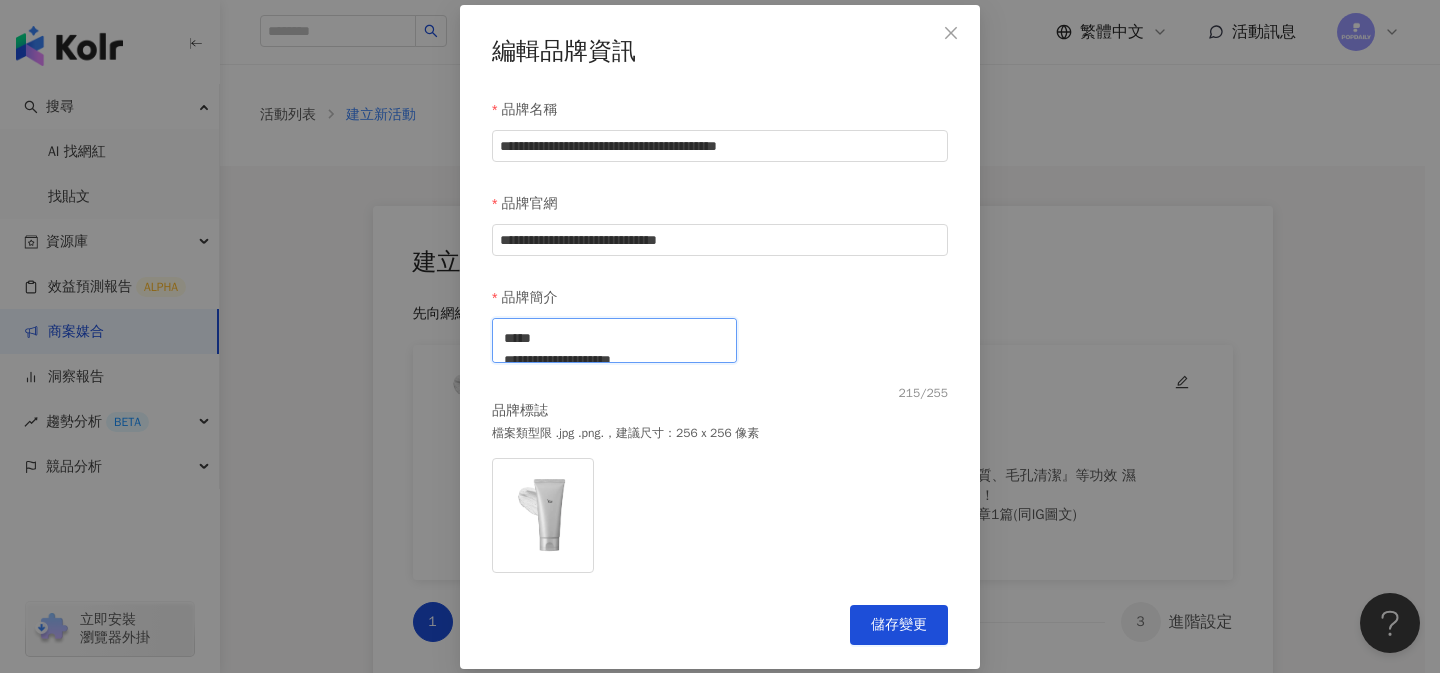 click on "**********" at bounding box center (614, 340) 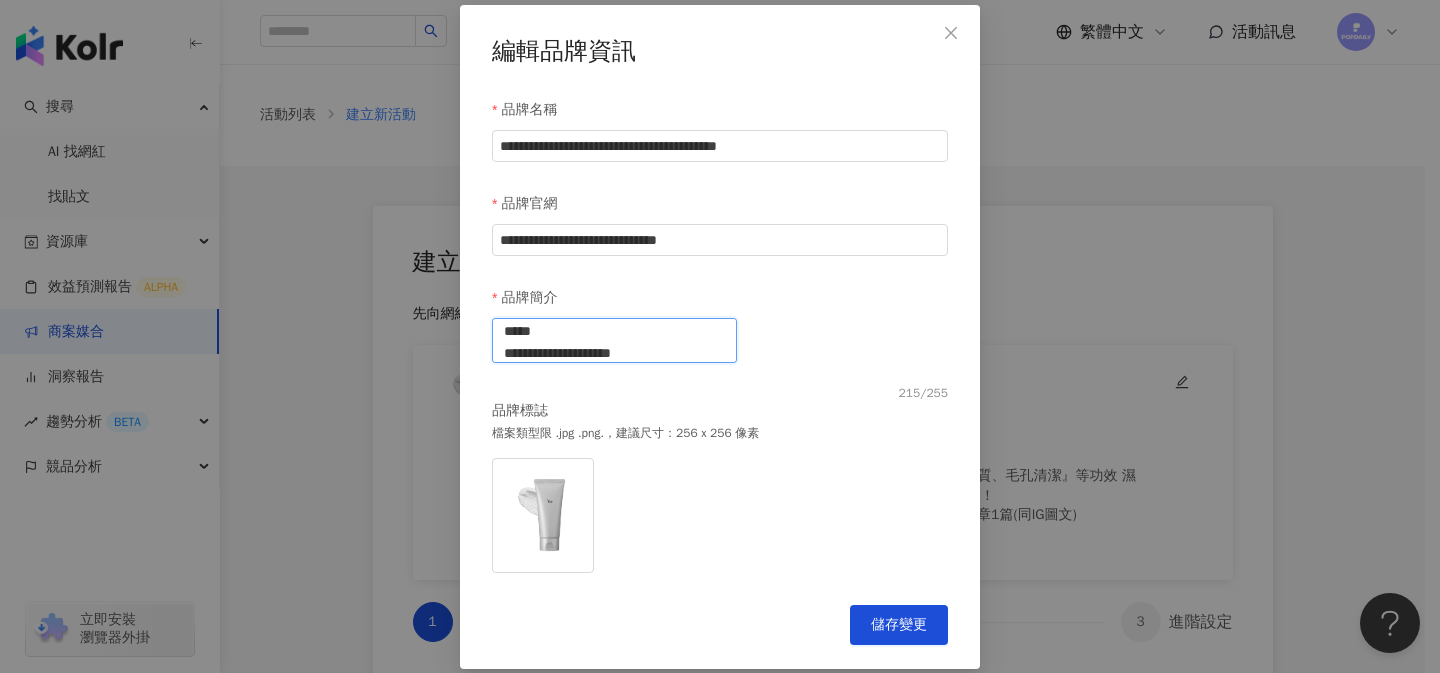 scroll, scrollTop: 0, scrollLeft: 0, axis: both 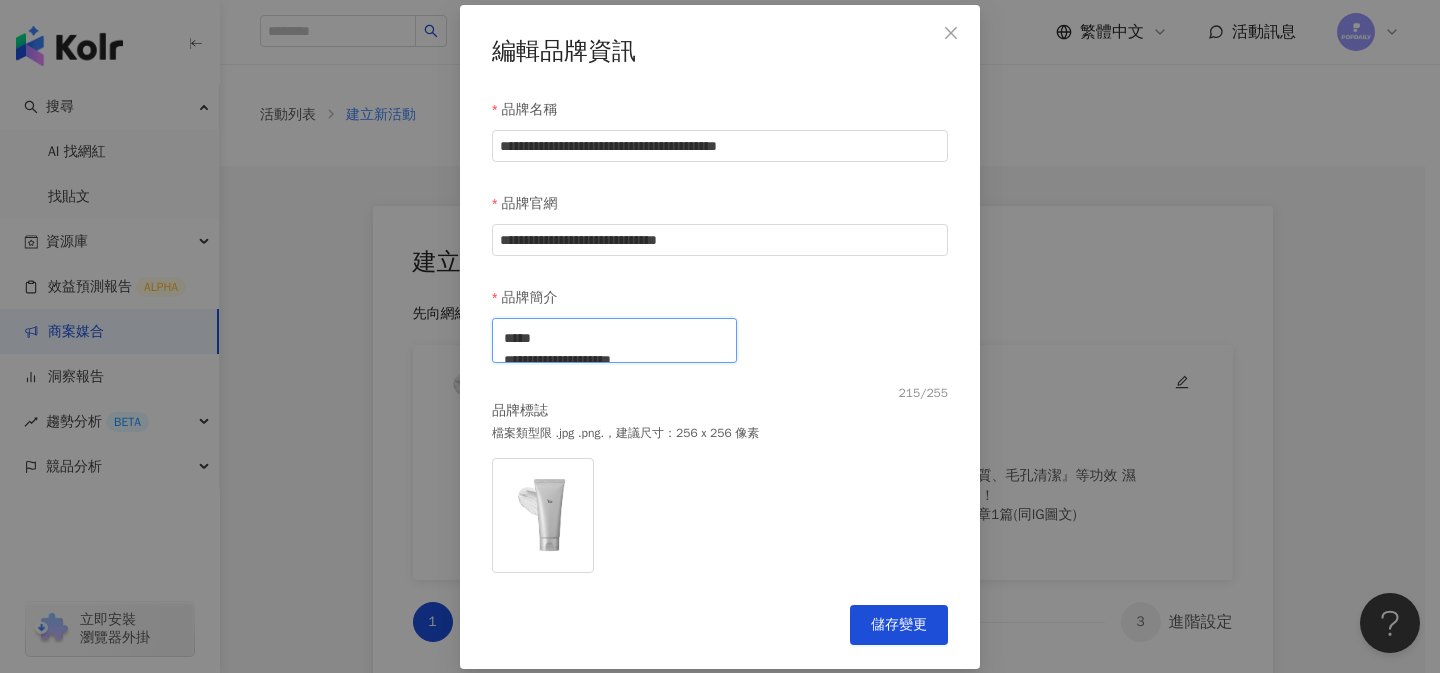 drag, startPoint x: 577, startPoint y: 339, endPoint x: 749, endPoint y: 347, distance: 172.18594 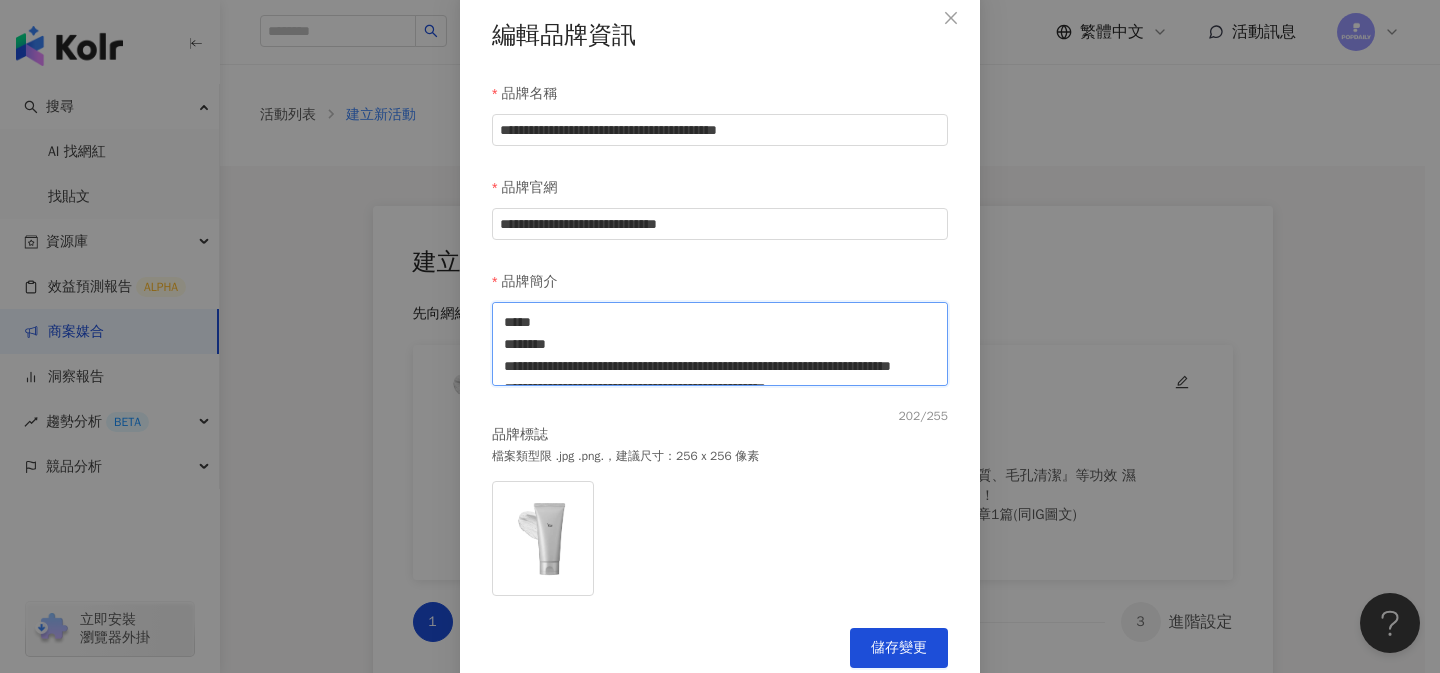 type on "**********" 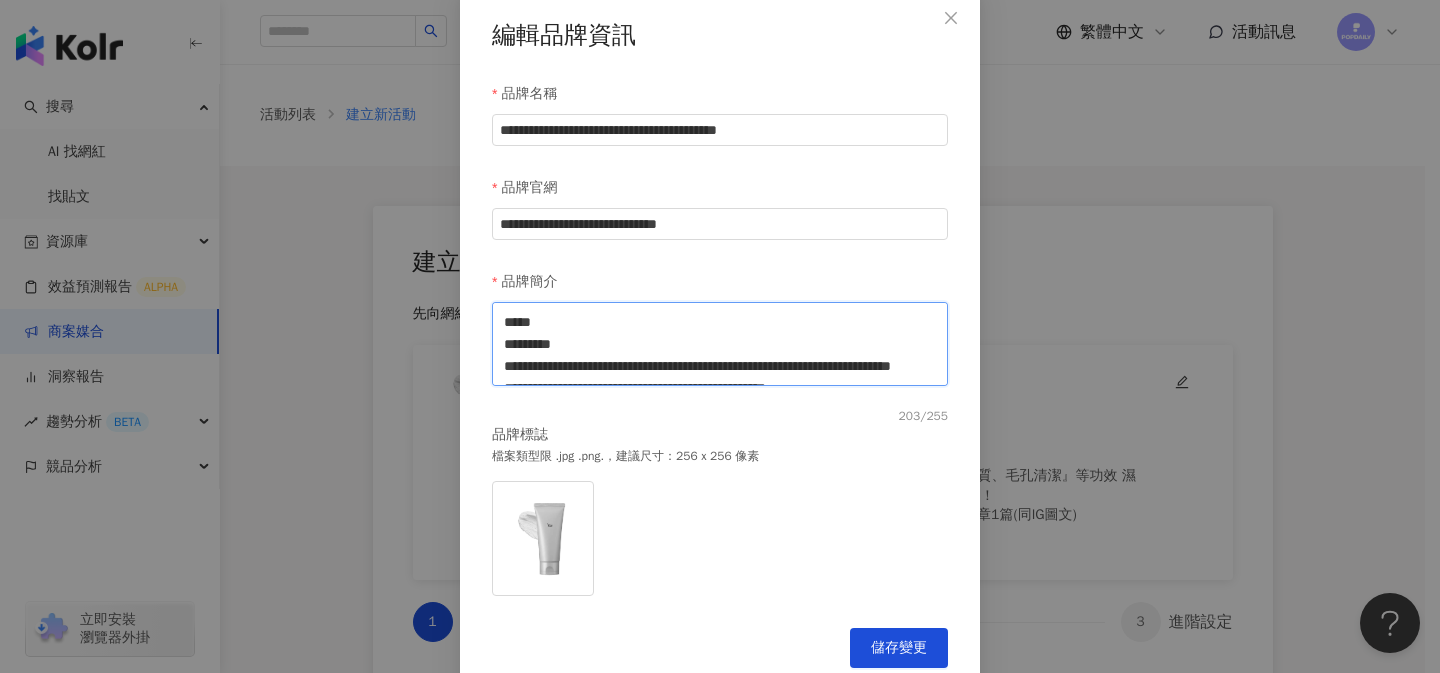 type on "**********" 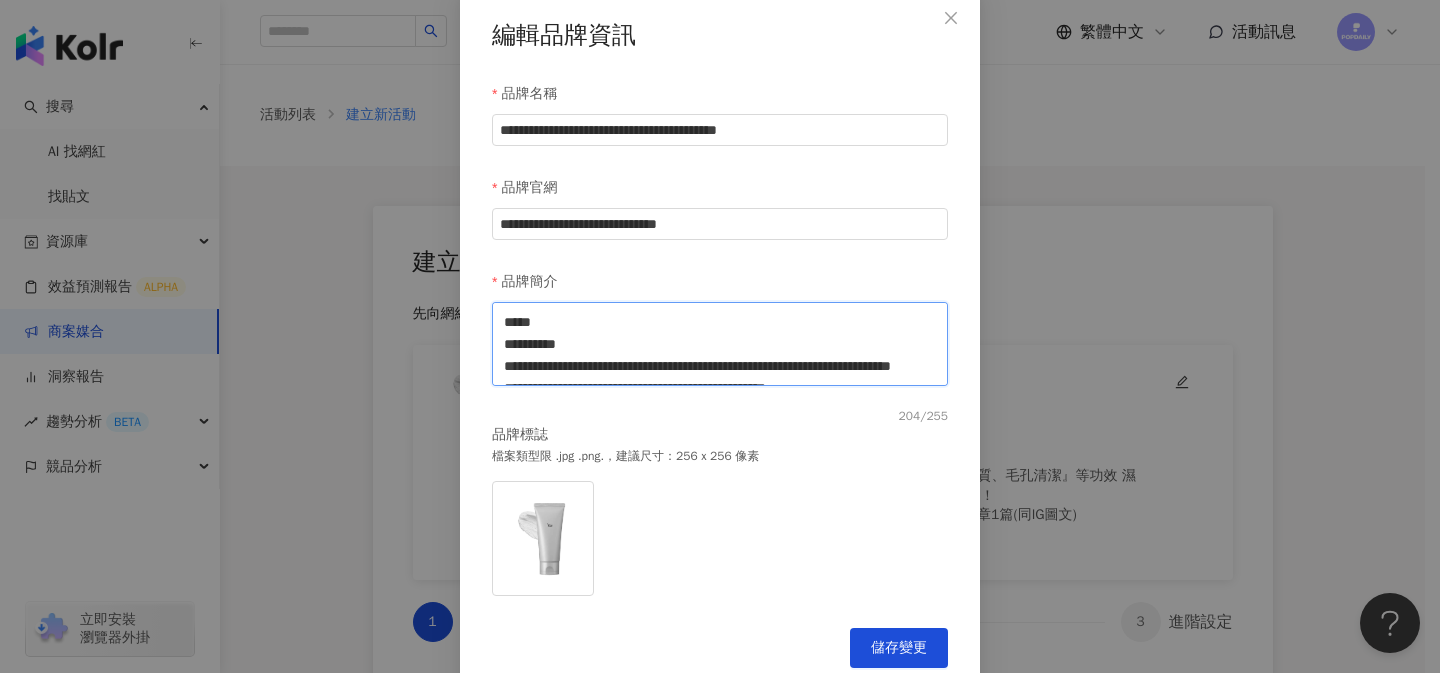 type on "**********" 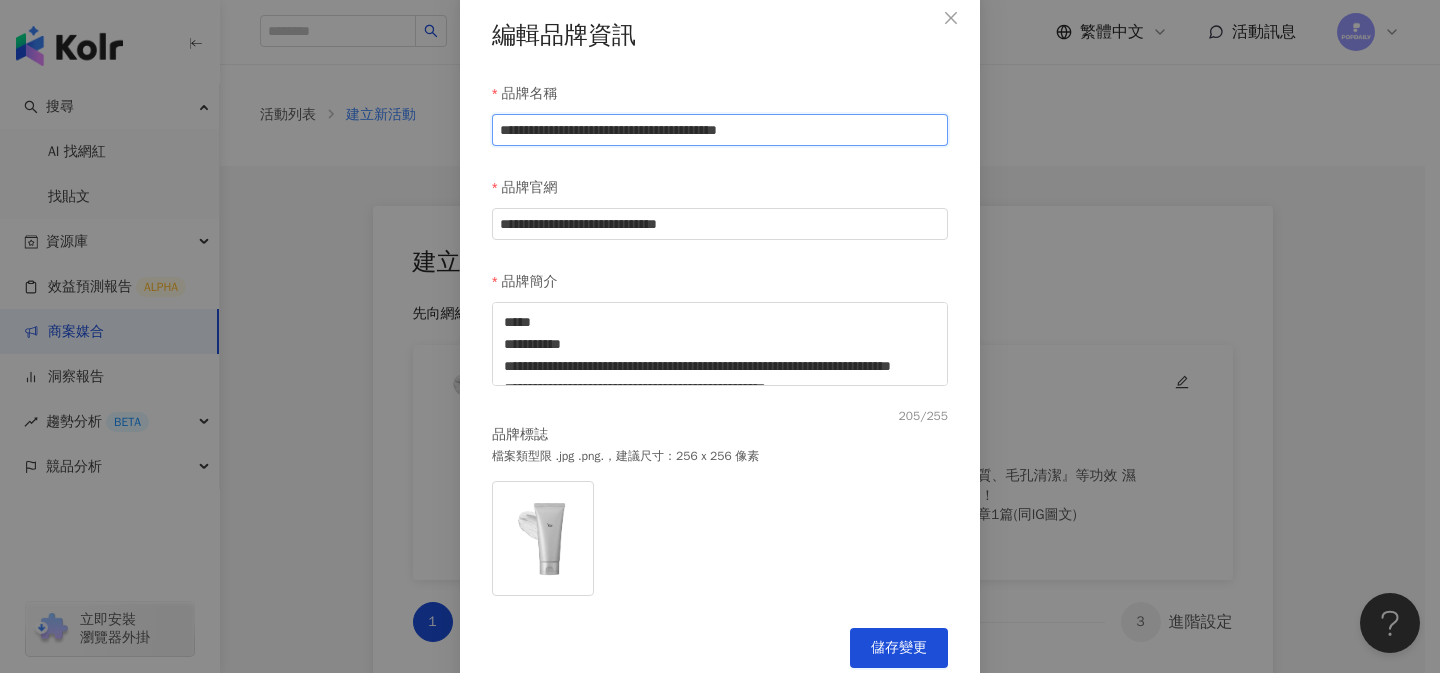 scroll, scrollTop: 0, scrollLeft: 117, axis: horizontal 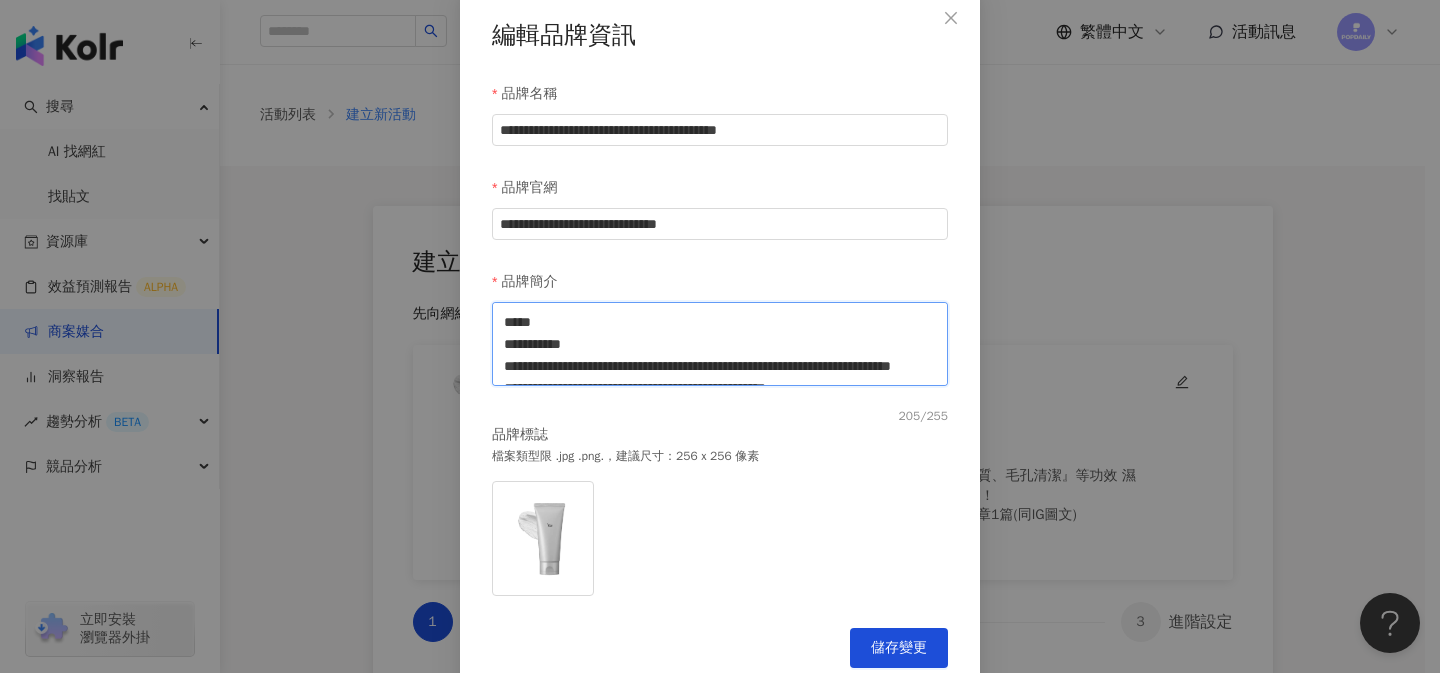 click on "**********" at bounding box center (720, 344) 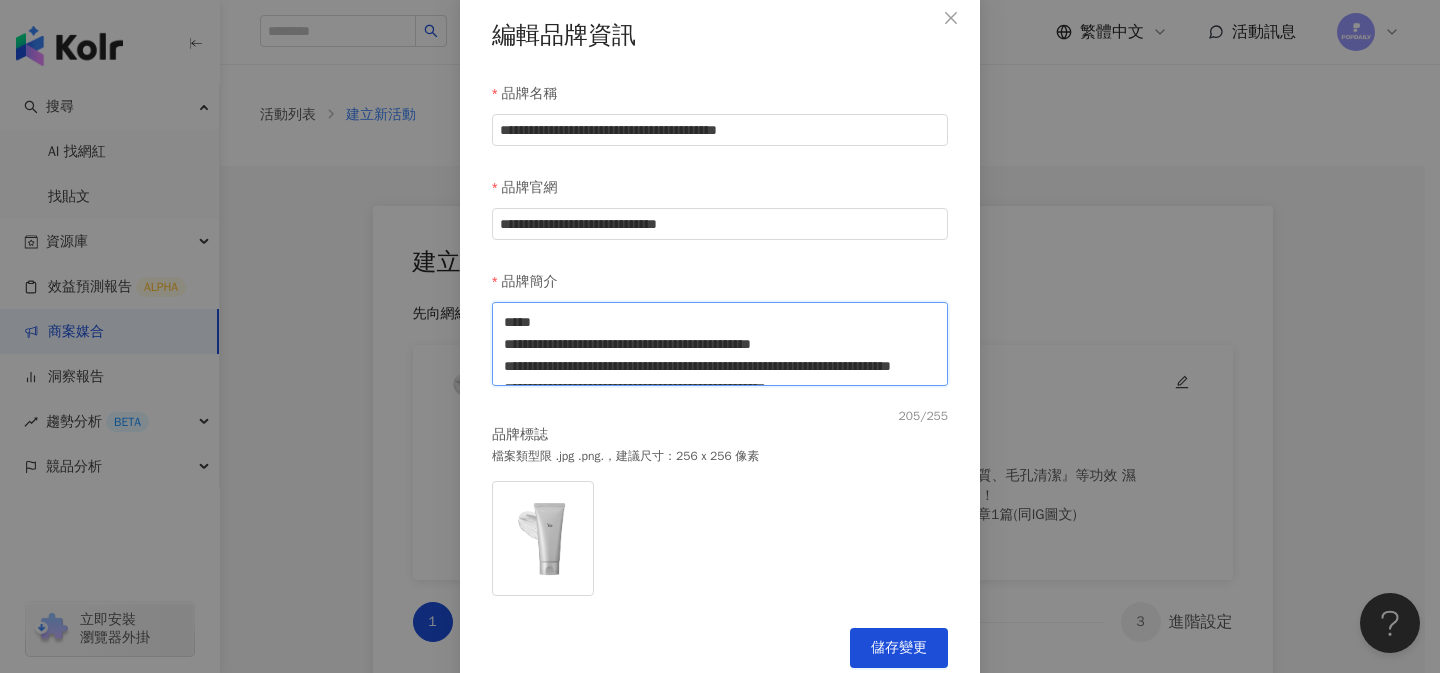 type 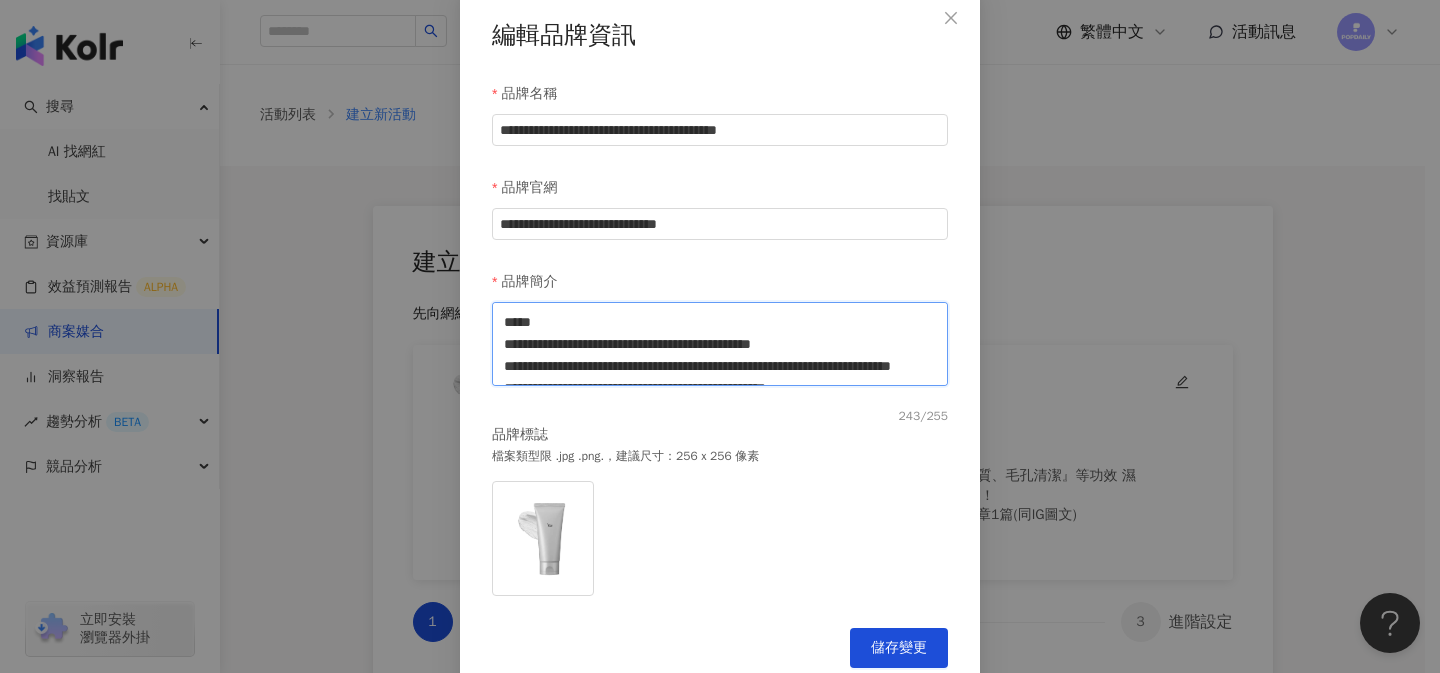 click on "**********" at bounding box center [720, 344] 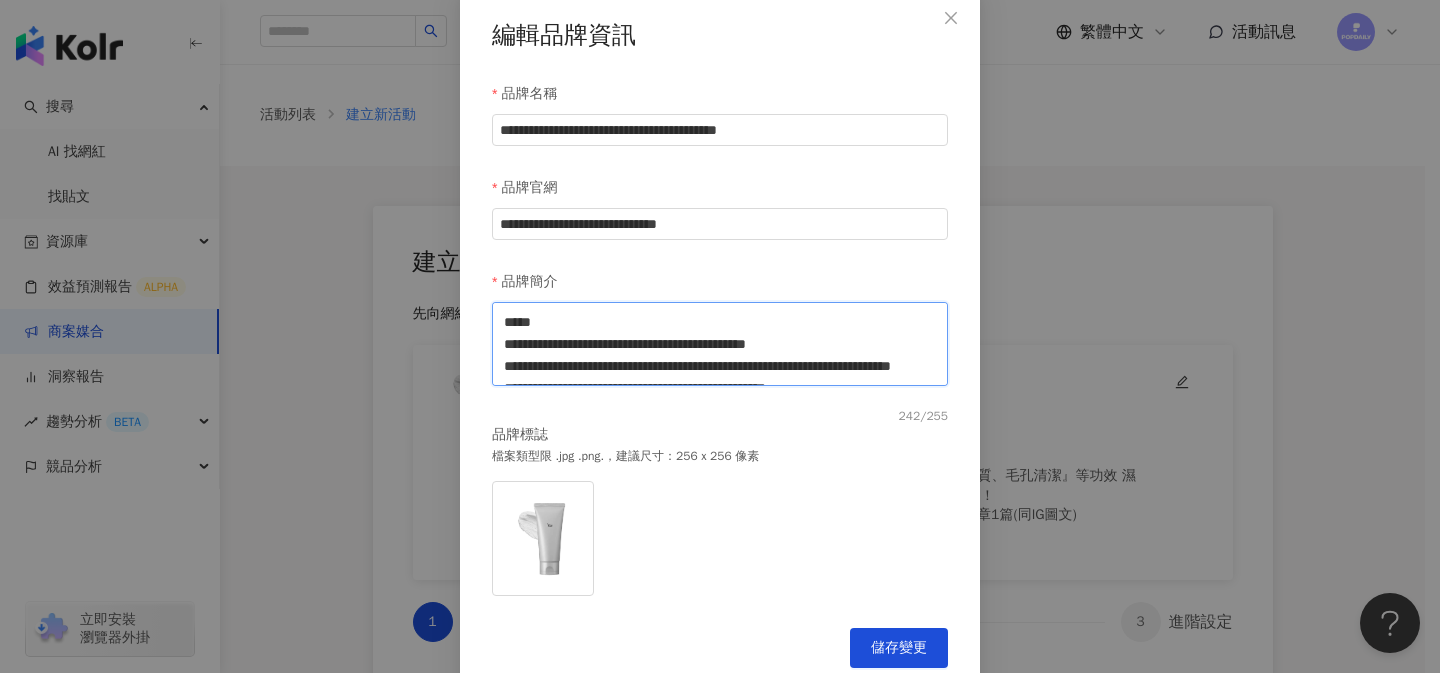 type on "**********" 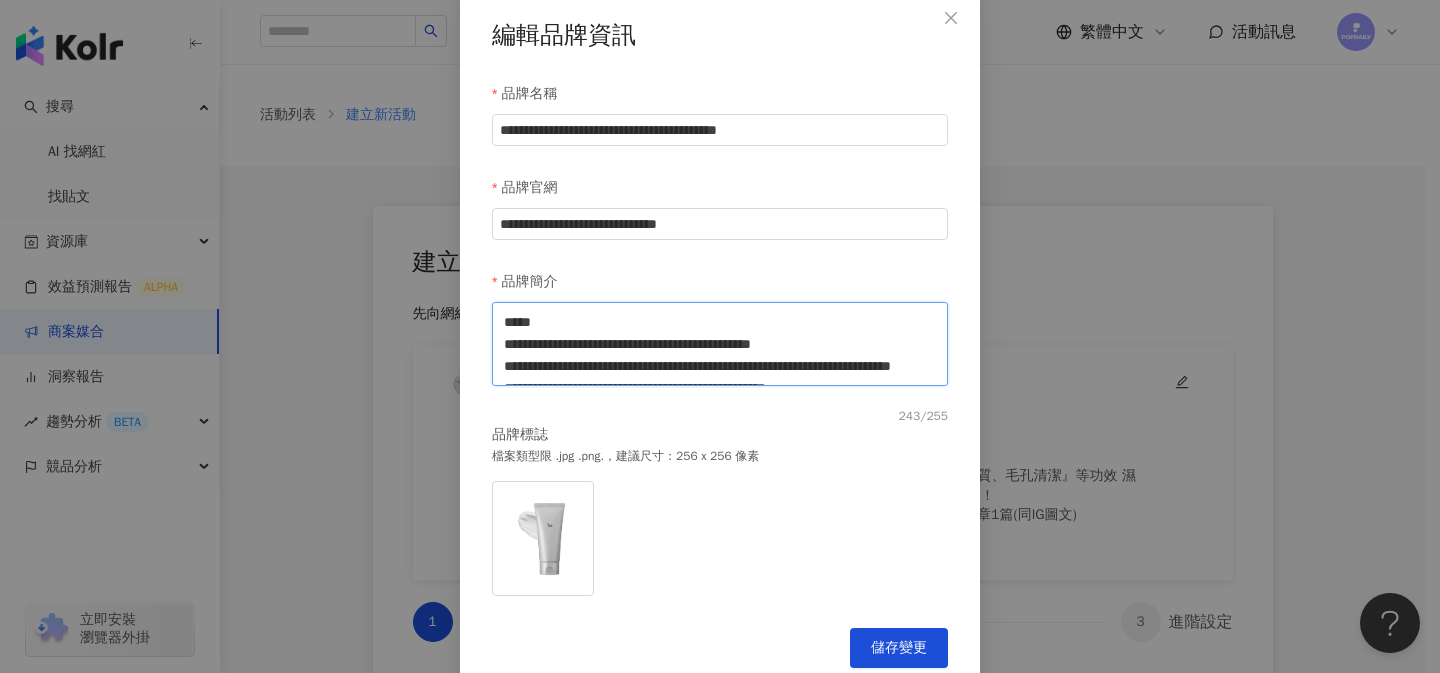 type on "**********" 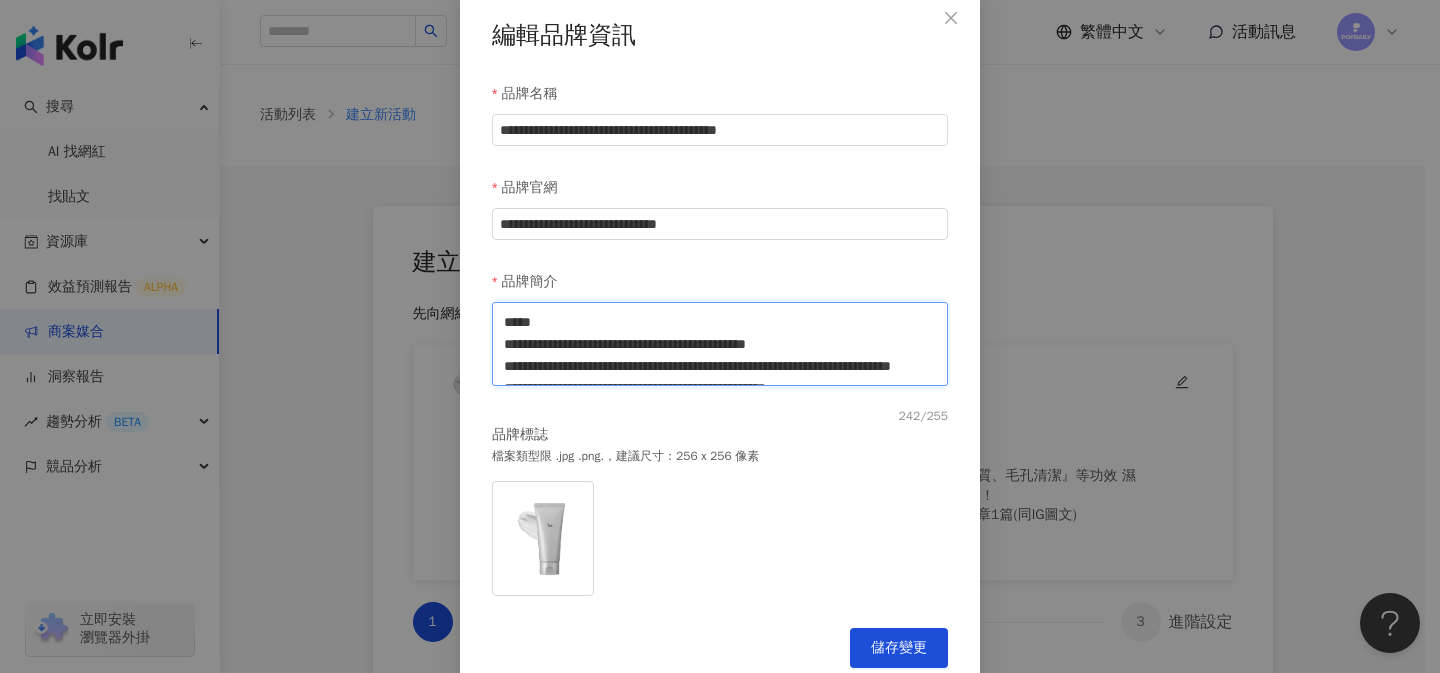 type on "**********" 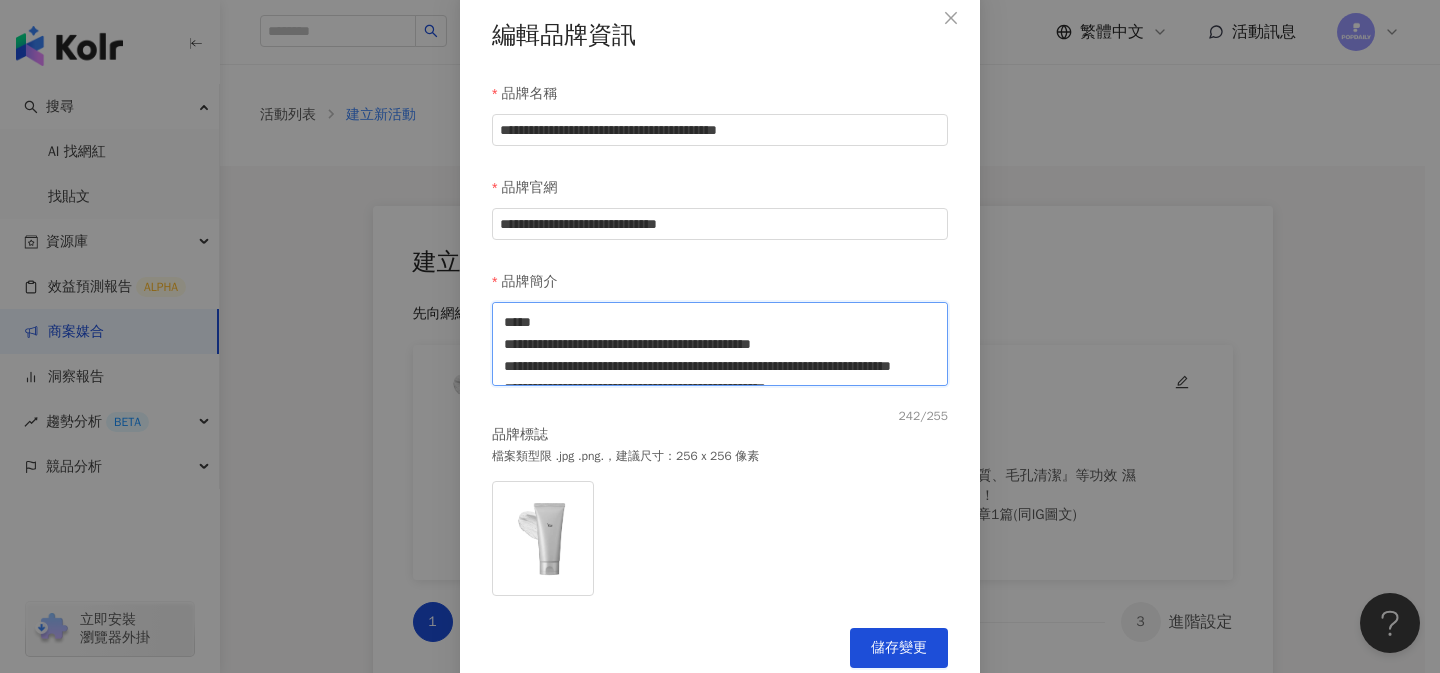 type 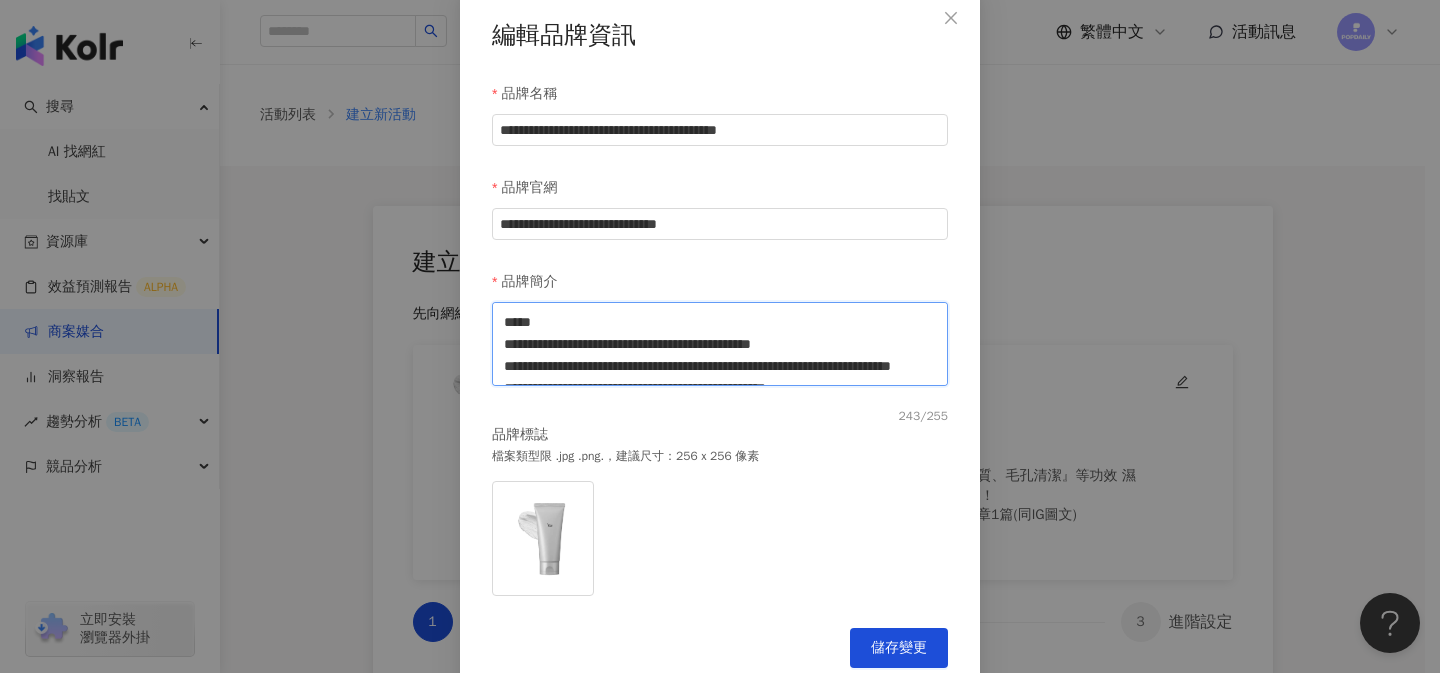 type on "**********" 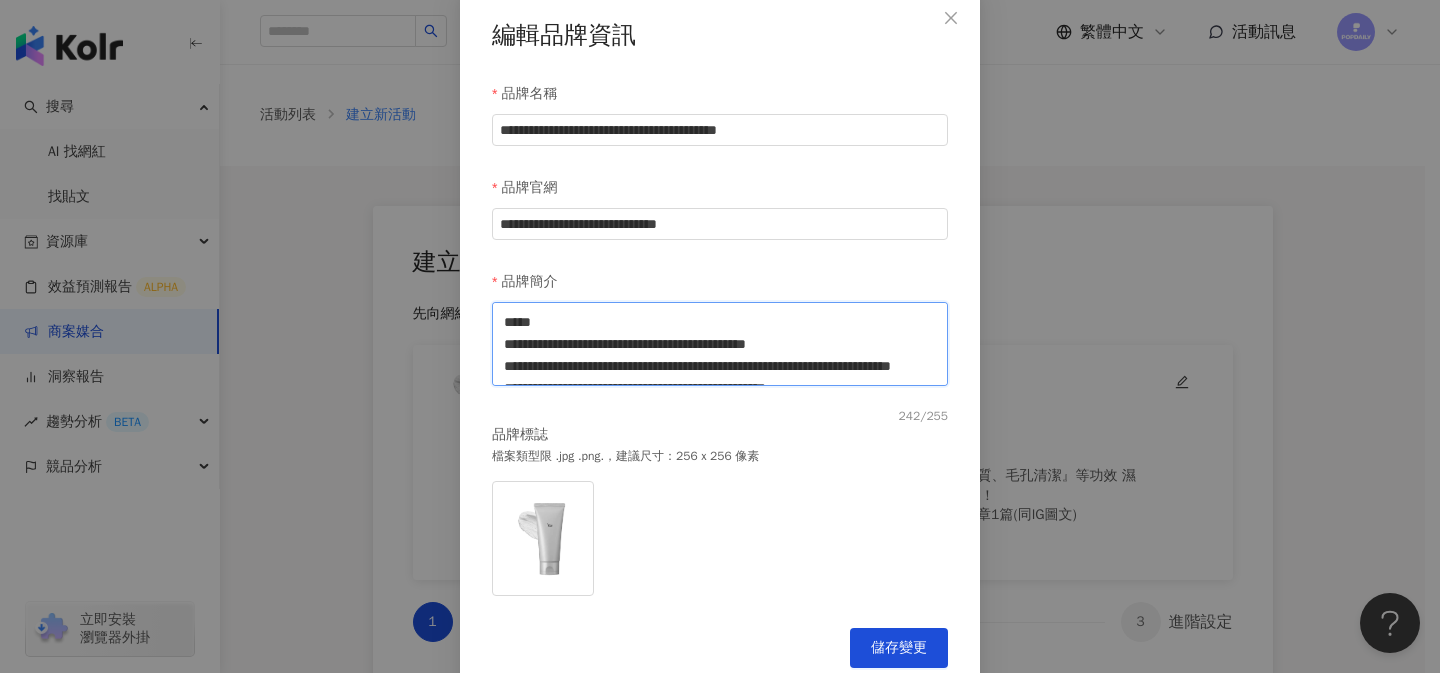 type on "**********" 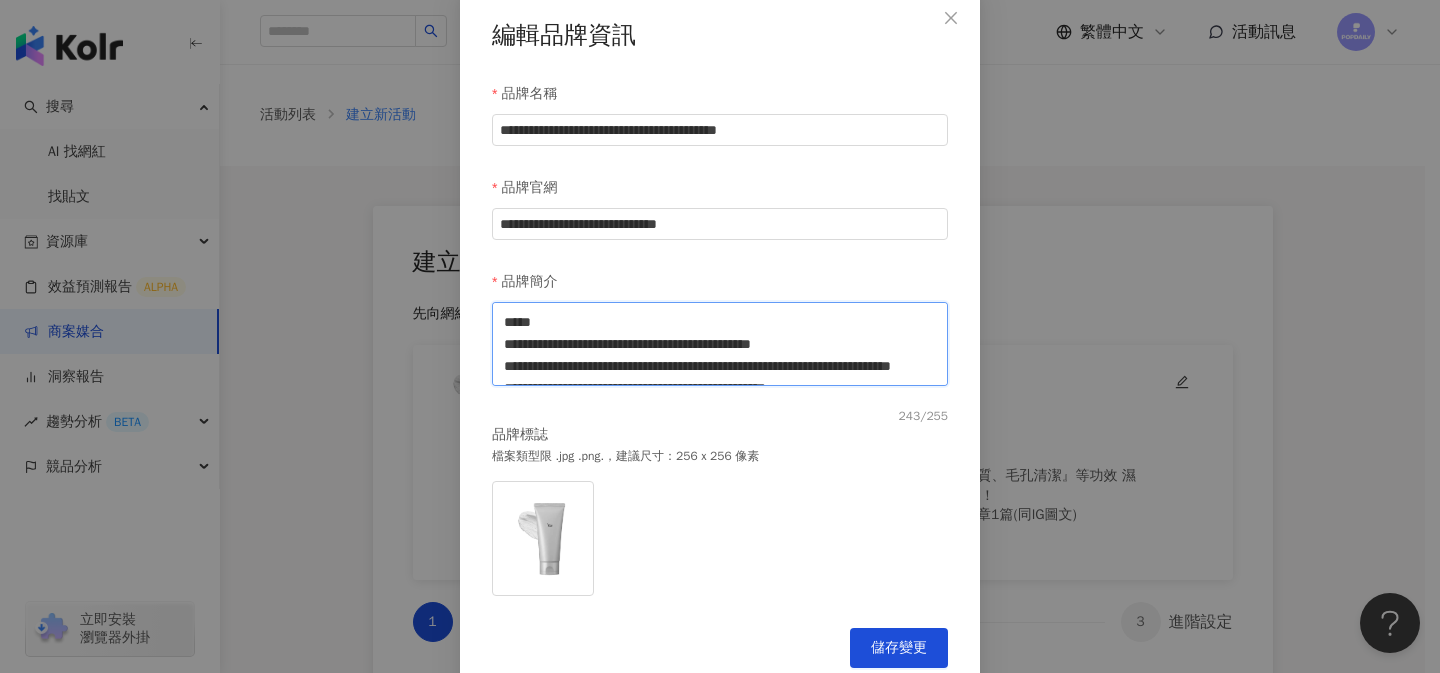 click on "**********" at bounding box center (720, 344) 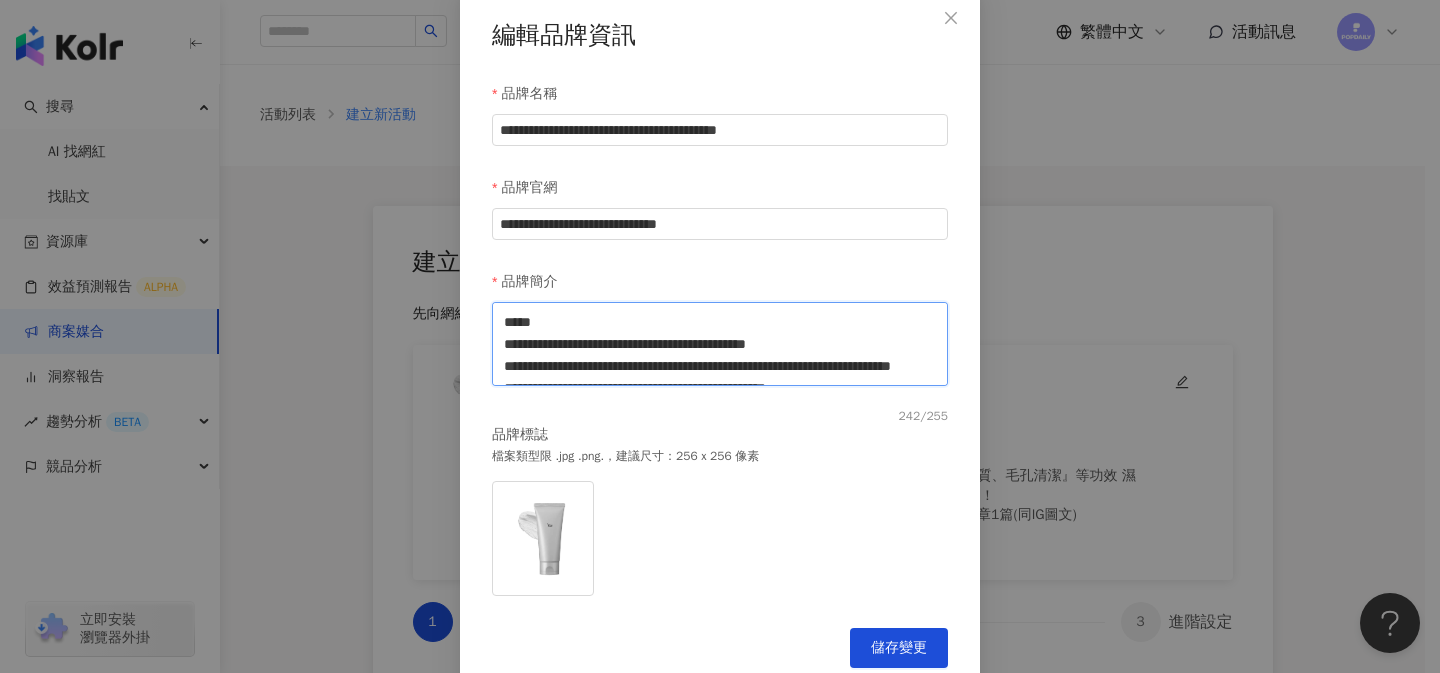 type on "**********" 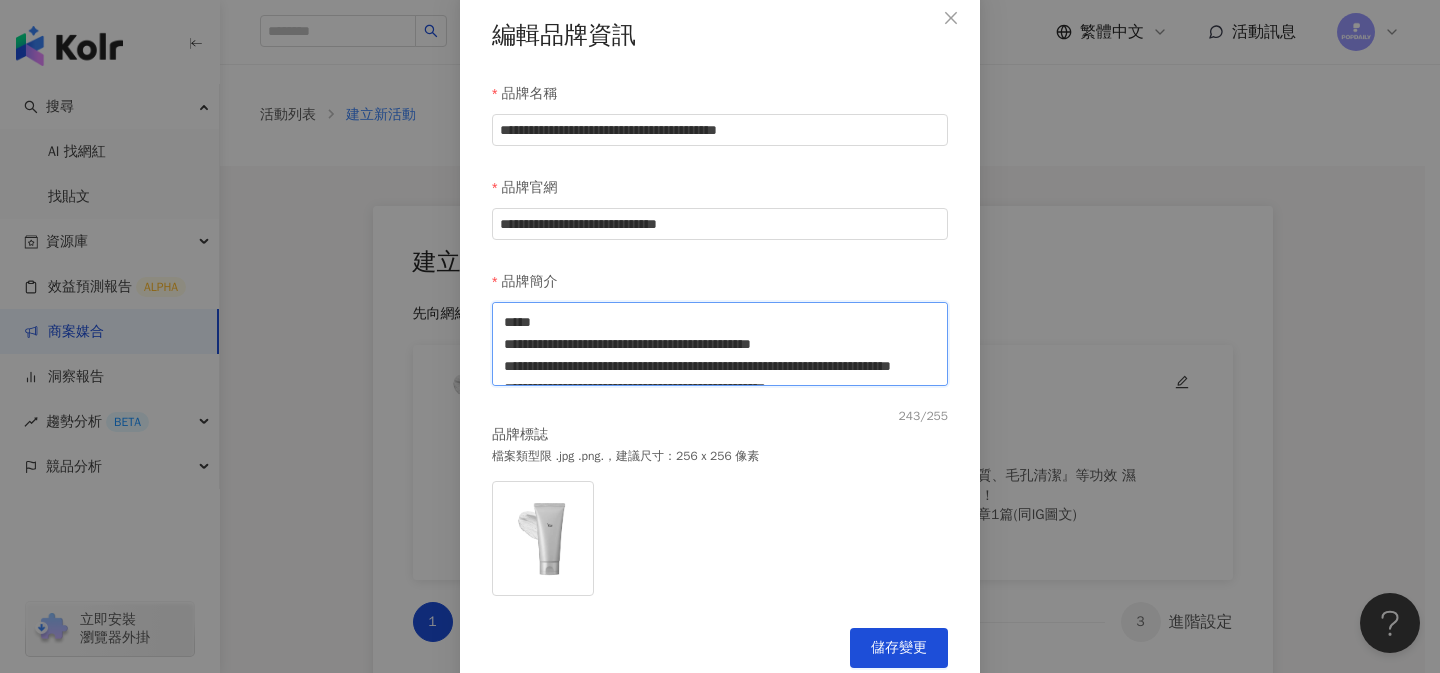click on "**********" at bounding box center [720, 344] 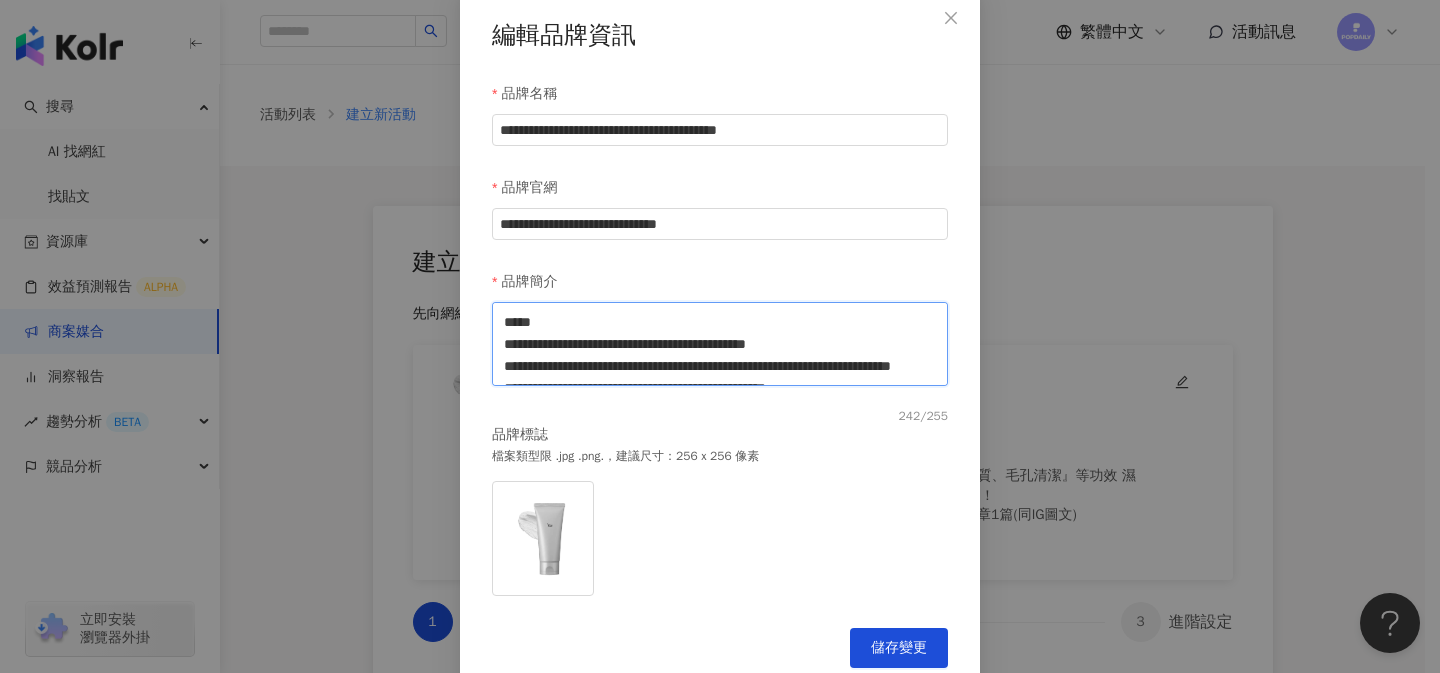 type on "**********" 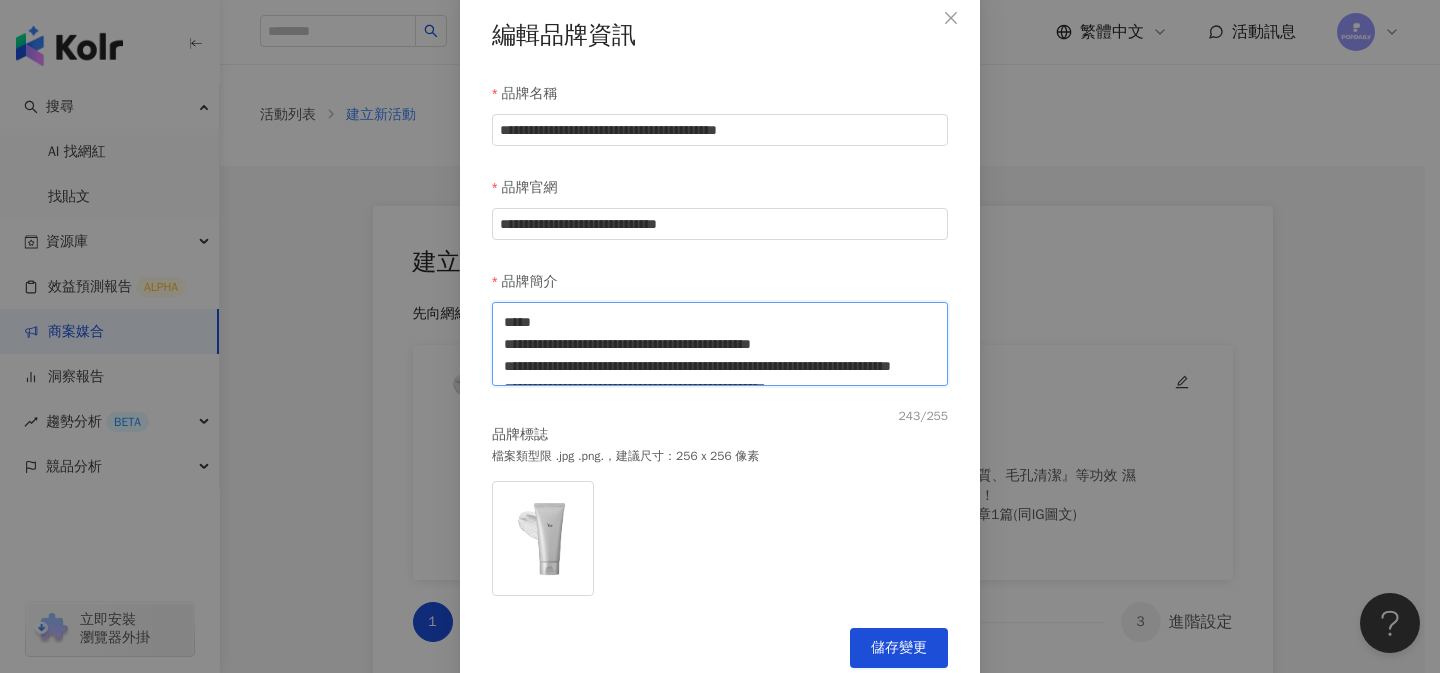 click on "**********" at bounding box center (720, 344) 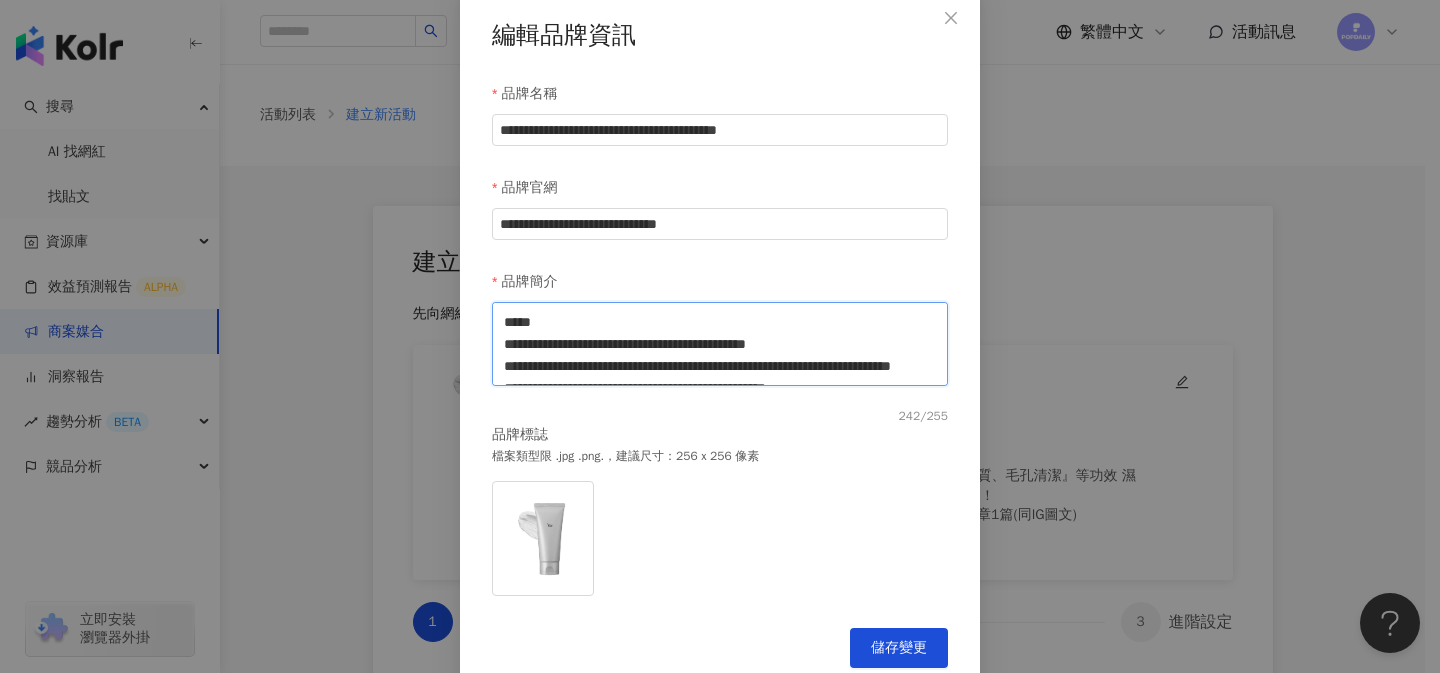 type on "**********" 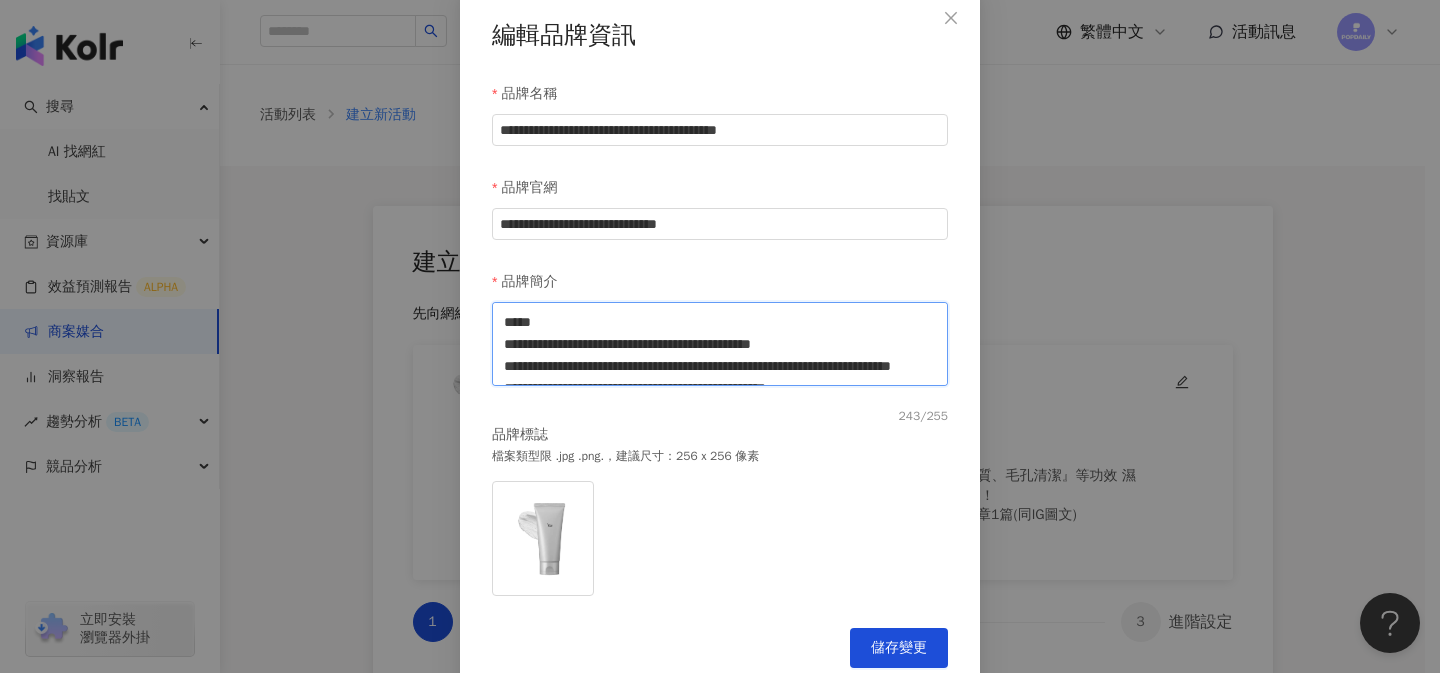 click on "**********" at bounding box center (720, 344) 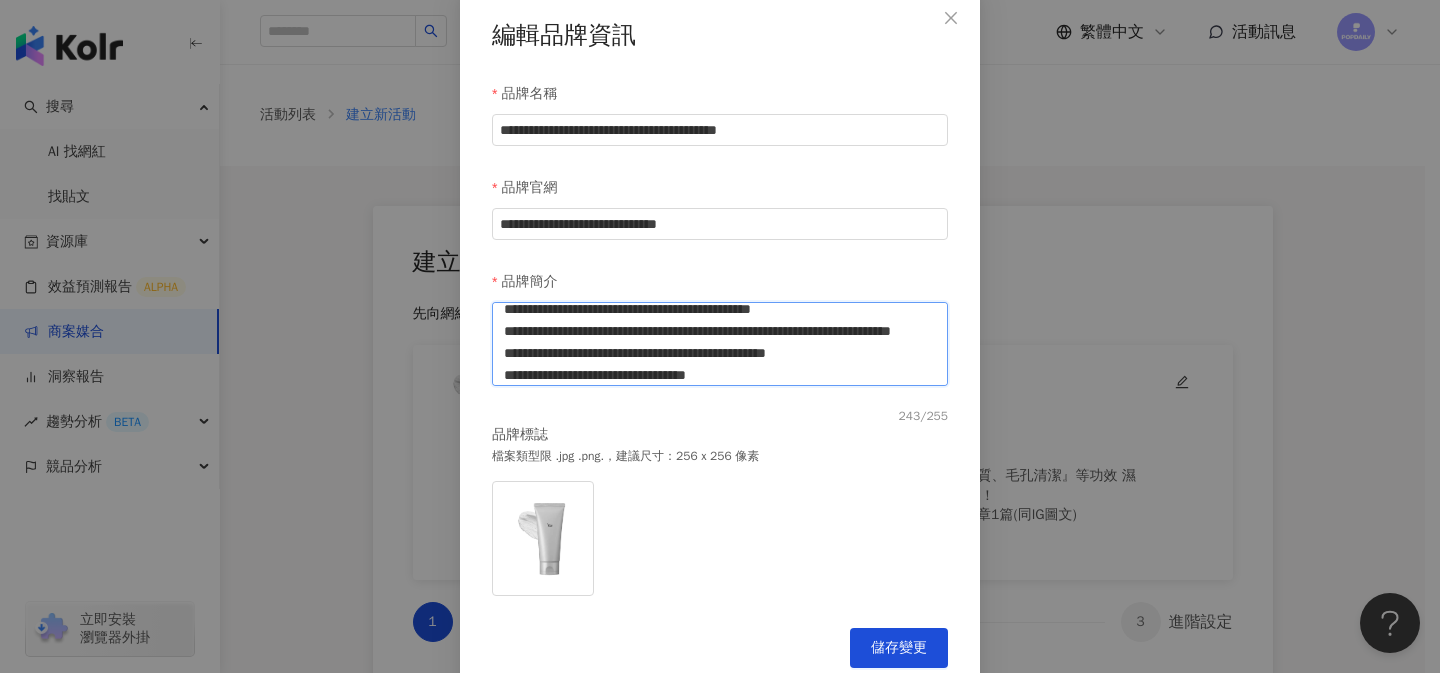 scroll, scrollTop: 0, scrollLeft: 0, axis: both 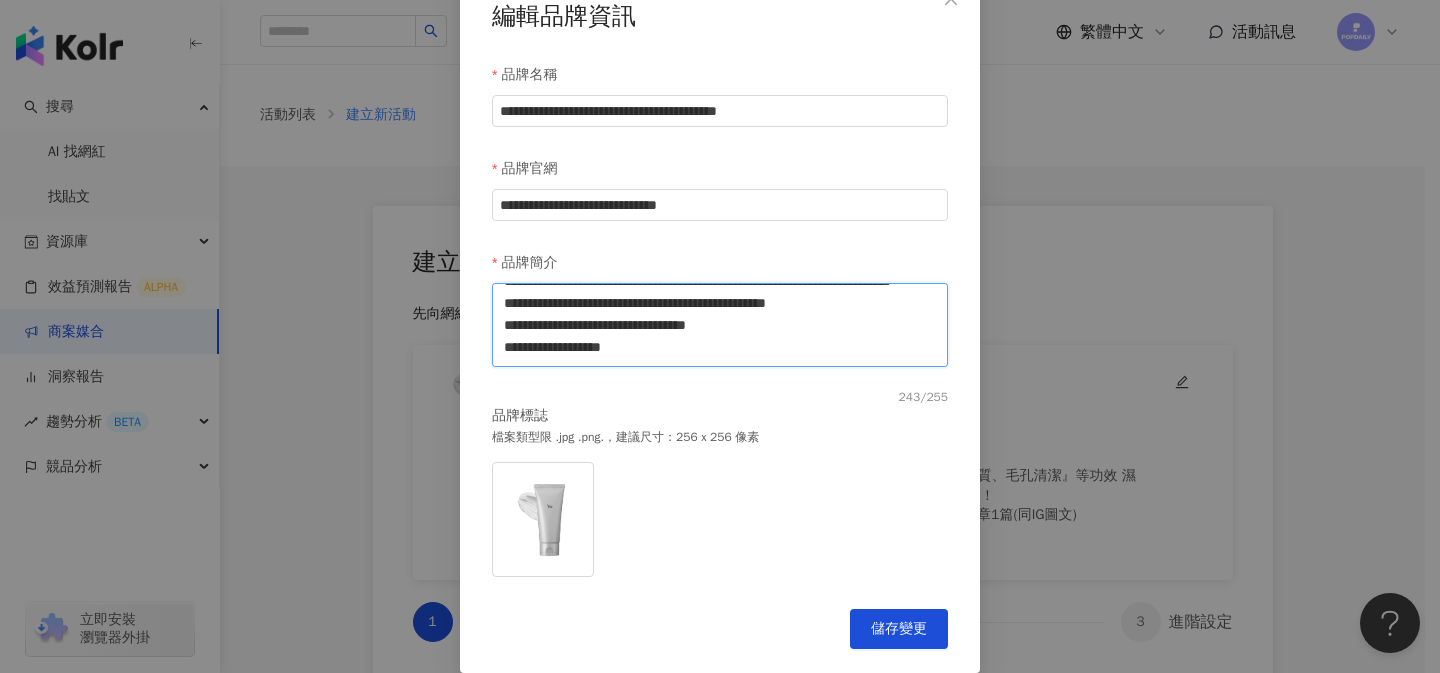 drag, startPoint x: 580, startPoint y: 320, endPoint x: 755, endPoint y: 337, distance: 175.82378 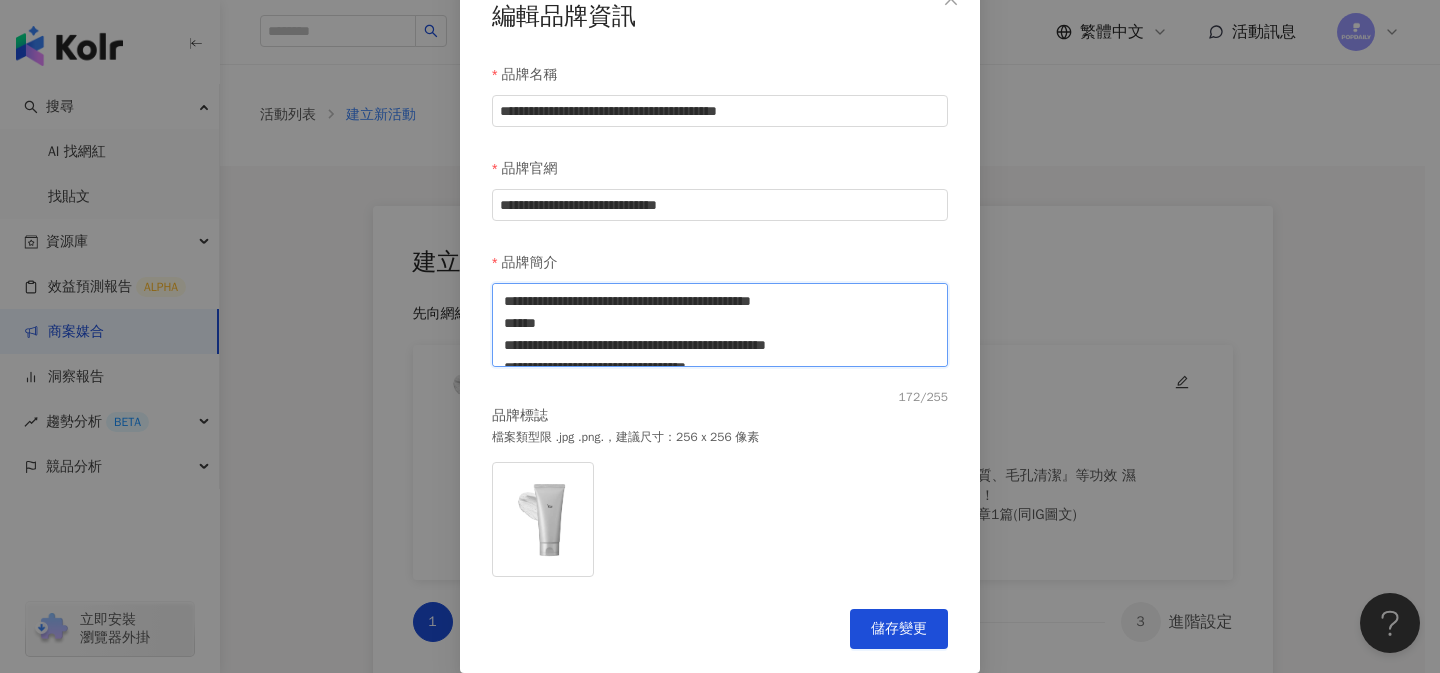 scroll, scrollTop: 18, scrollLeft: 0, axis: vertical 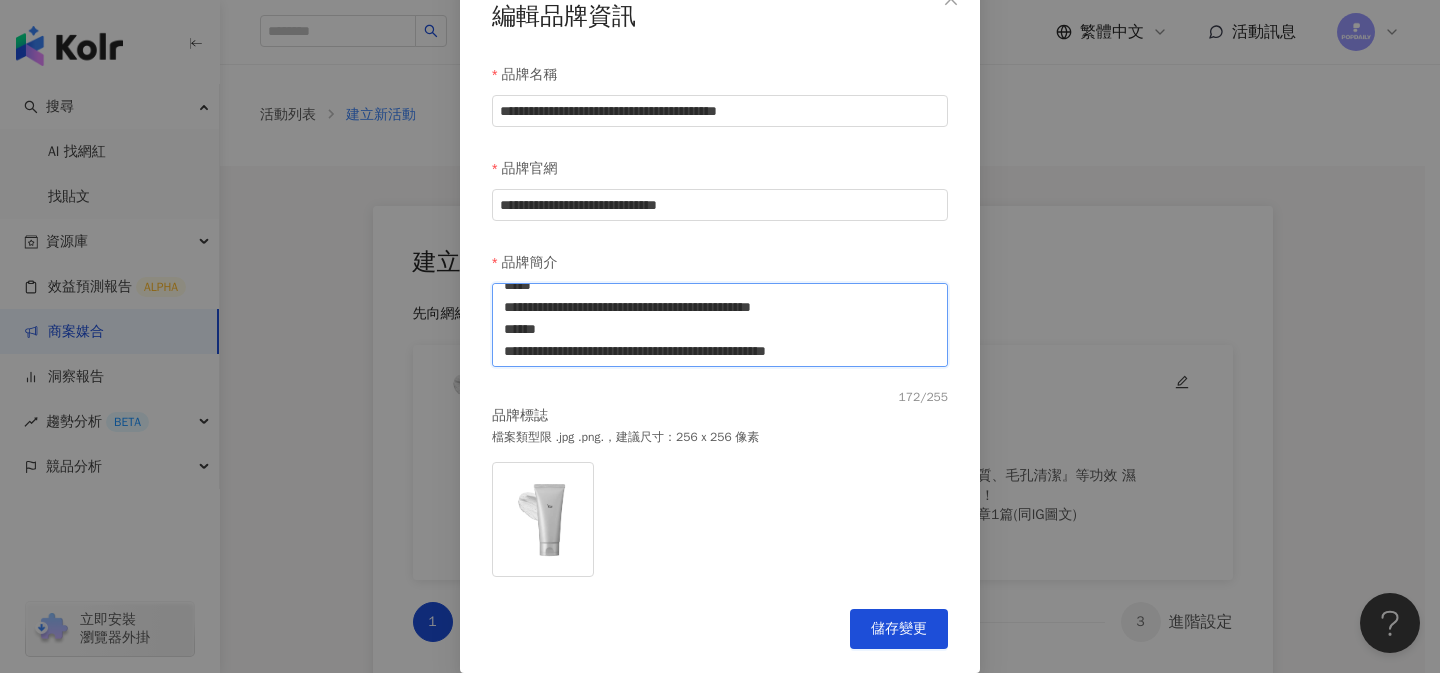 drag, startPoint x: 652, startPoint y: 338, endPoint x: 584, endPoint y: 343, distance: 68.18358 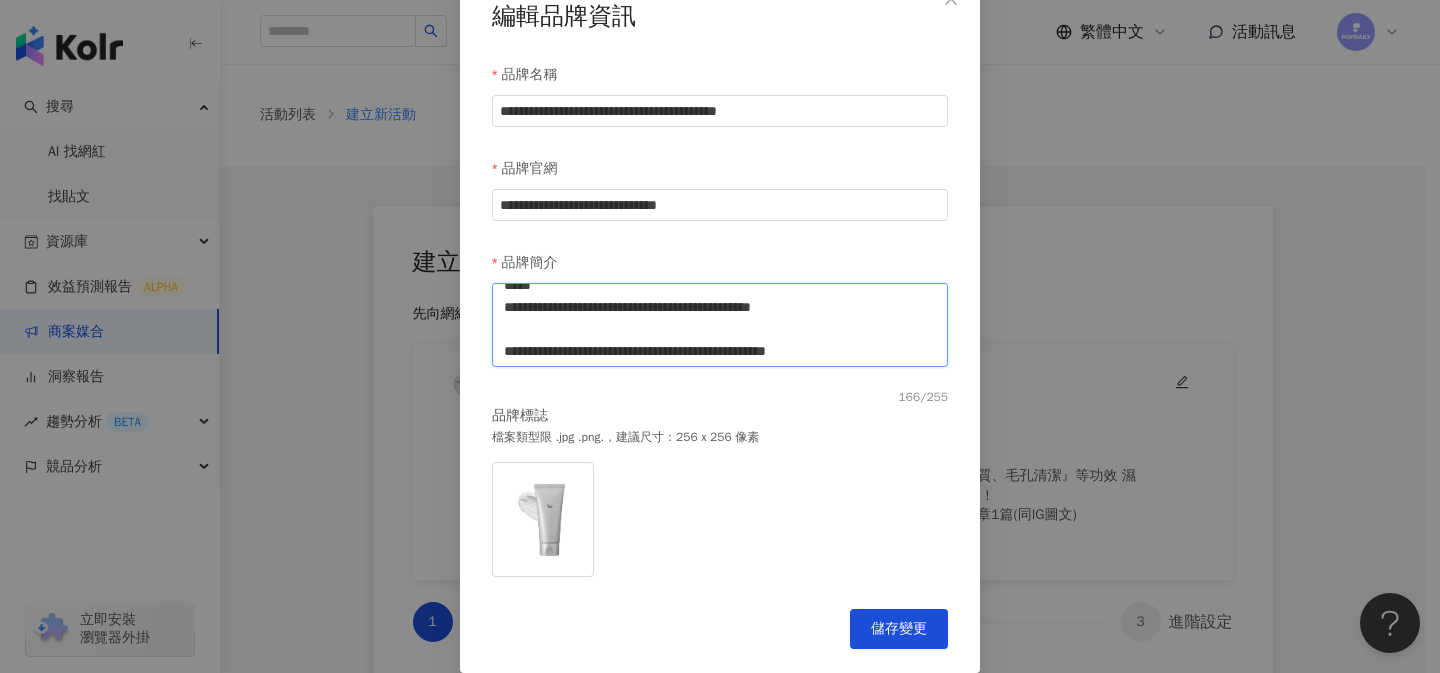 type on "**********" 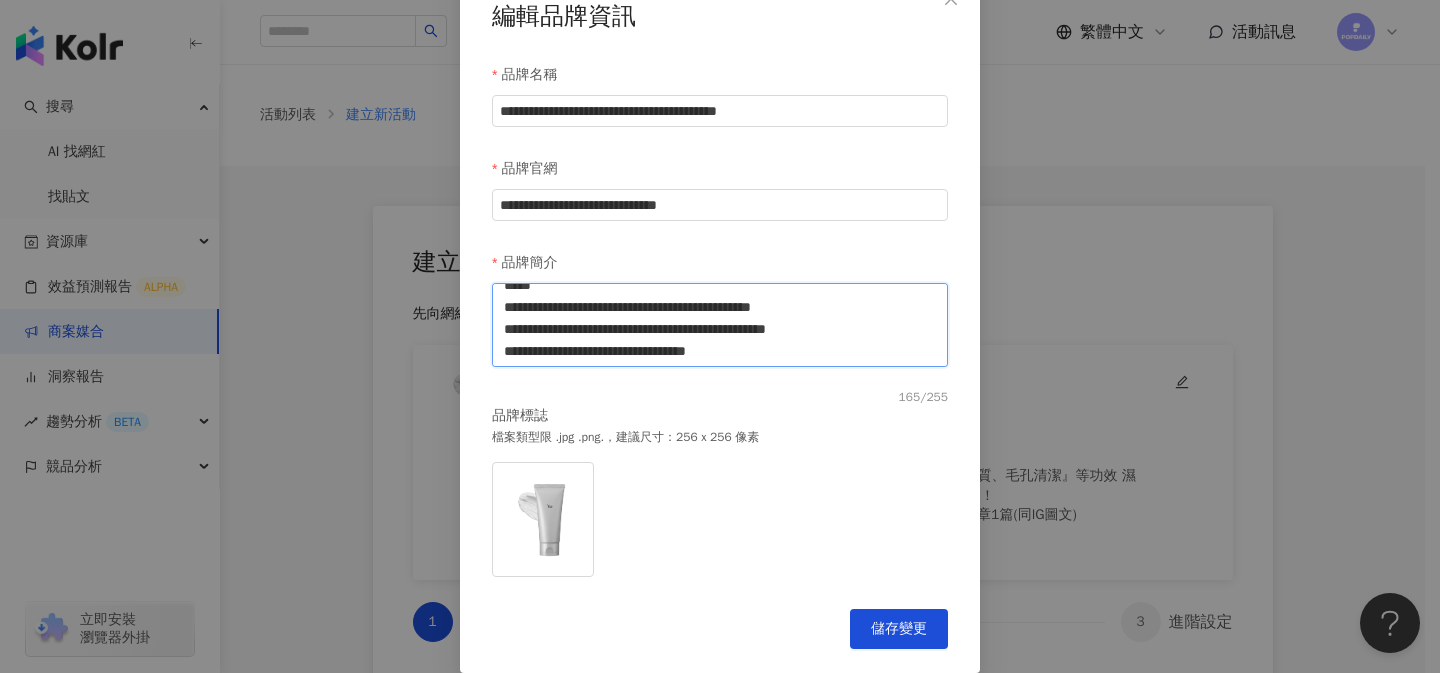 click on "**********" at bounding box center [720, 325] 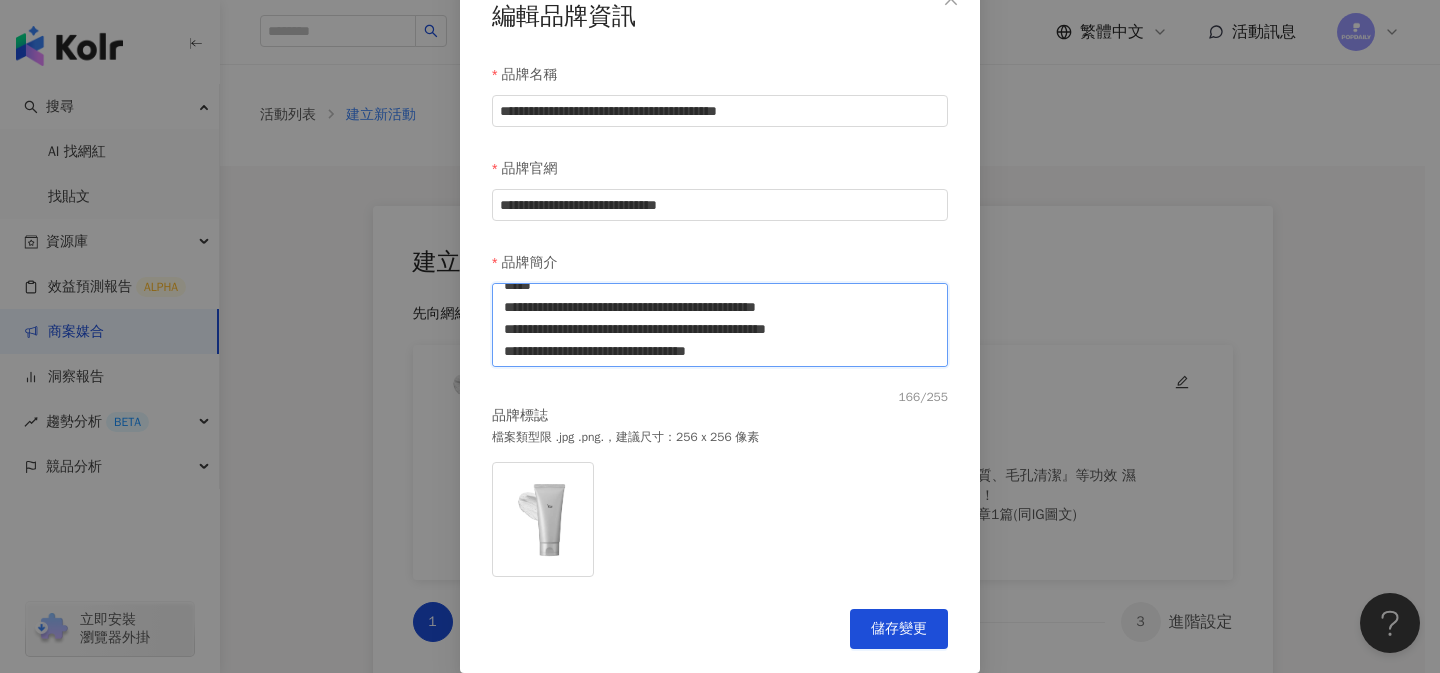 type on "**********" 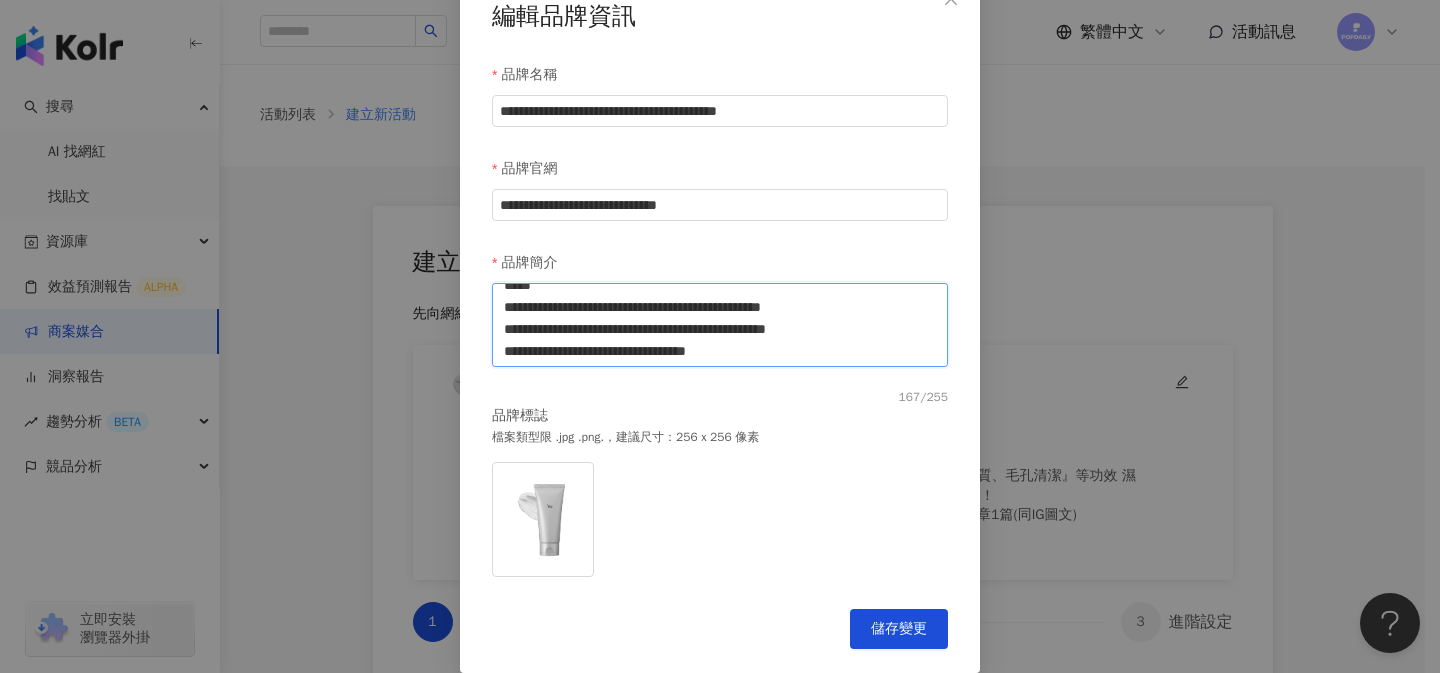 type on "**********" 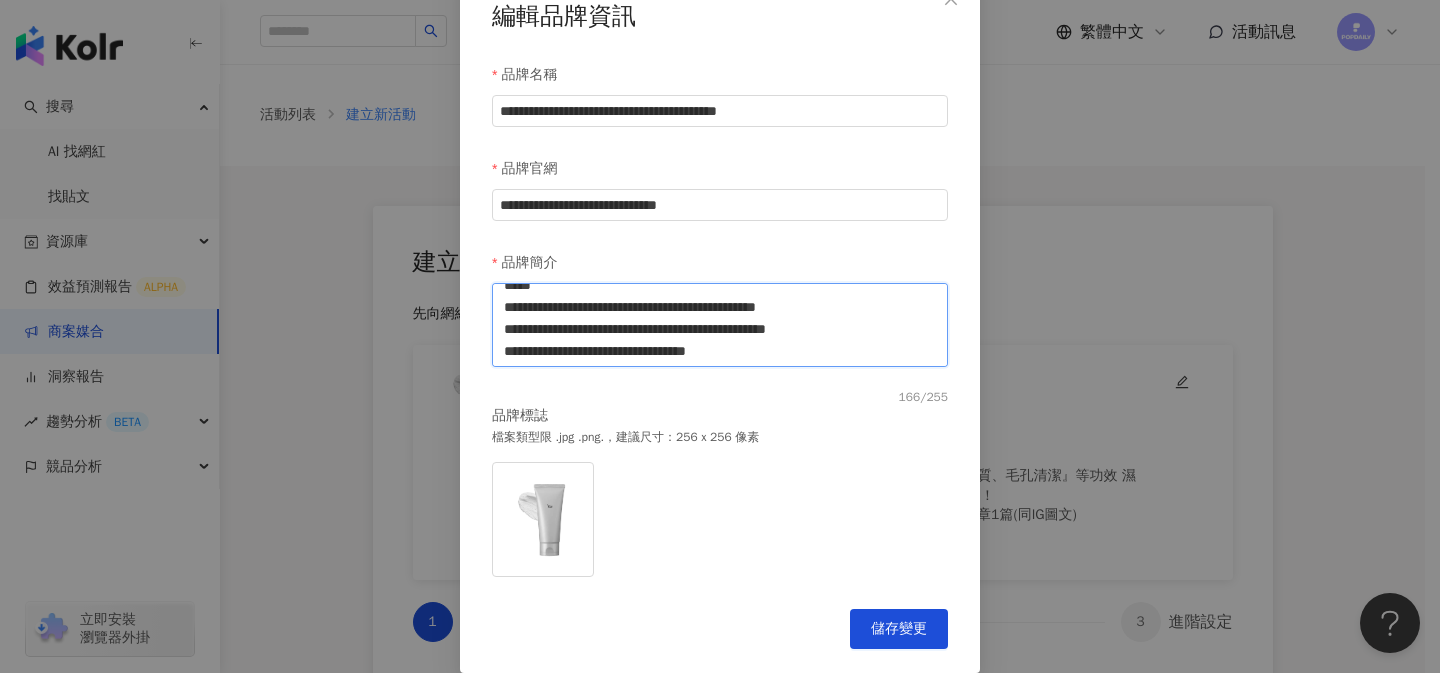 type on "**********" 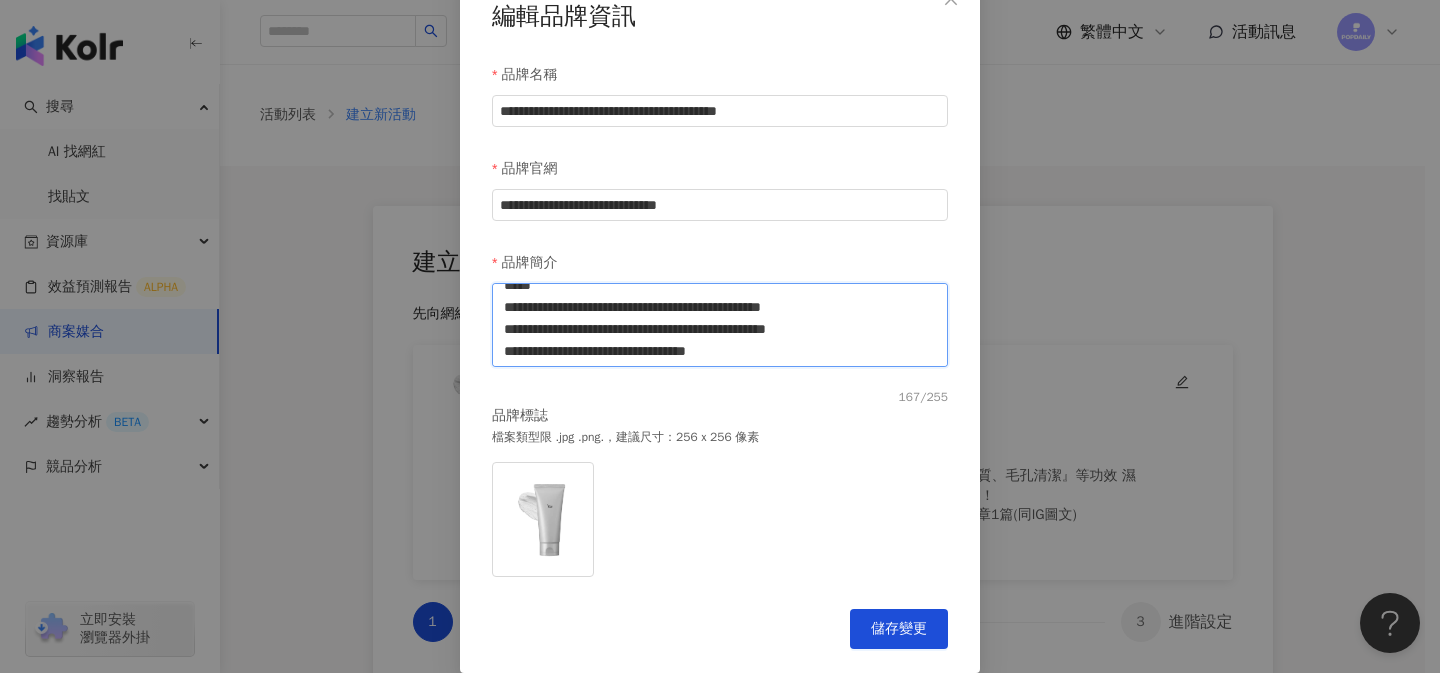 type on "**********" 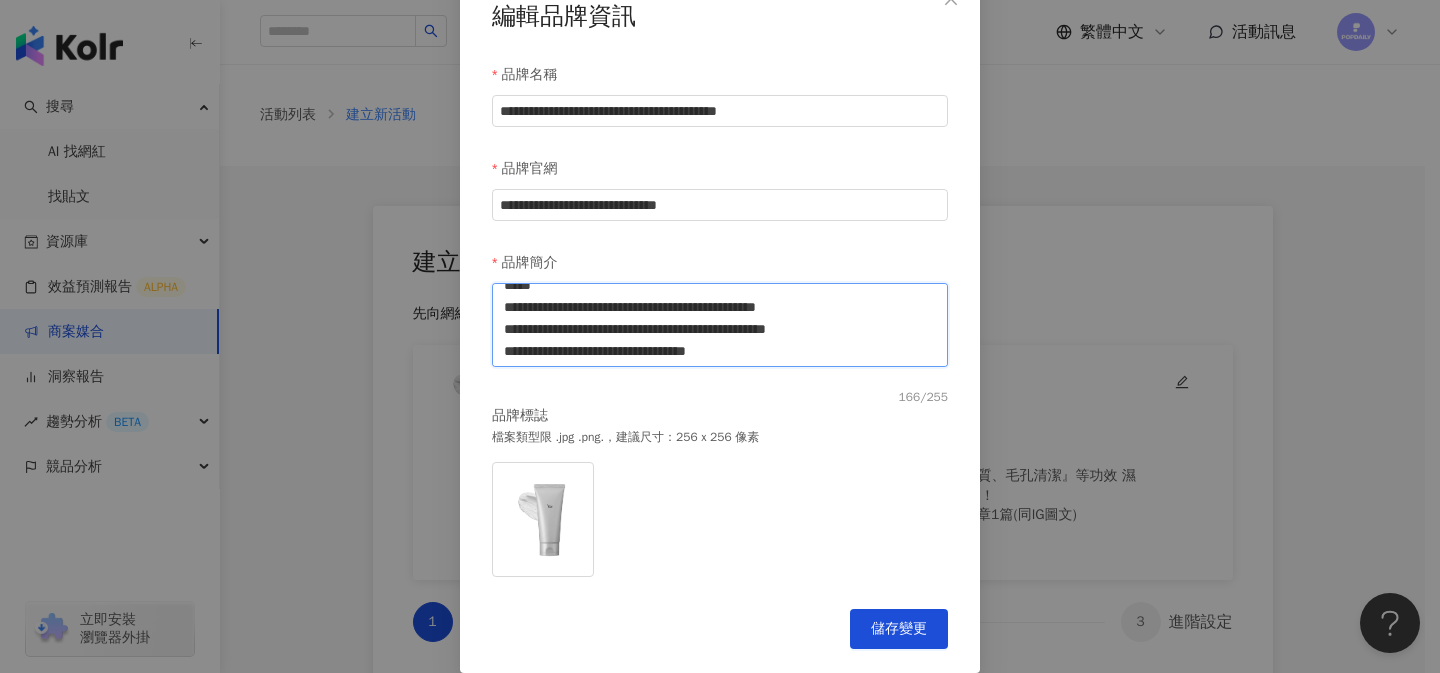 type on "**********" 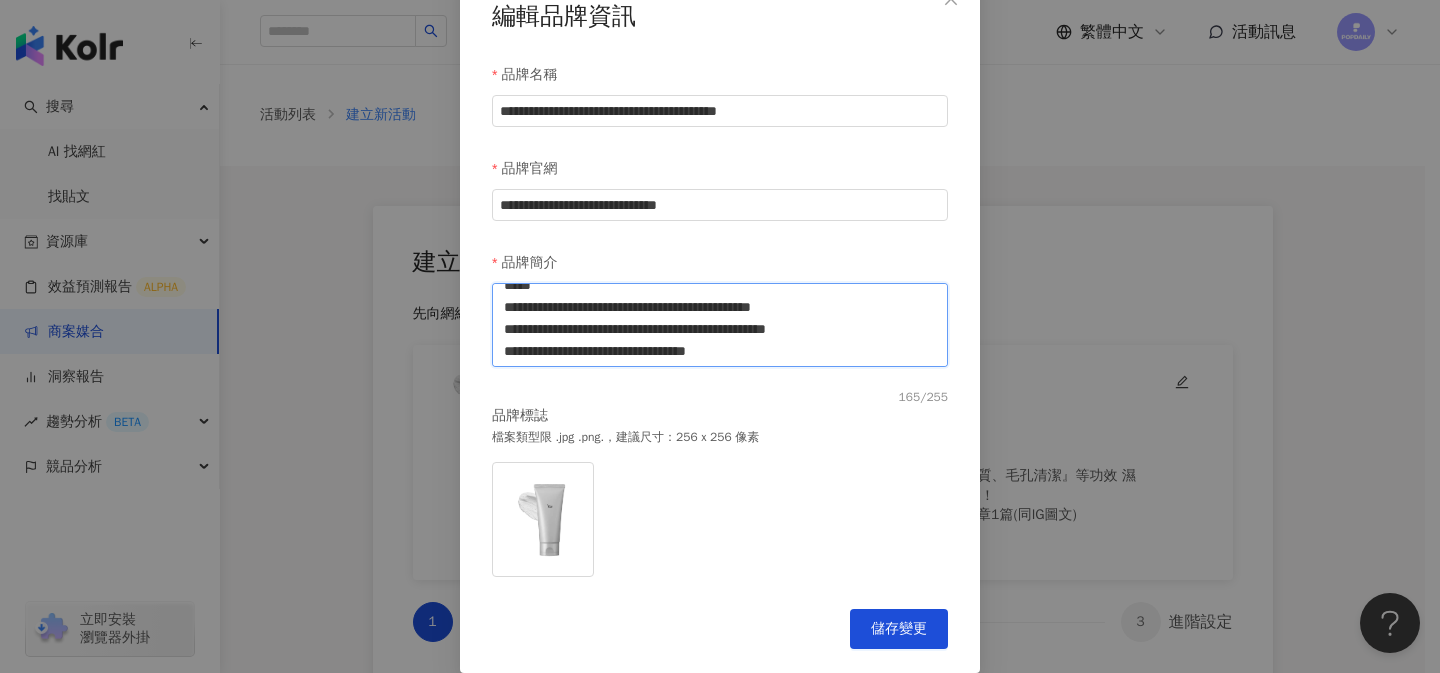click on "**********" at bounding box center (720, 325) 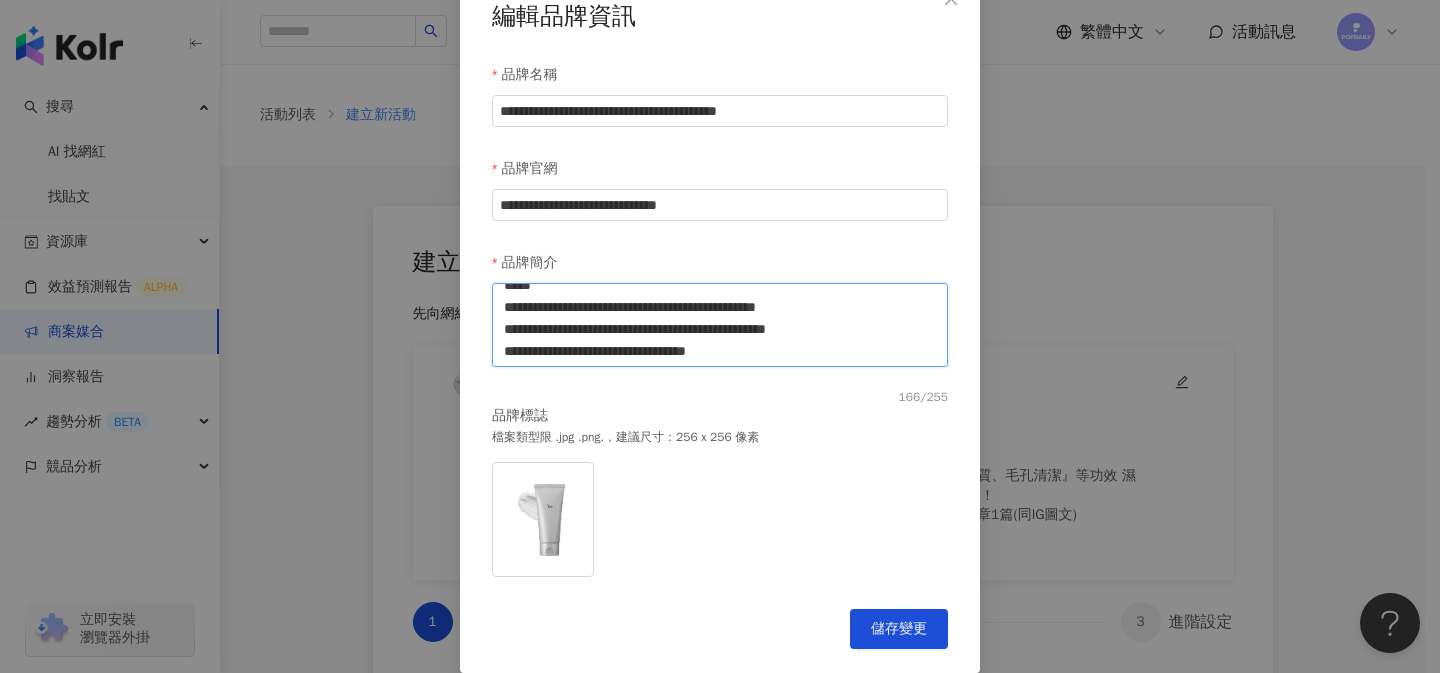 type on "**********" 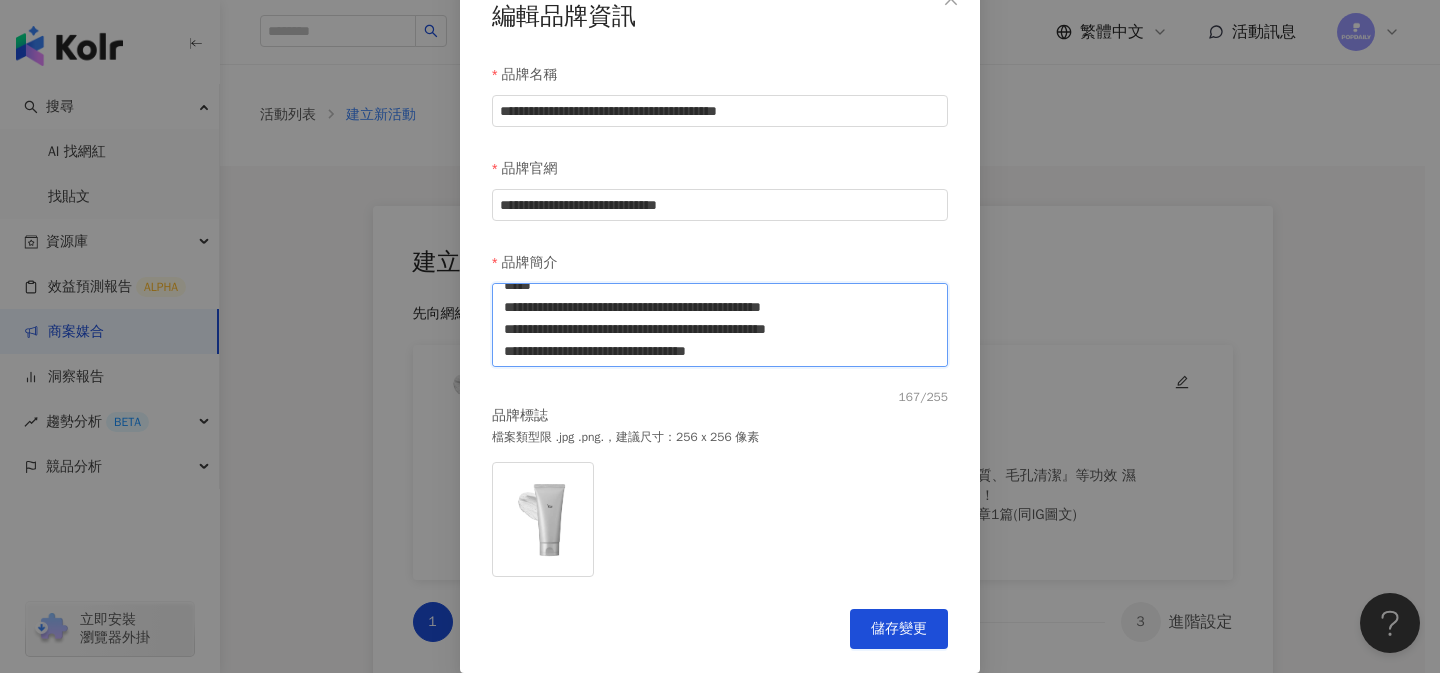 type on "**********" 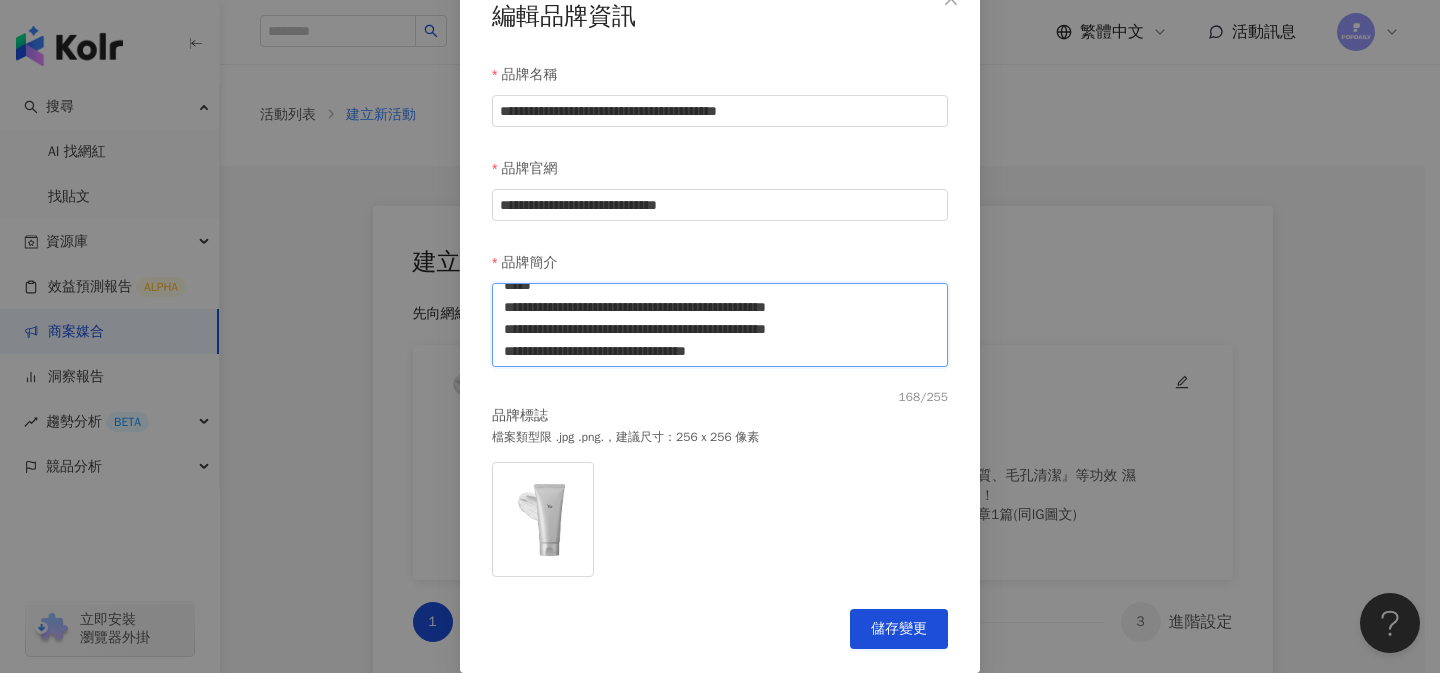 type on "**********" 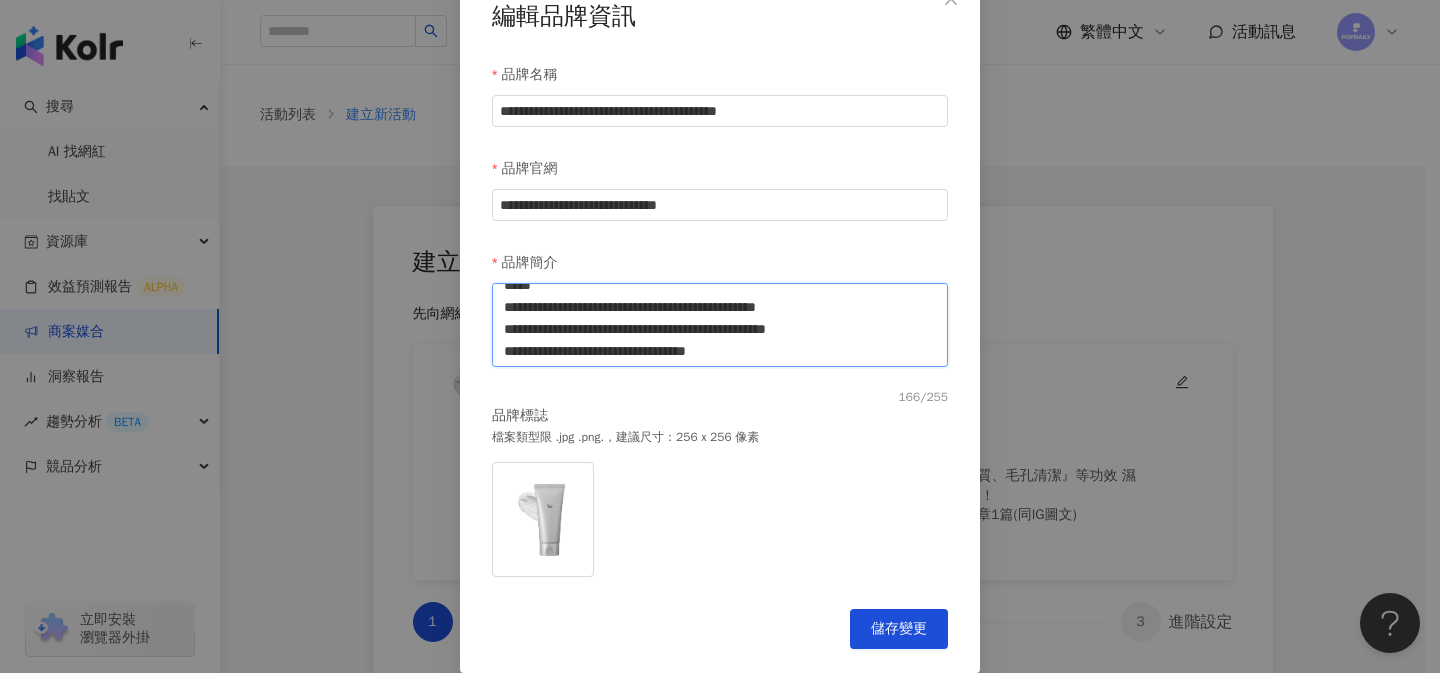 type on "**********" 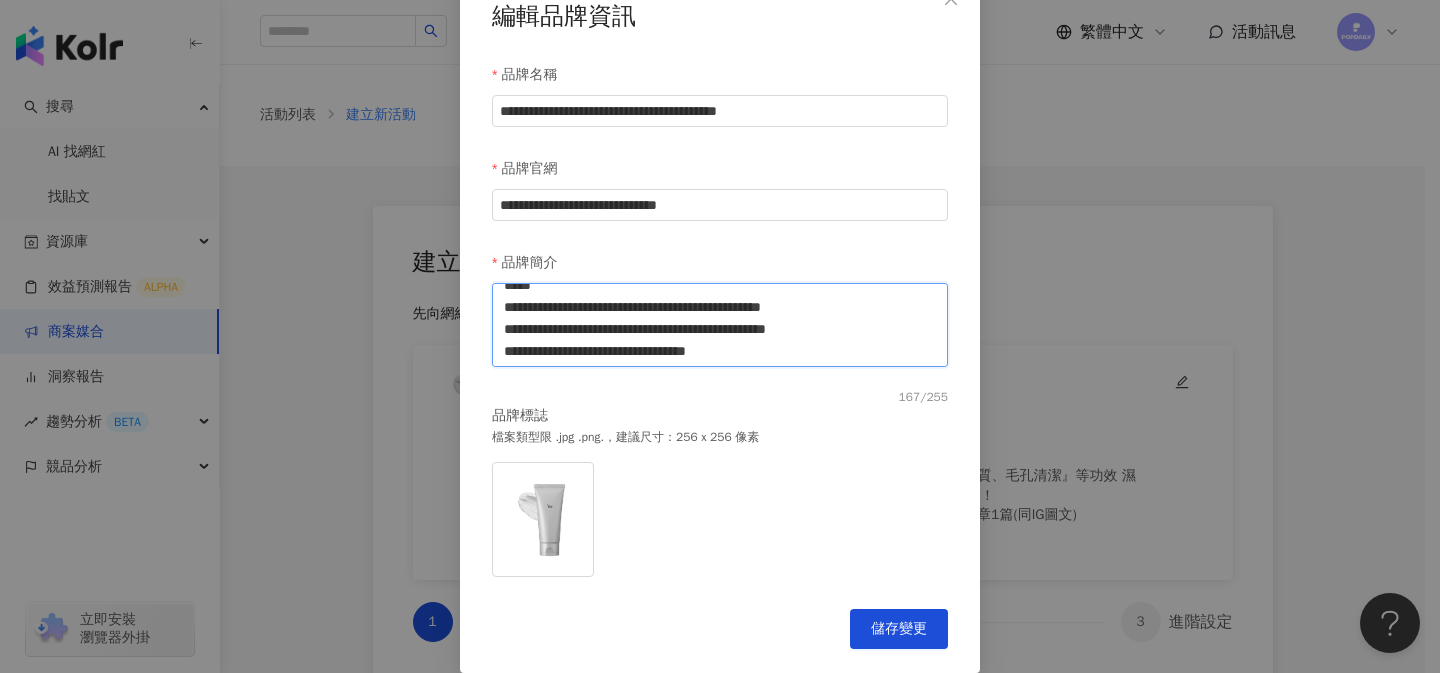 type on "**********" 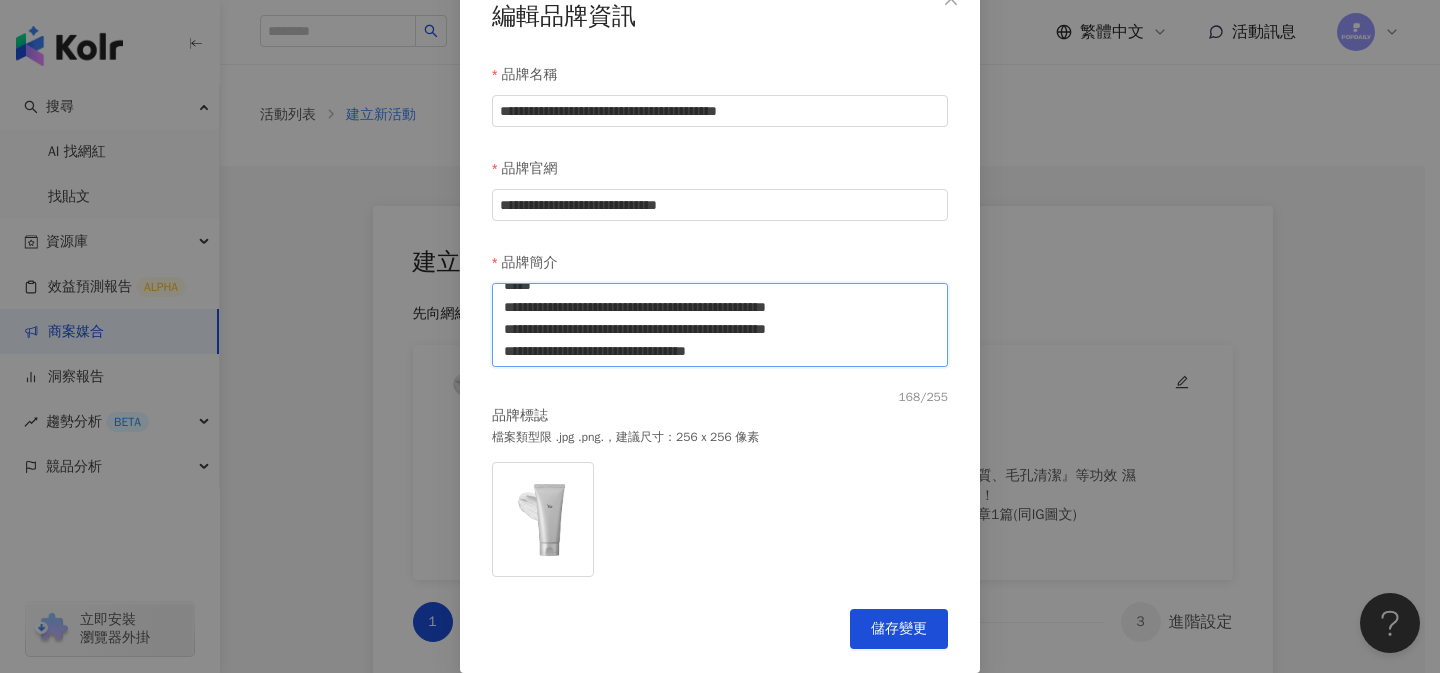 type on "**********" 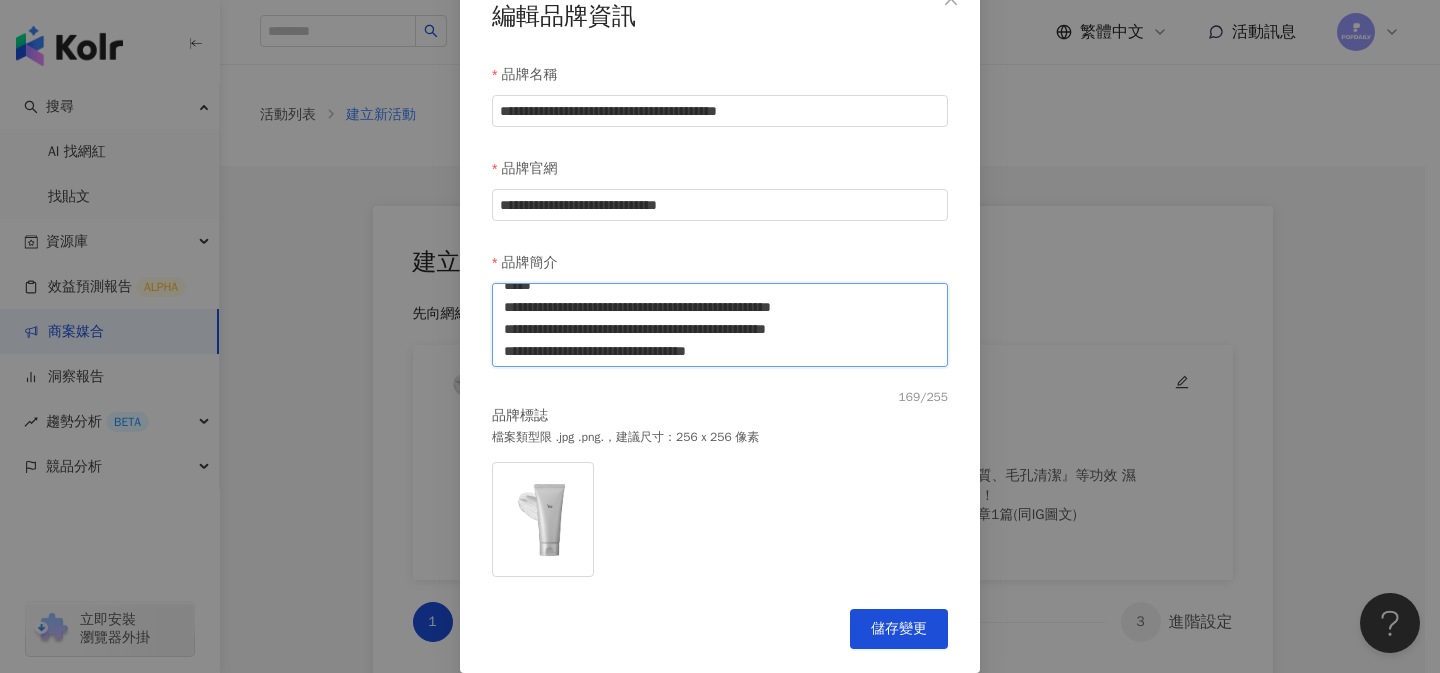 type on "**********" 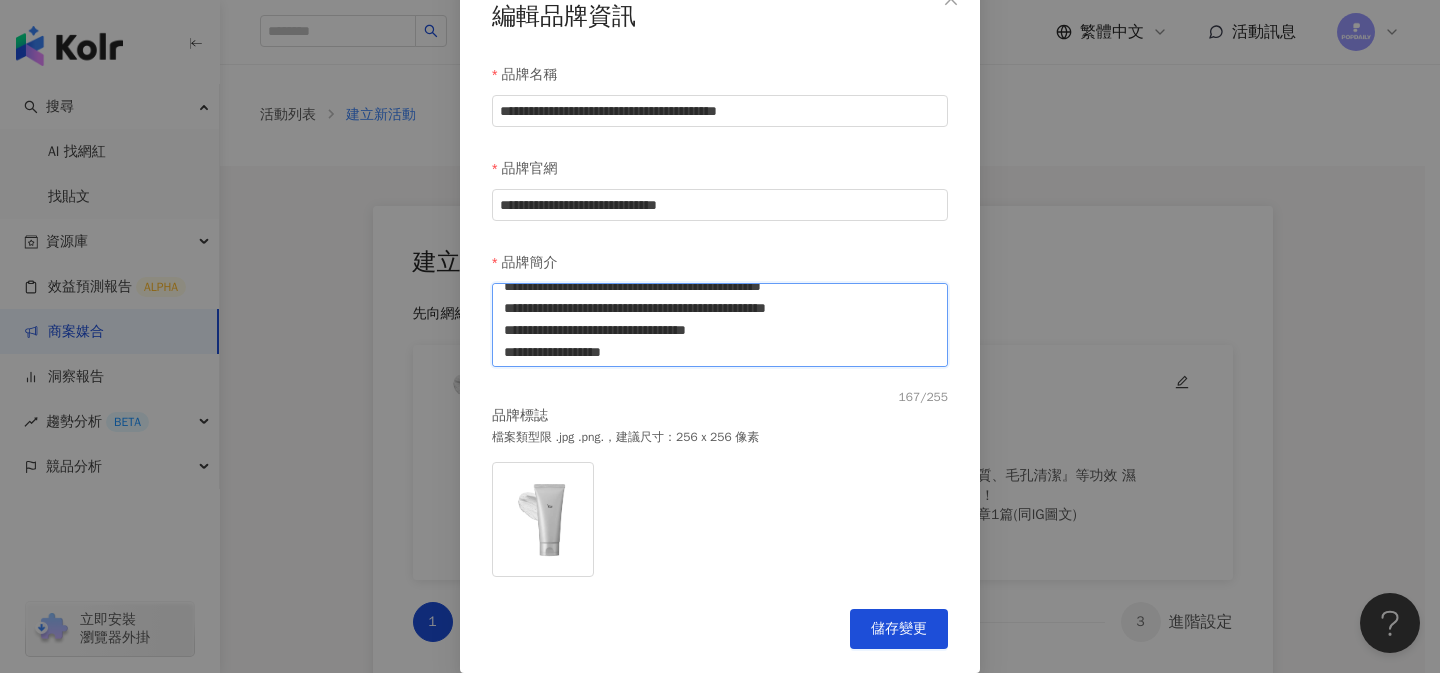 scroll, scrollTop: 44, scrollLeft: 0, axis: vertical 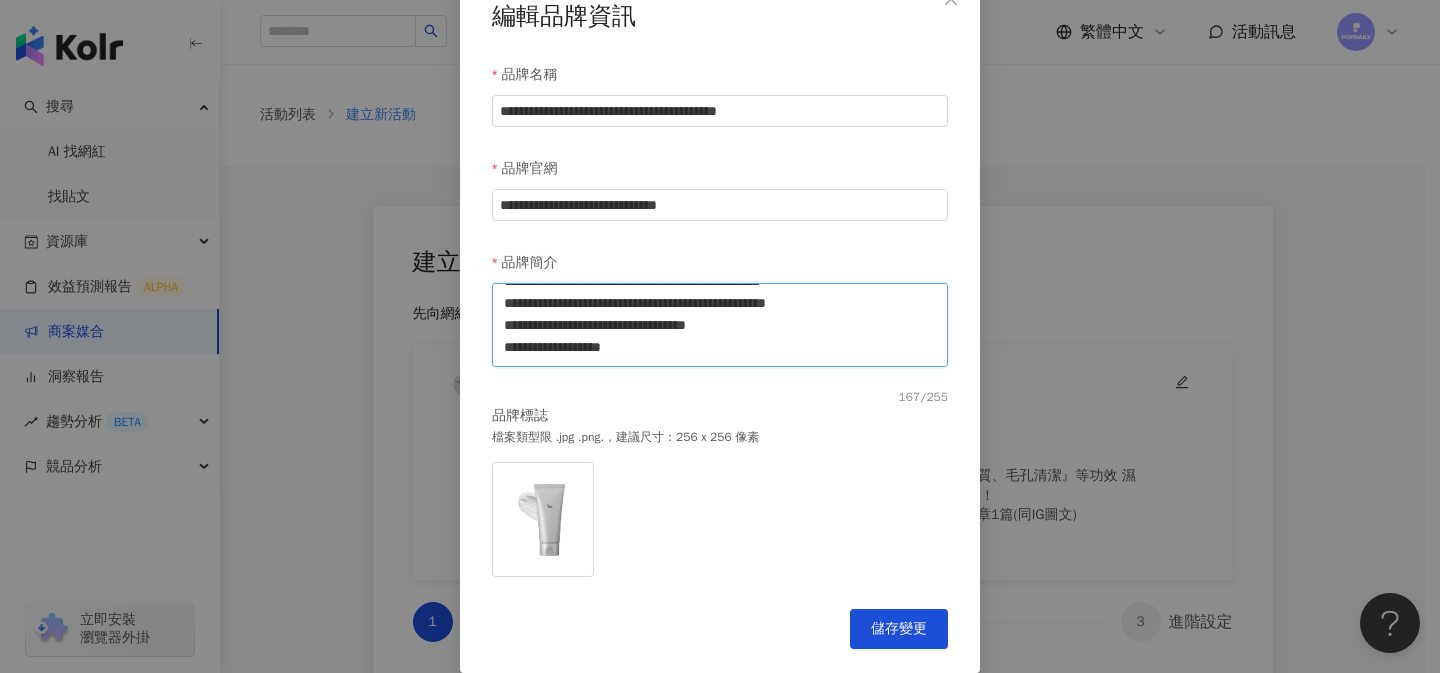 drag, startPoint x: 742, startPoint y: 325, endPoint x: 822, endPoint y: 343, distance: 82 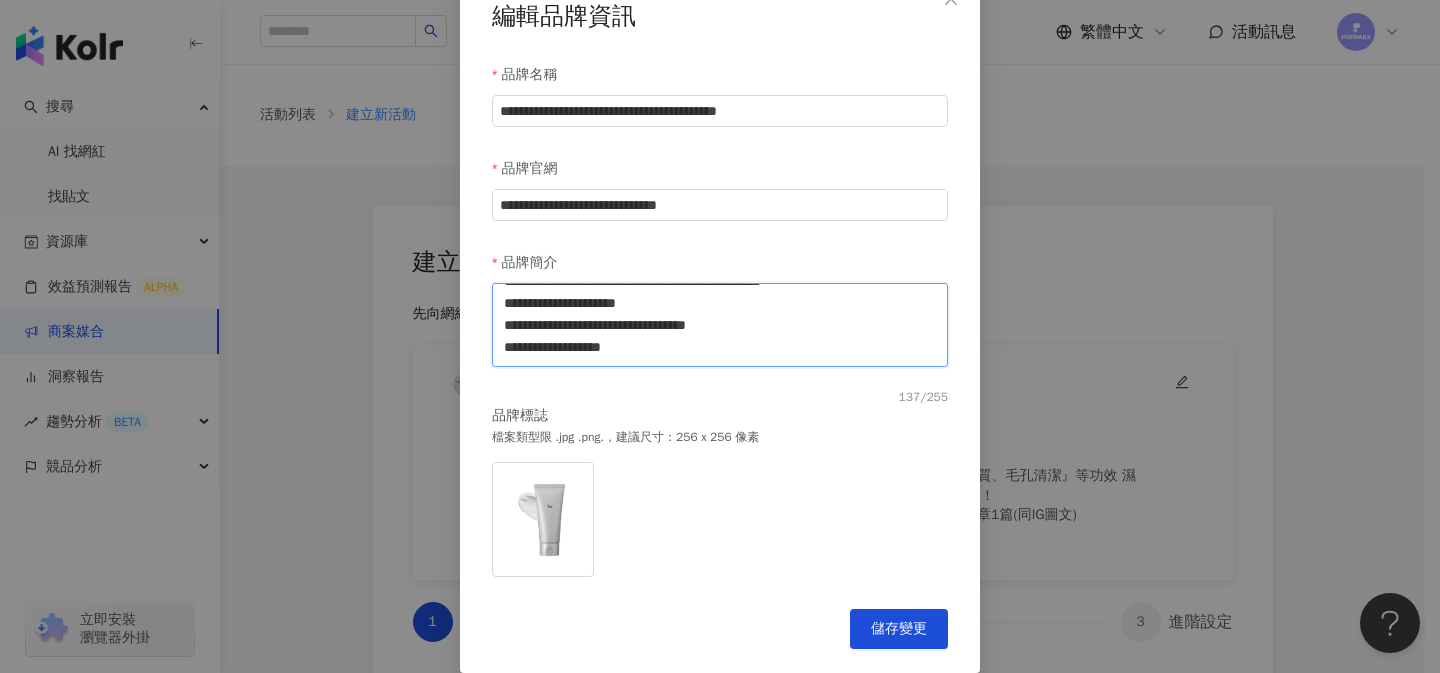 click on "**********" at bounding box center [720, 325] 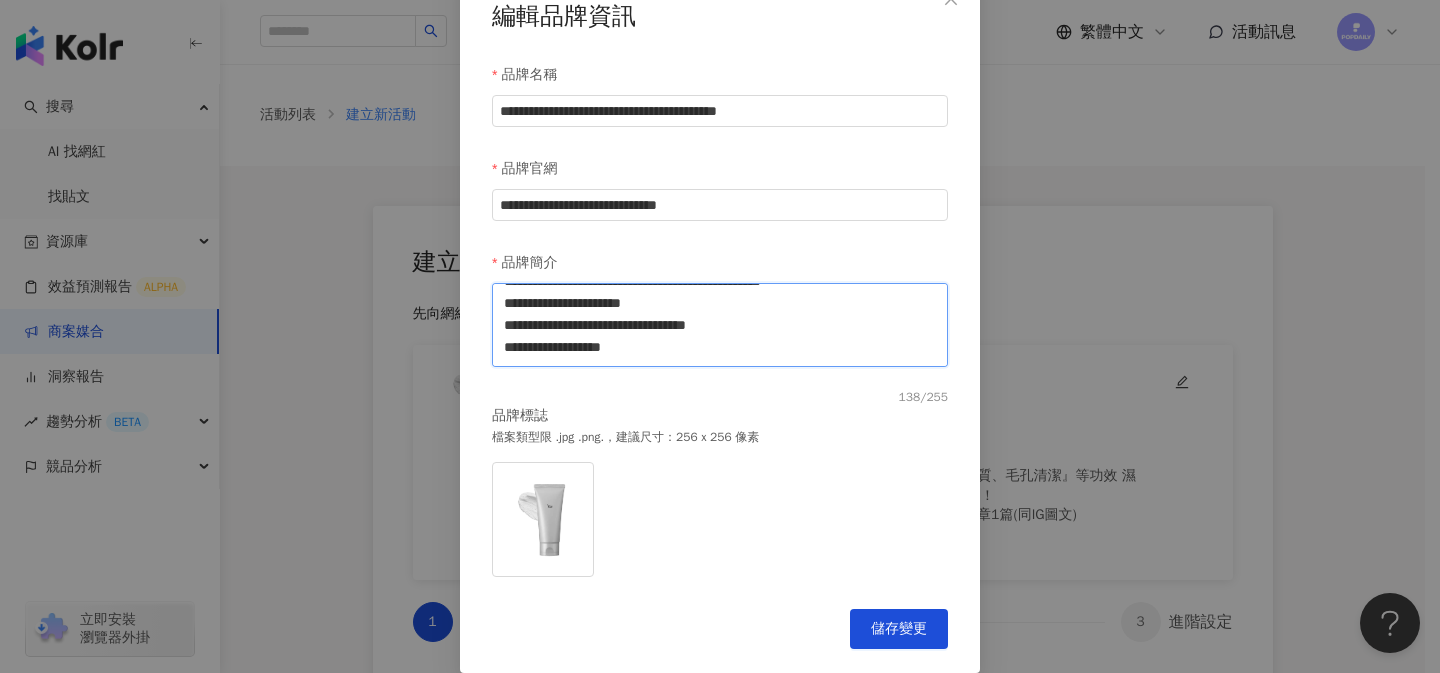 type on "**********" 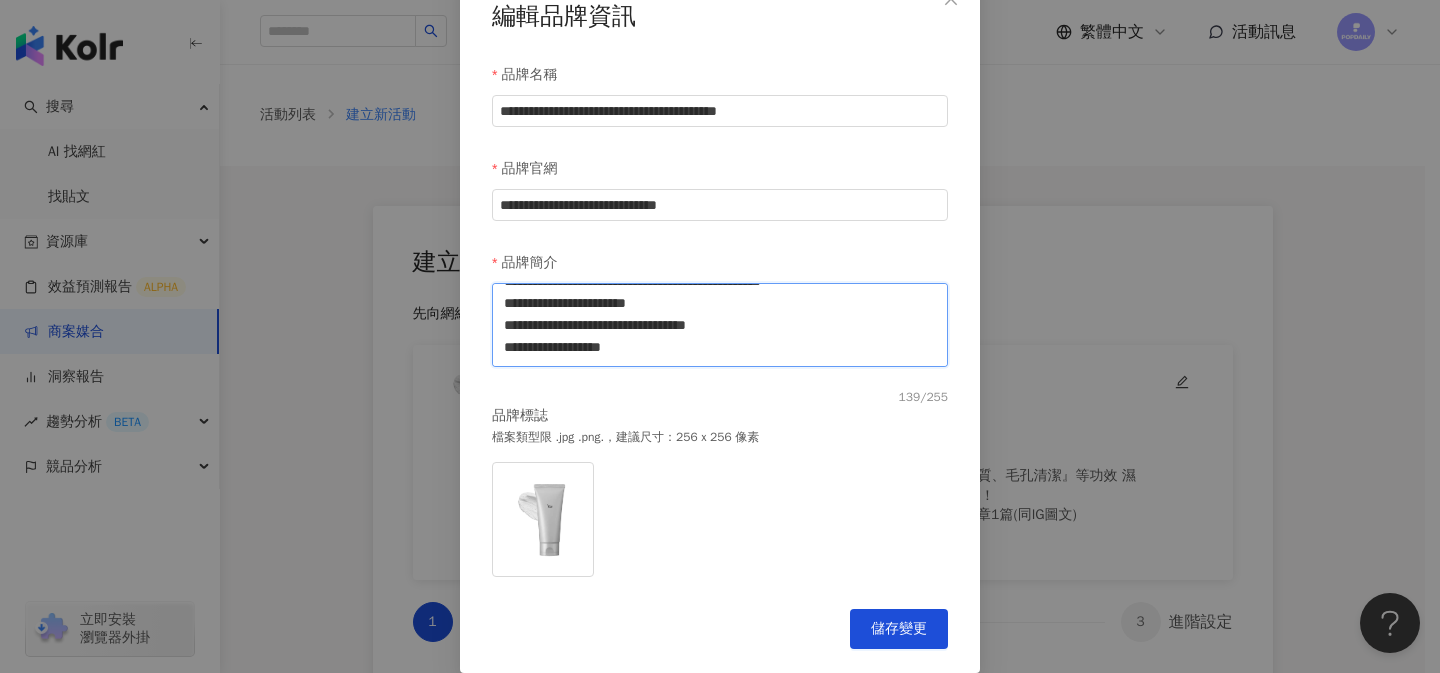 type on "**********" 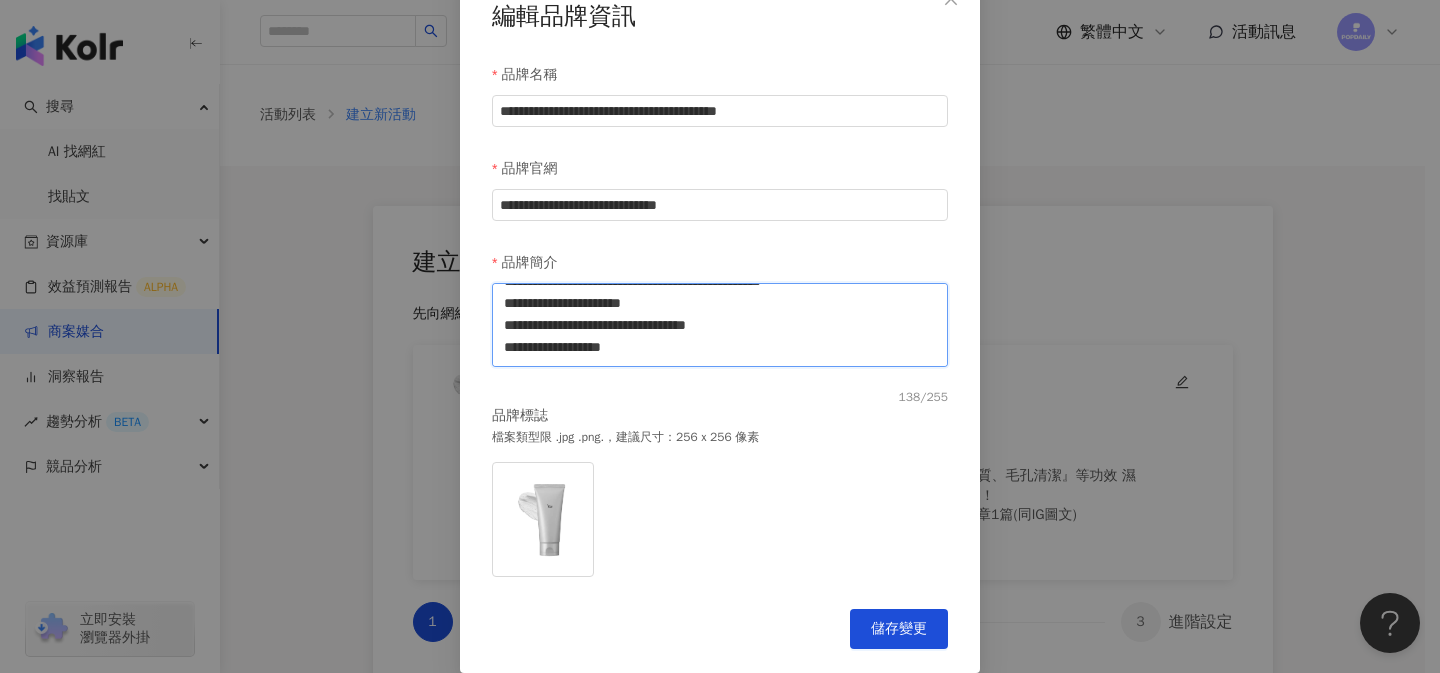 type on "**********" 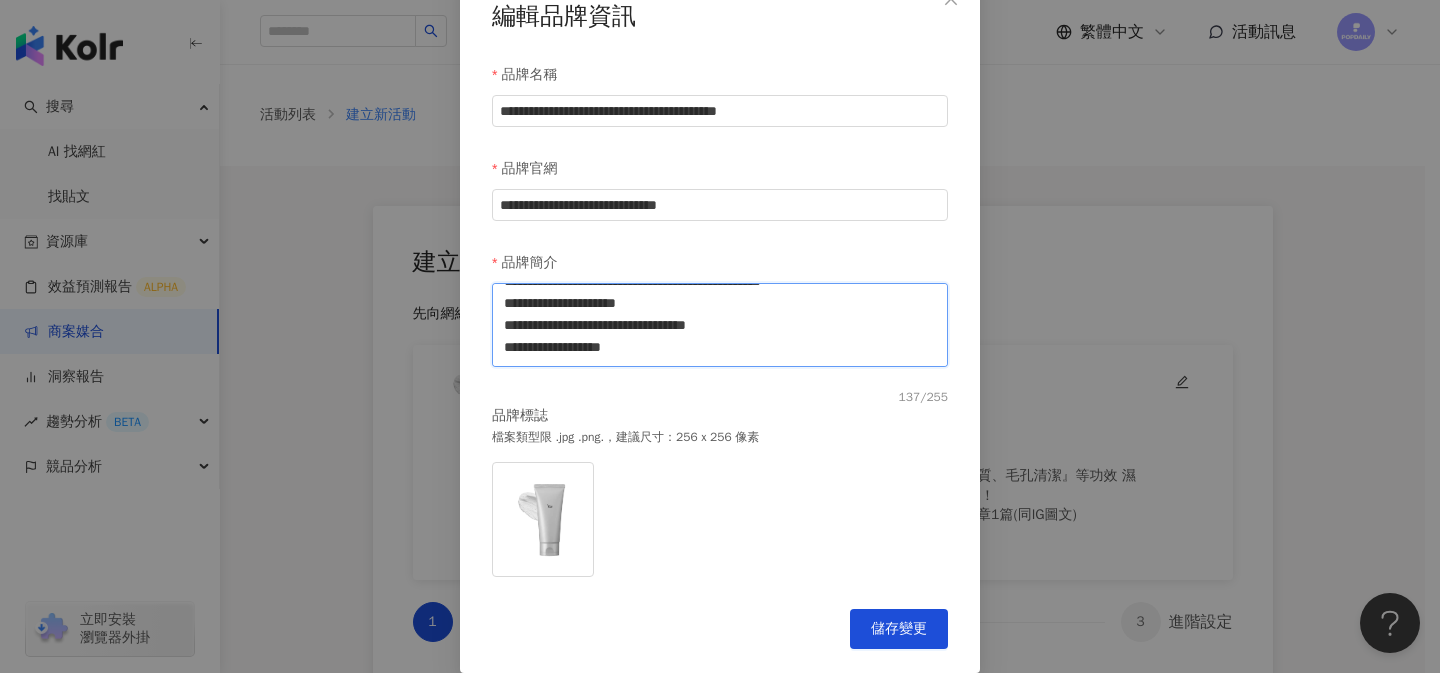 type on "**********" 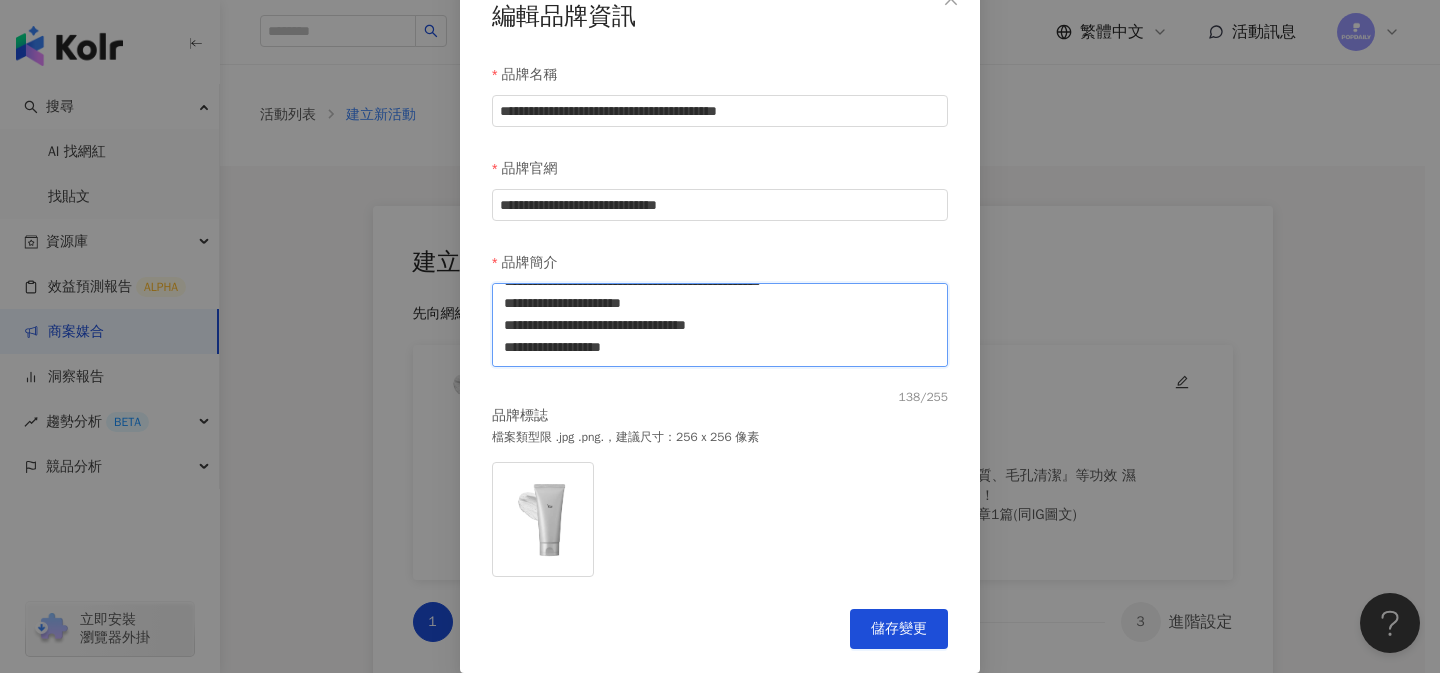 type on "**********" 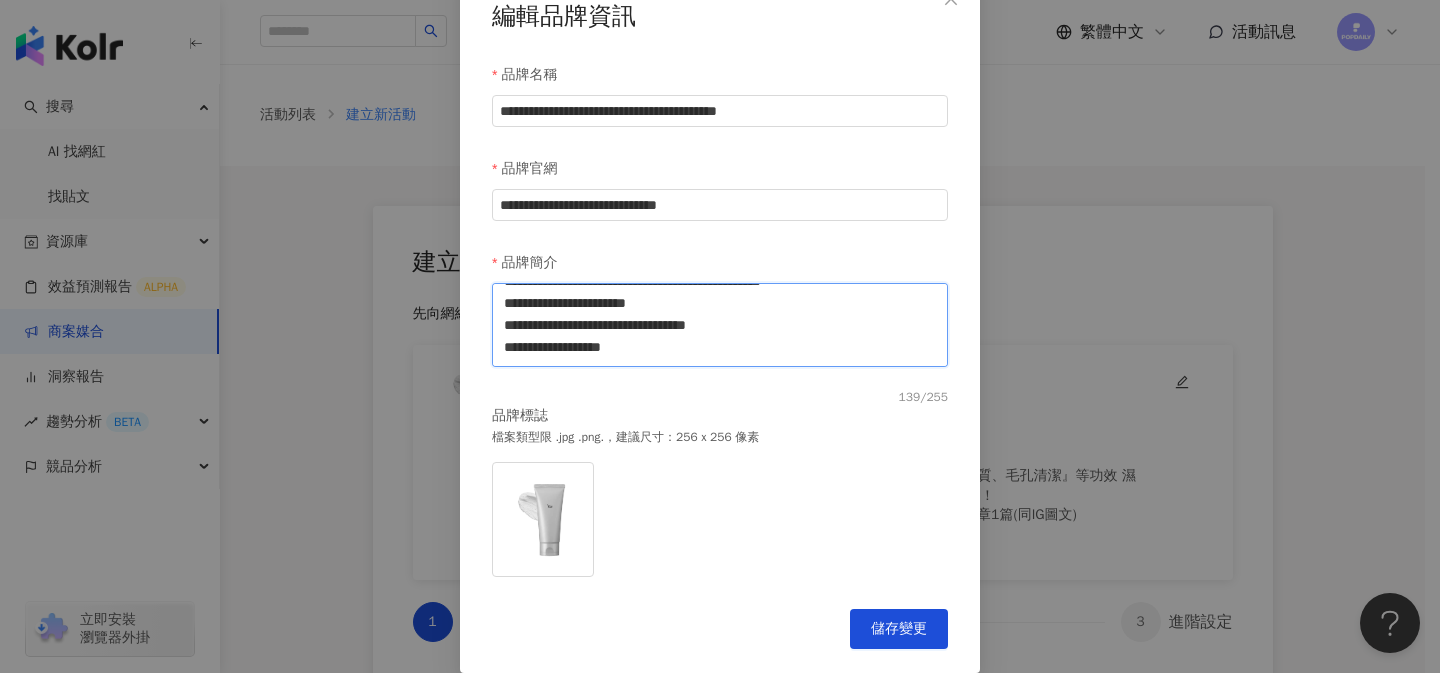 type on "**********" 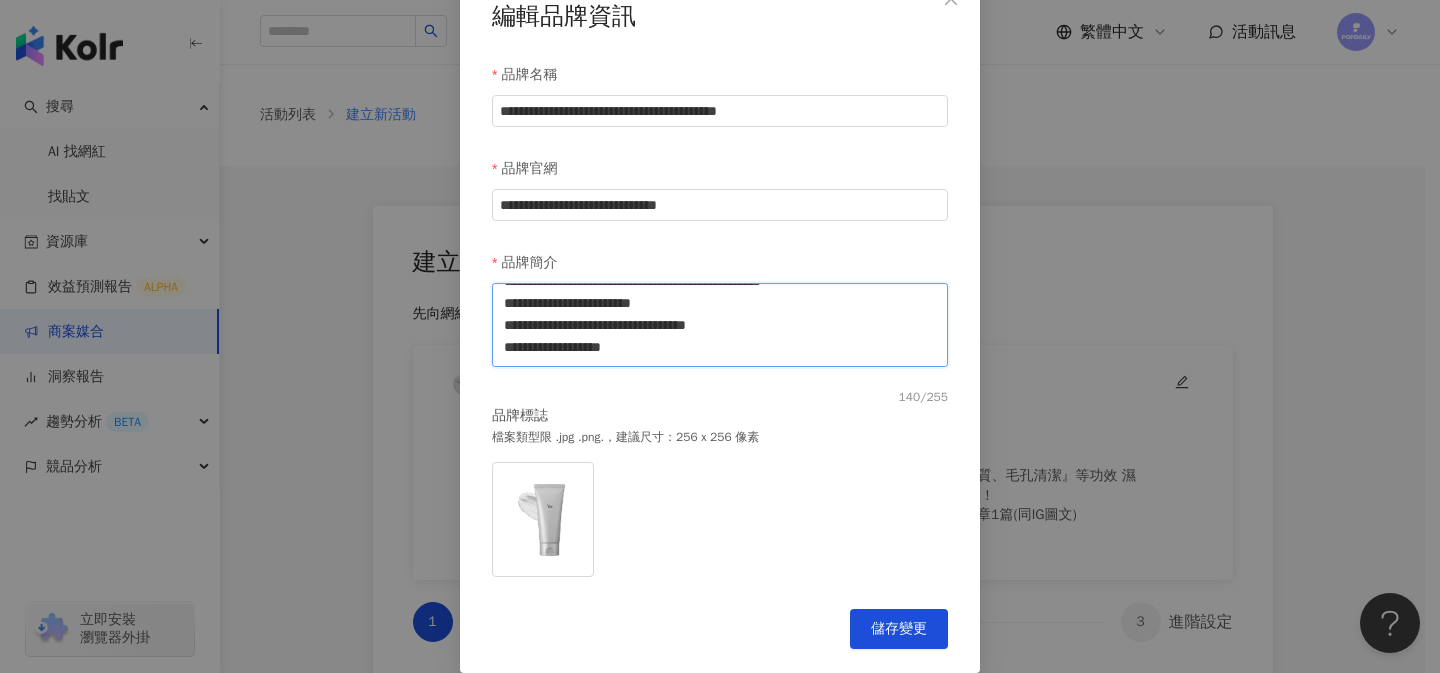 type on "**********" 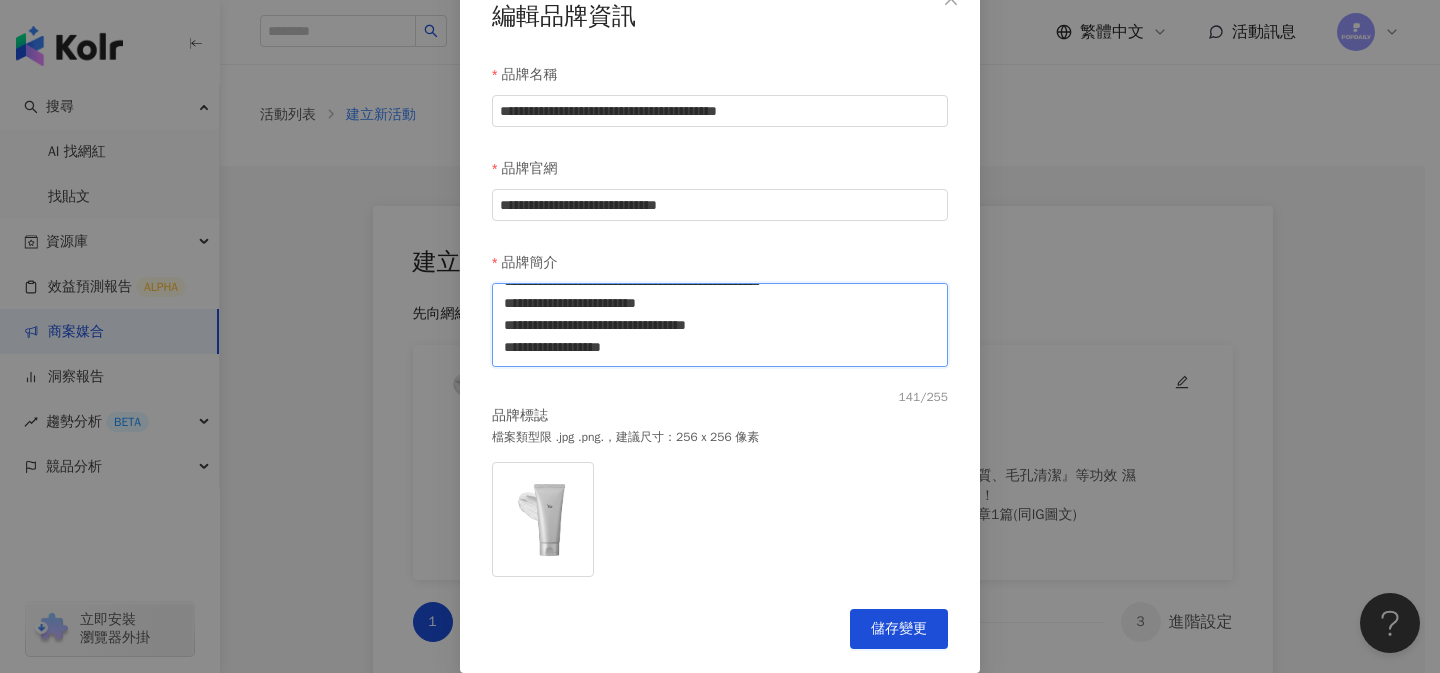 type on "**********" 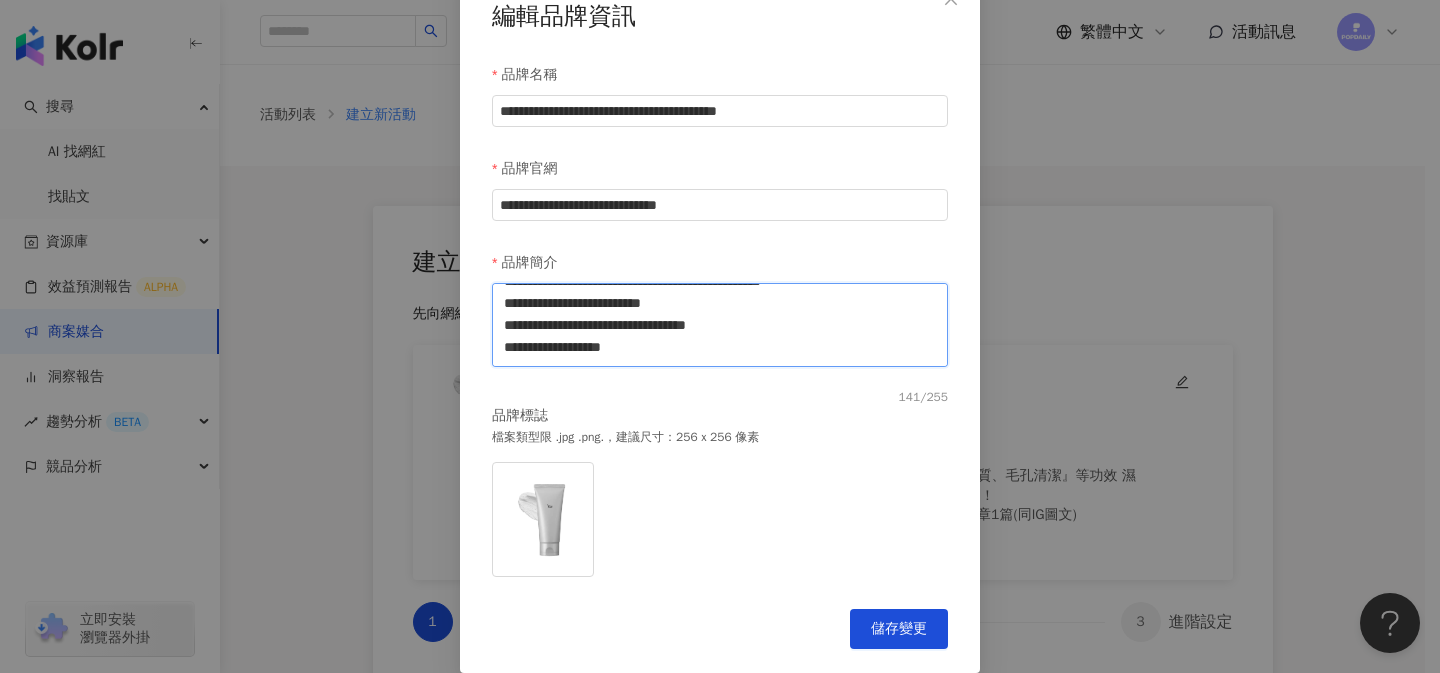 type on "**********" 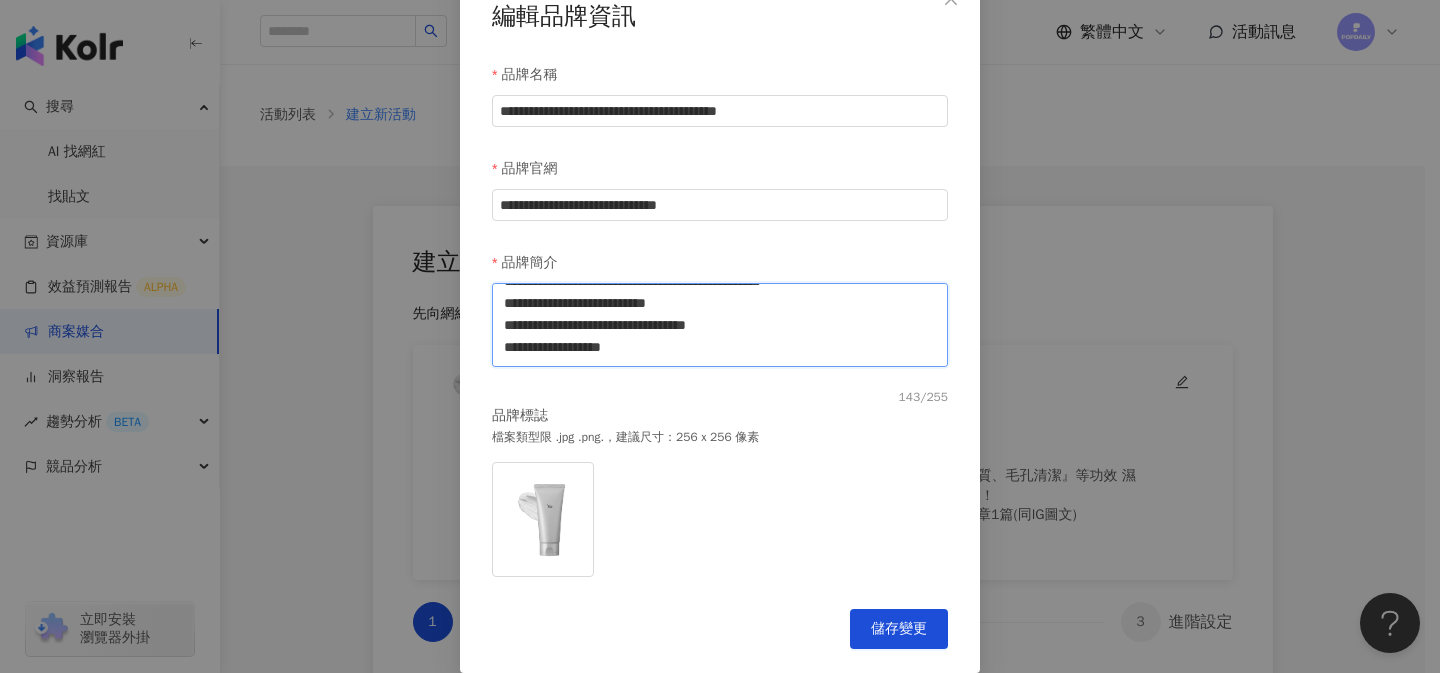 type on "**********" 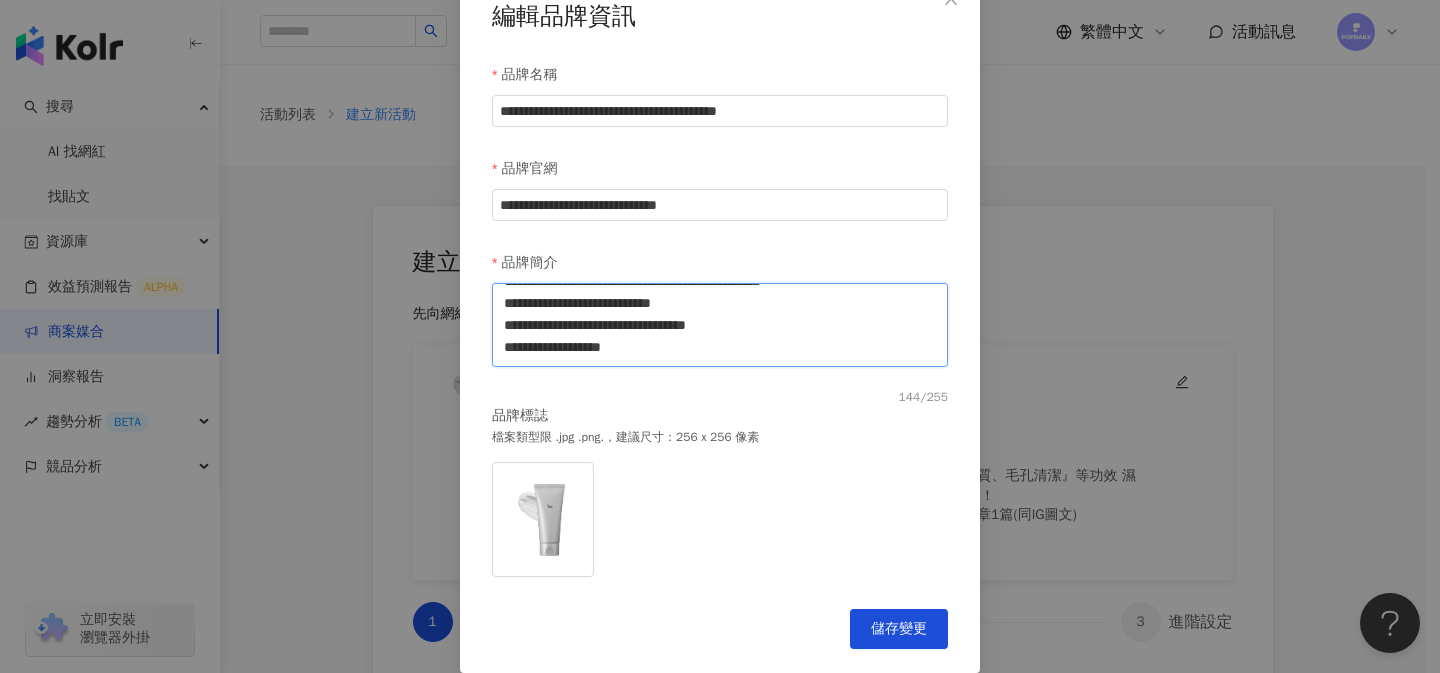 type on "**********" 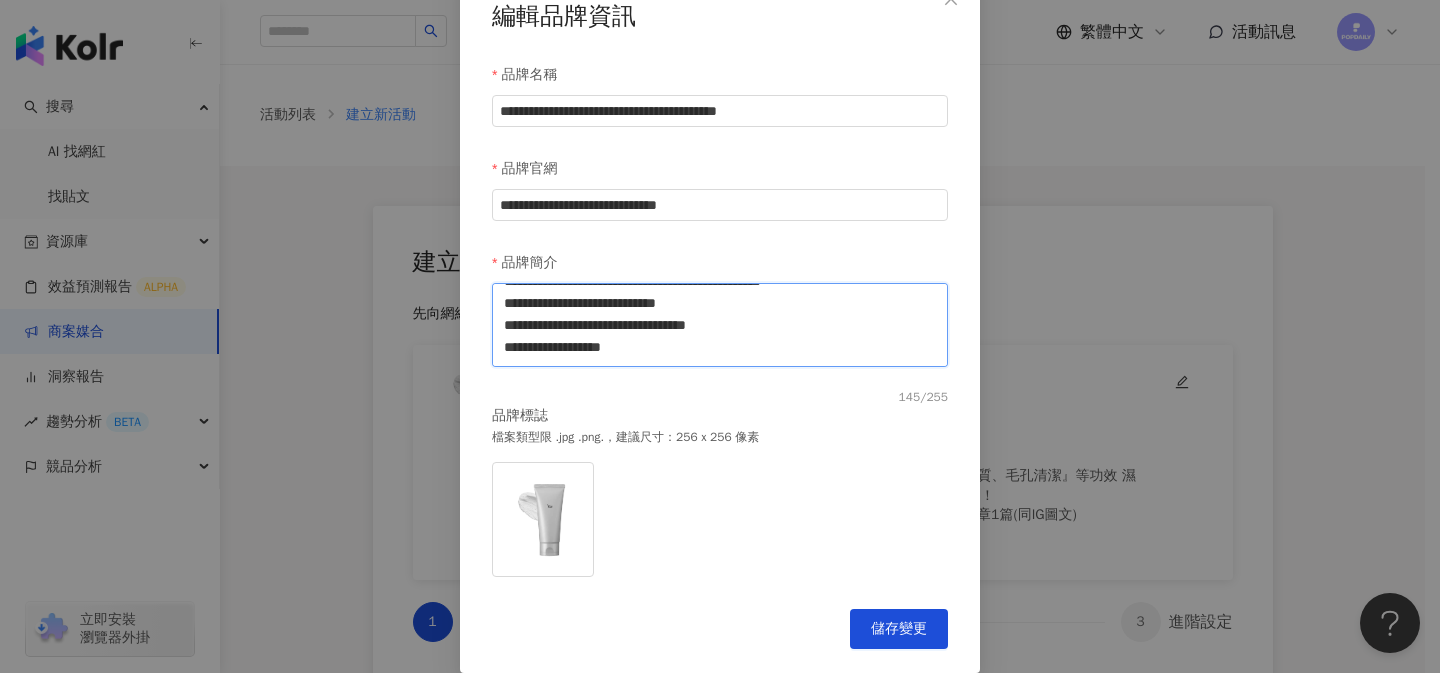 type on "**********" 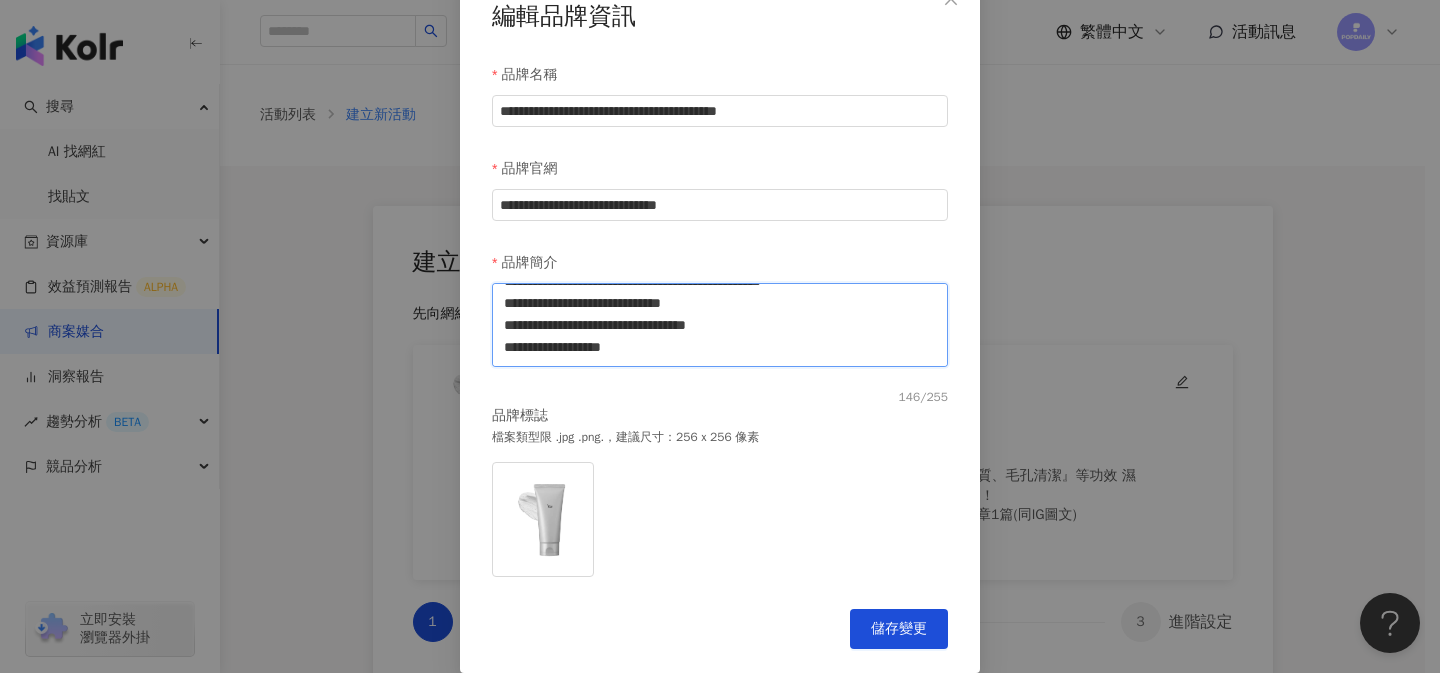 type on "**********" 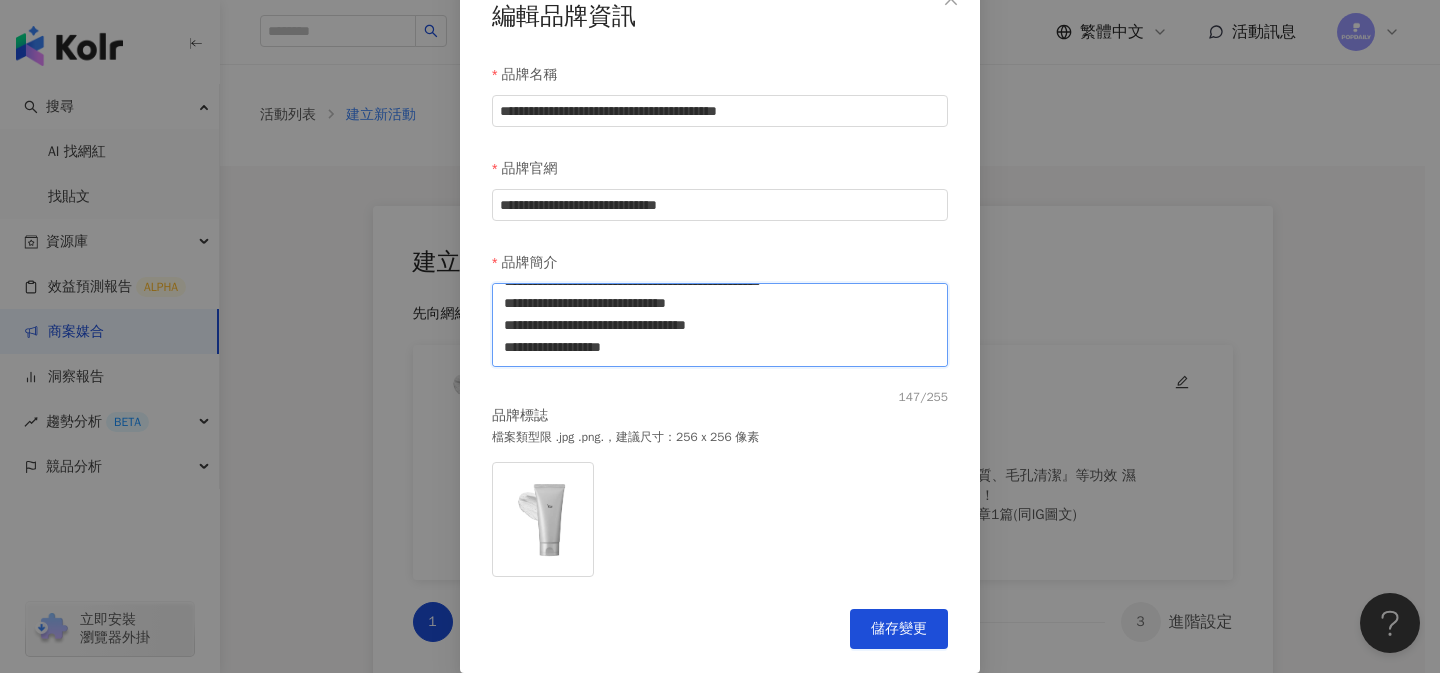 type on "**********" 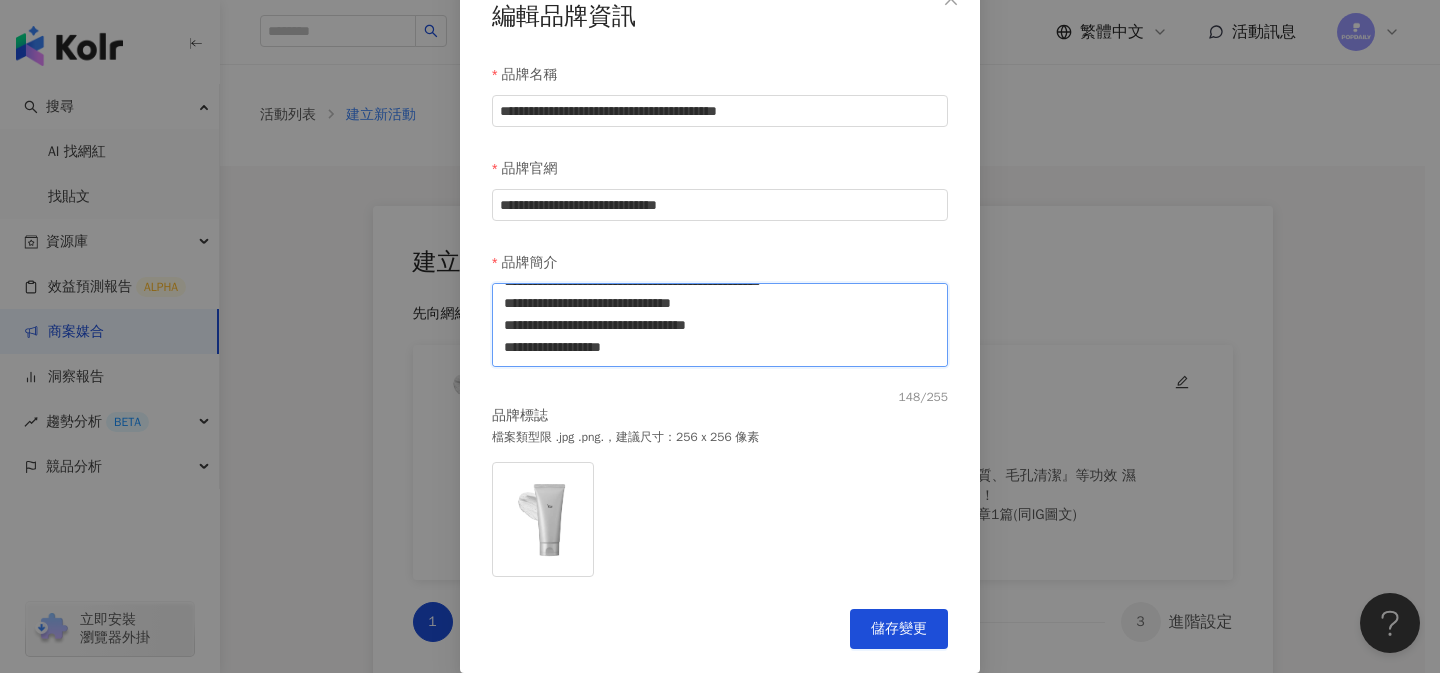 type on "**********" 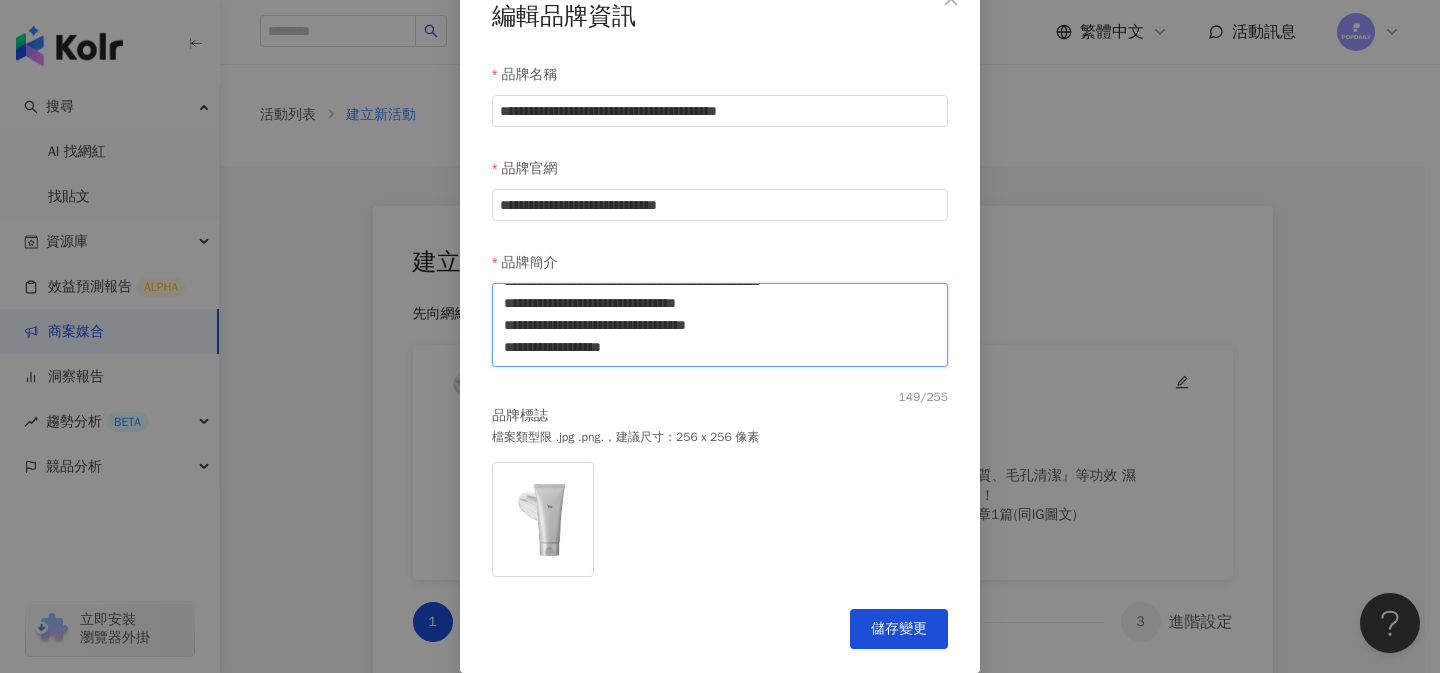 type on "**********" 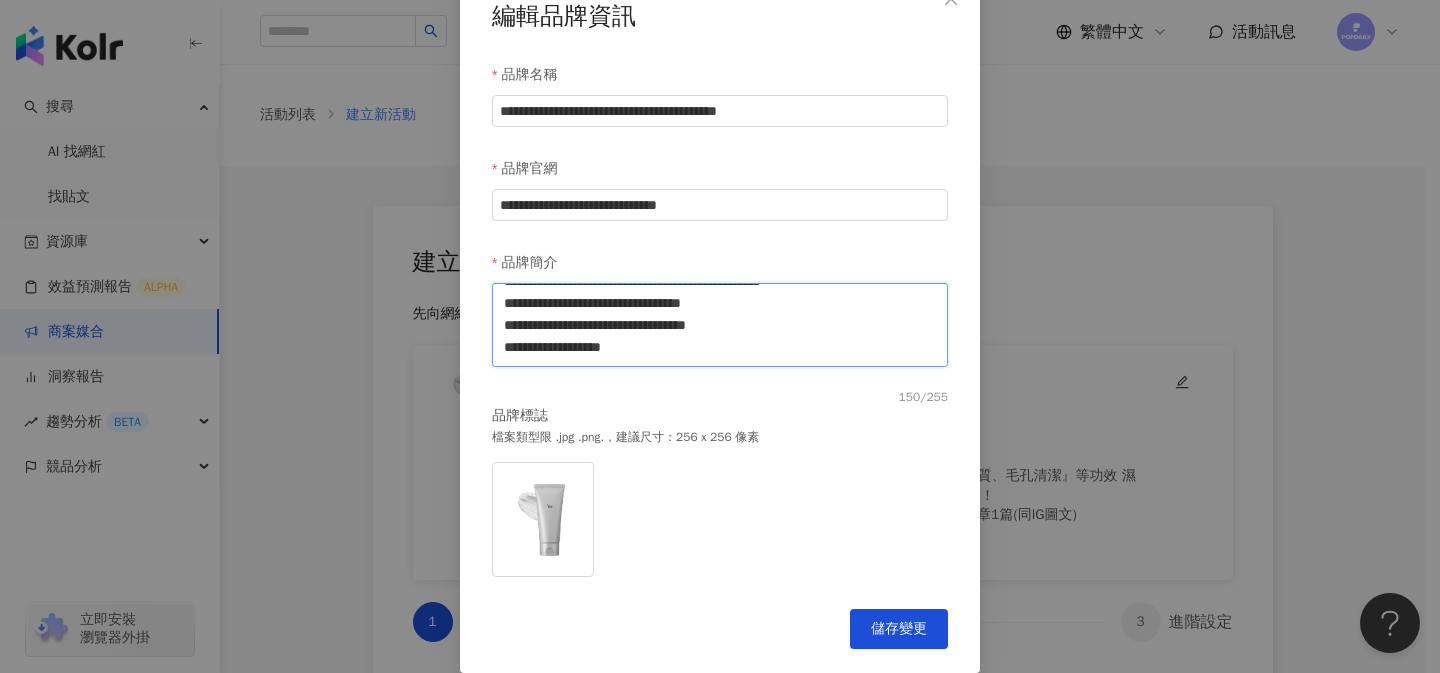 type on "**********" 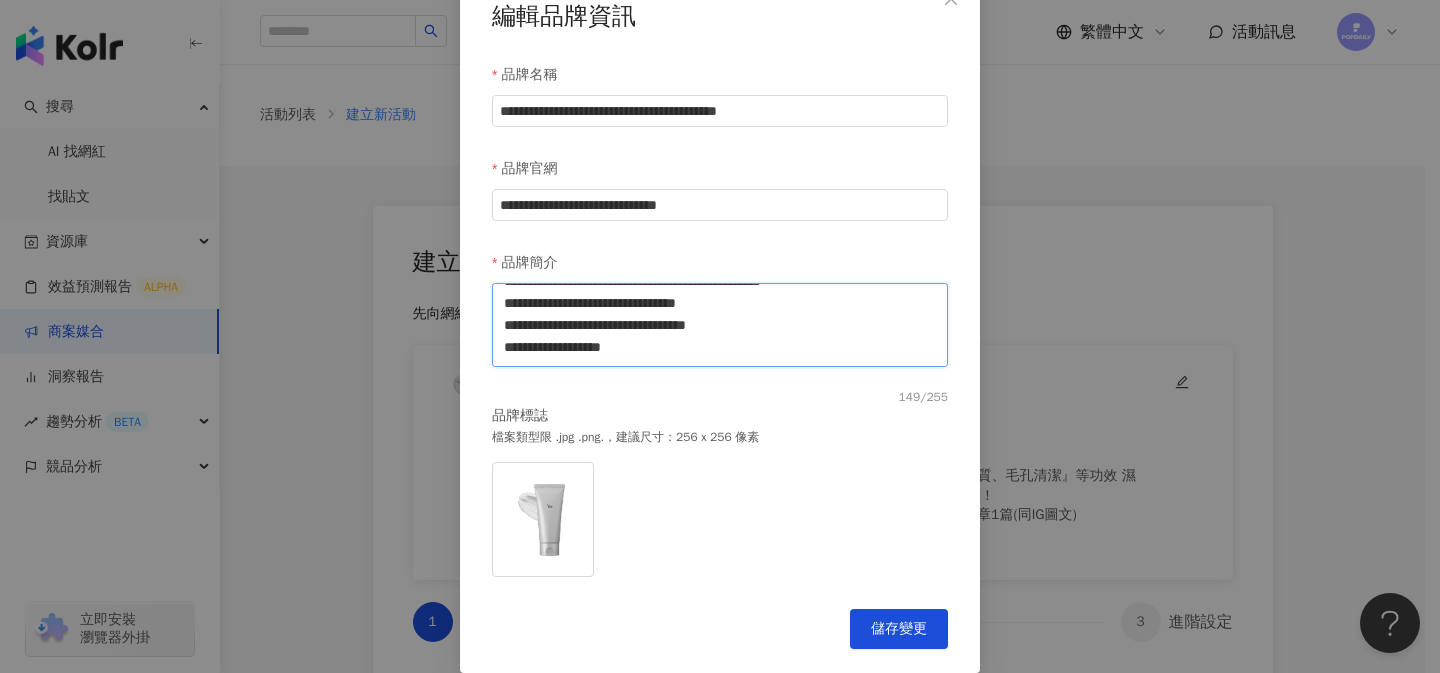 type on "**********" 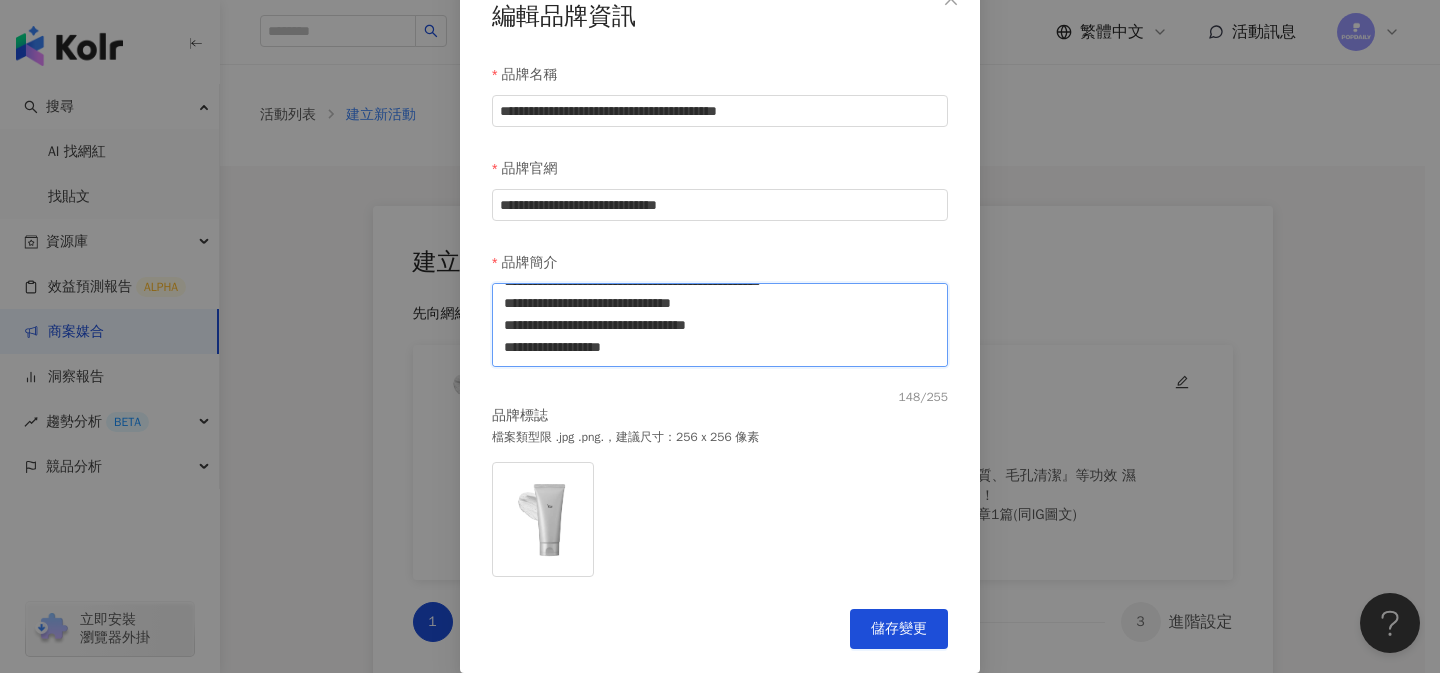 type on "**********" 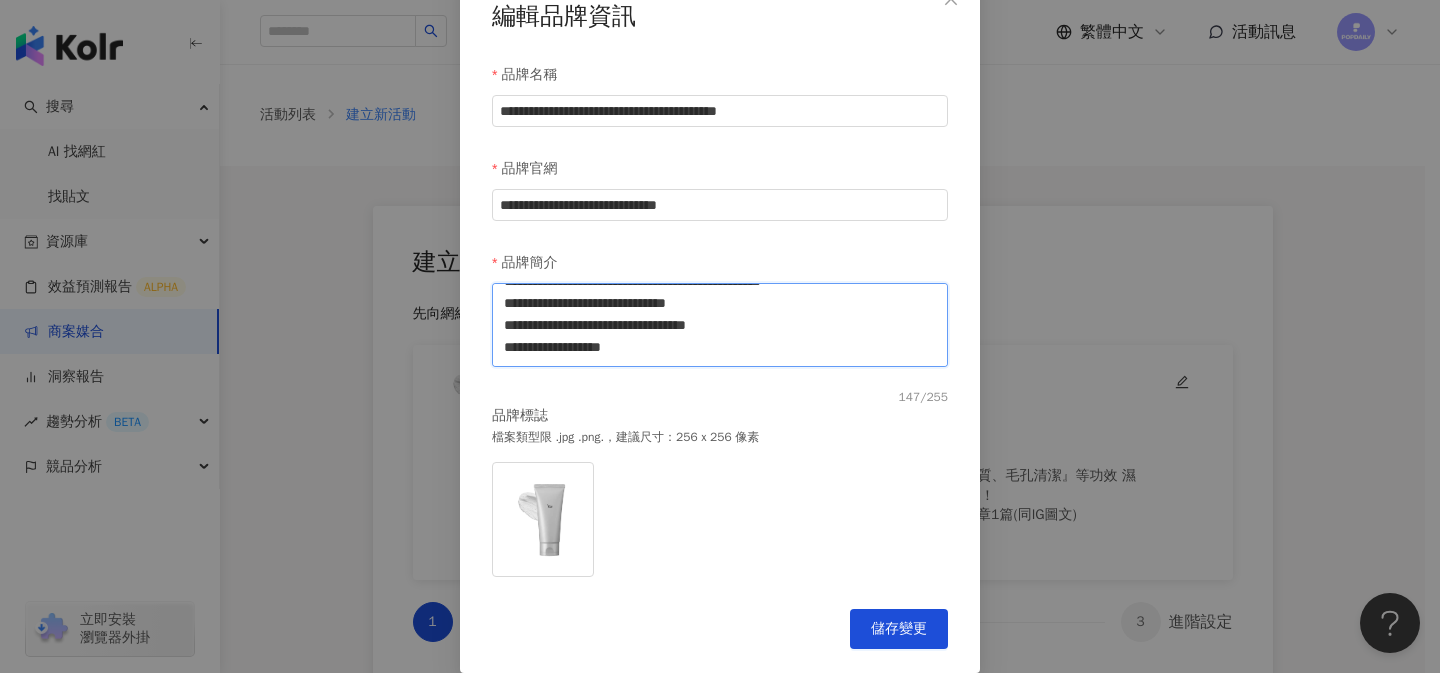 type on "**********" 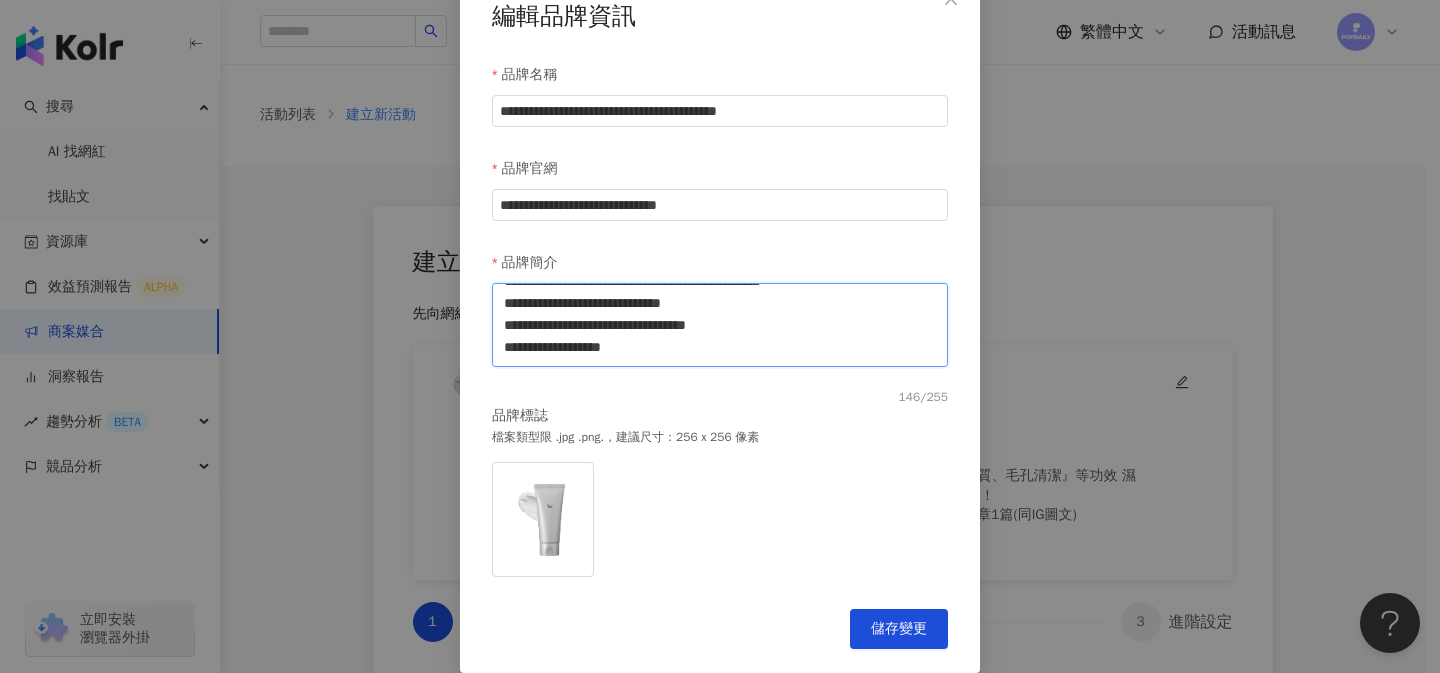 type on "**********" 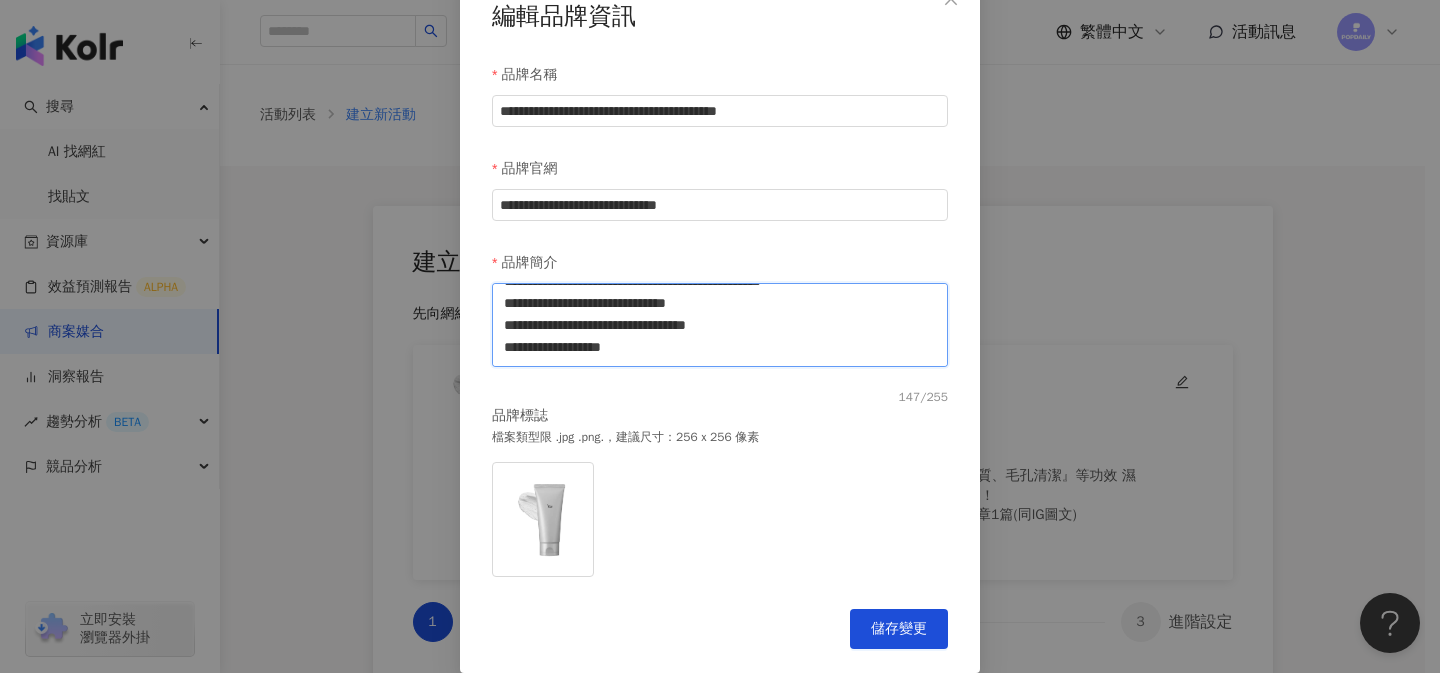 type on "**********" 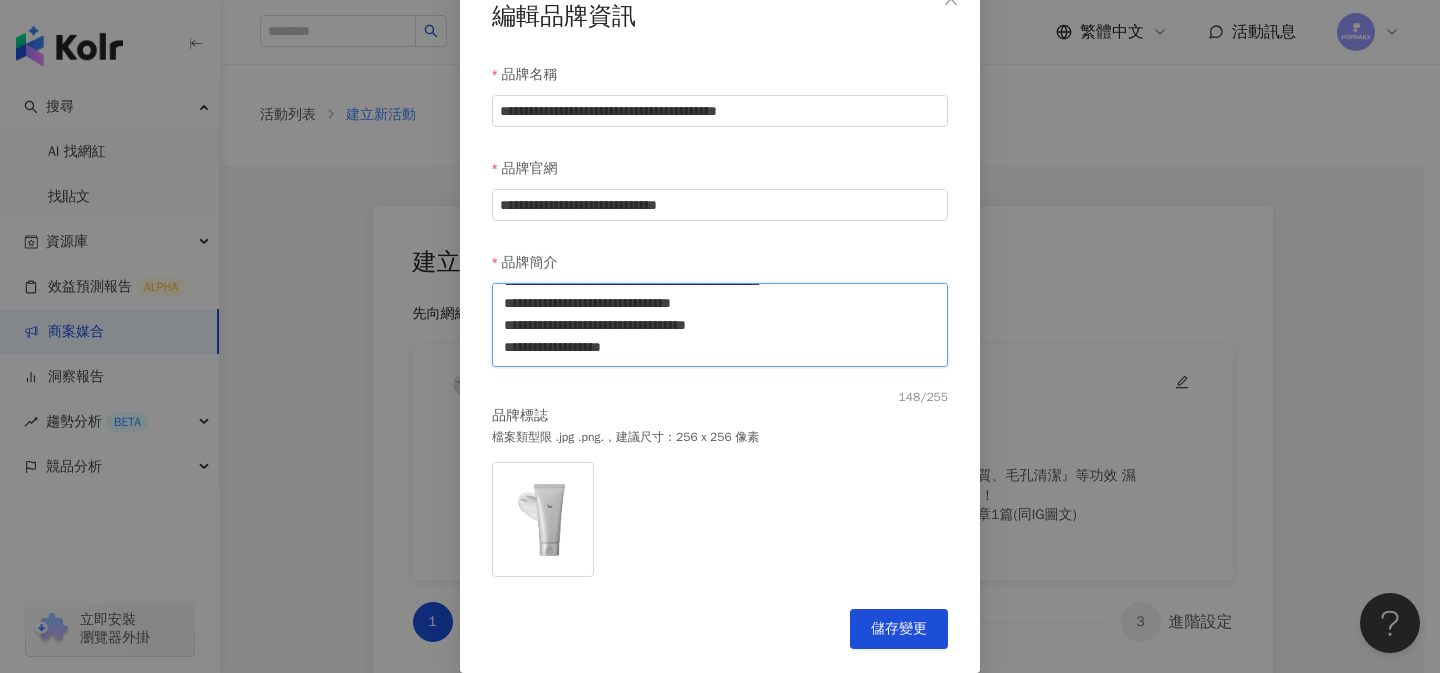 type on "**********" 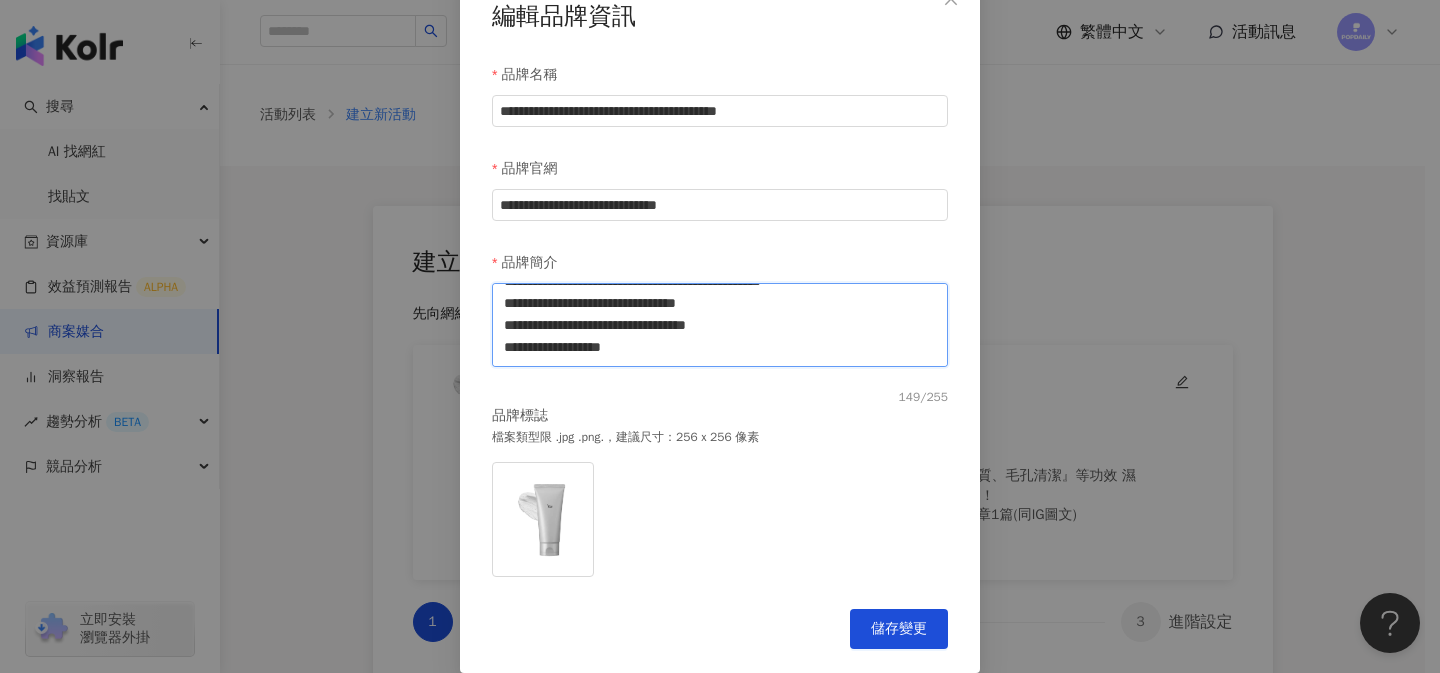 type on "**********" 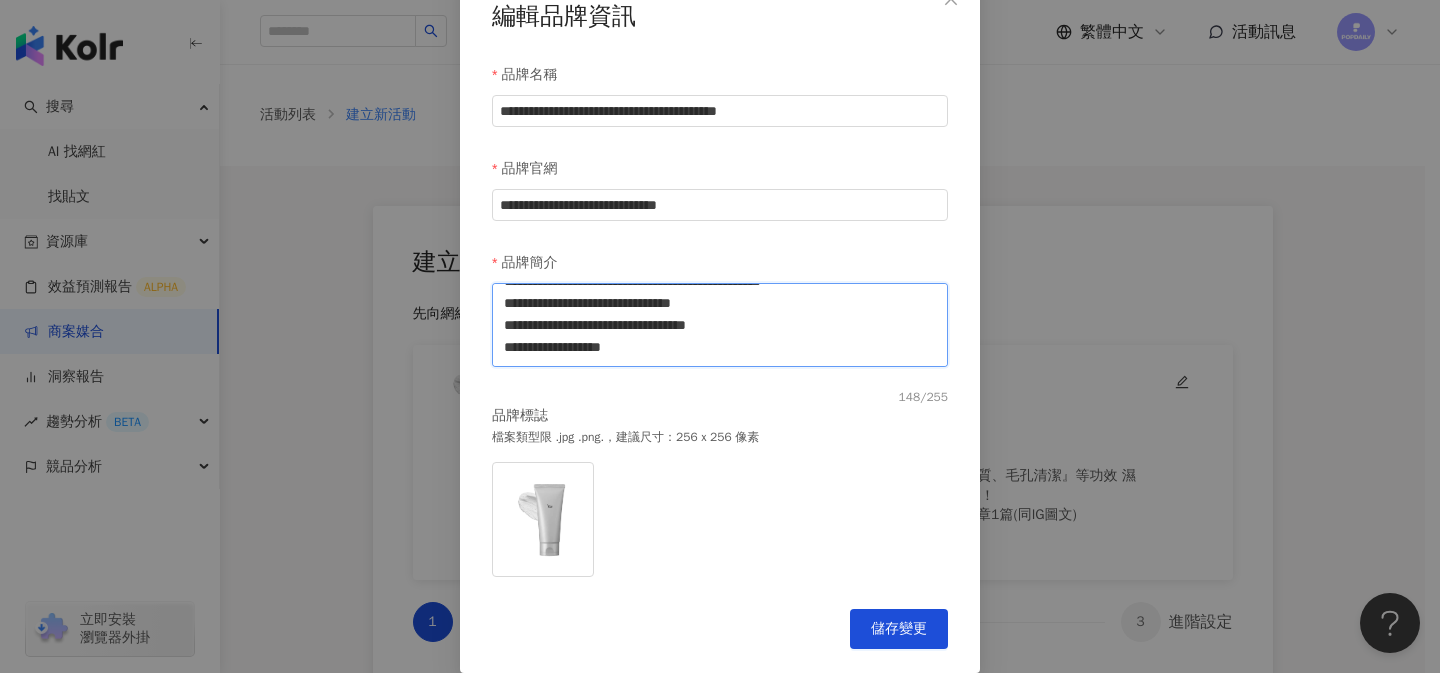 type on "**********" 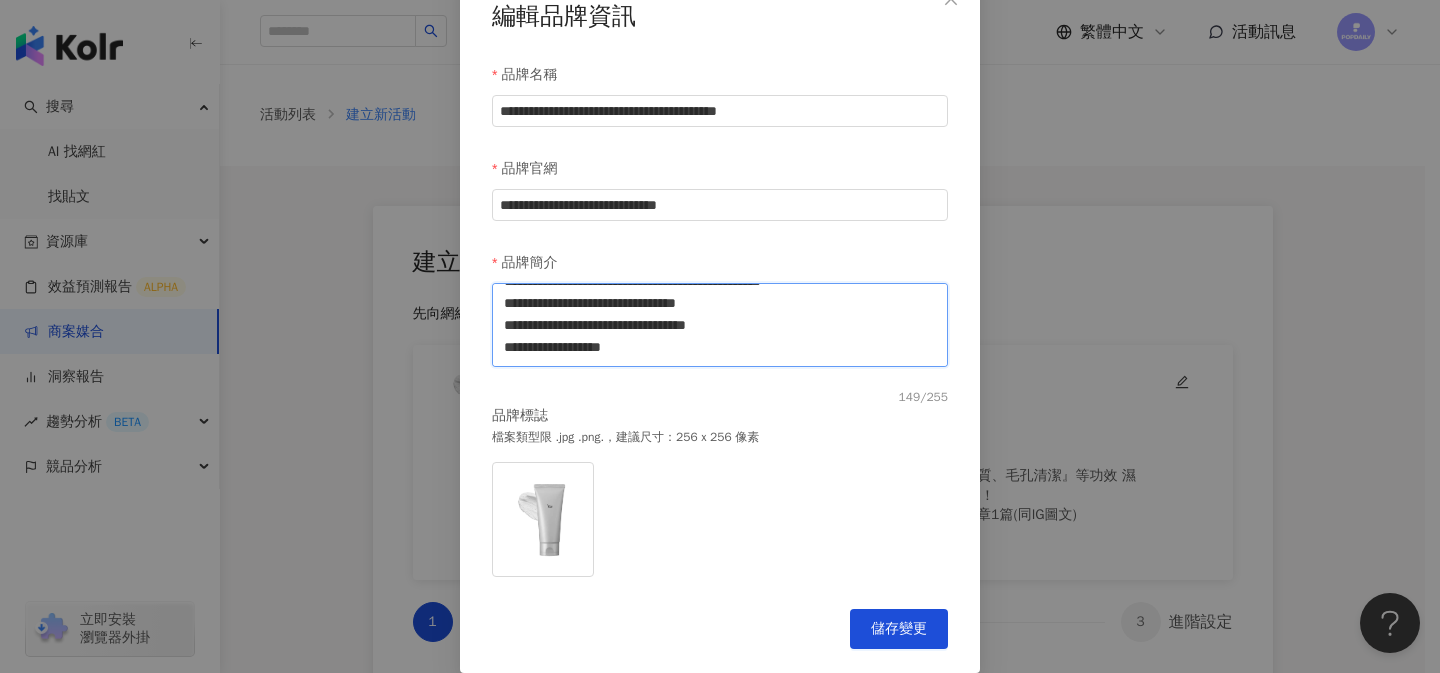 scroll, scrollTop: 110, scrollLeft: 0, axis: vertical 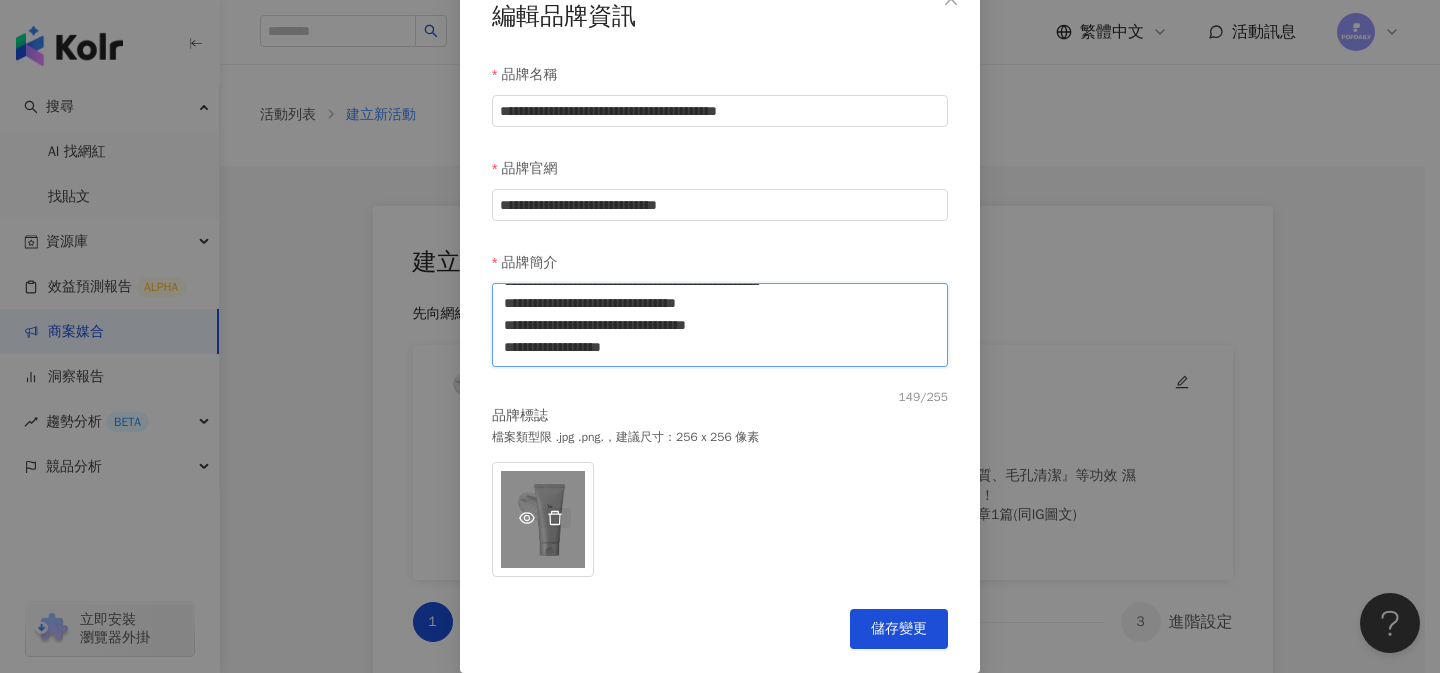 type on "**********" 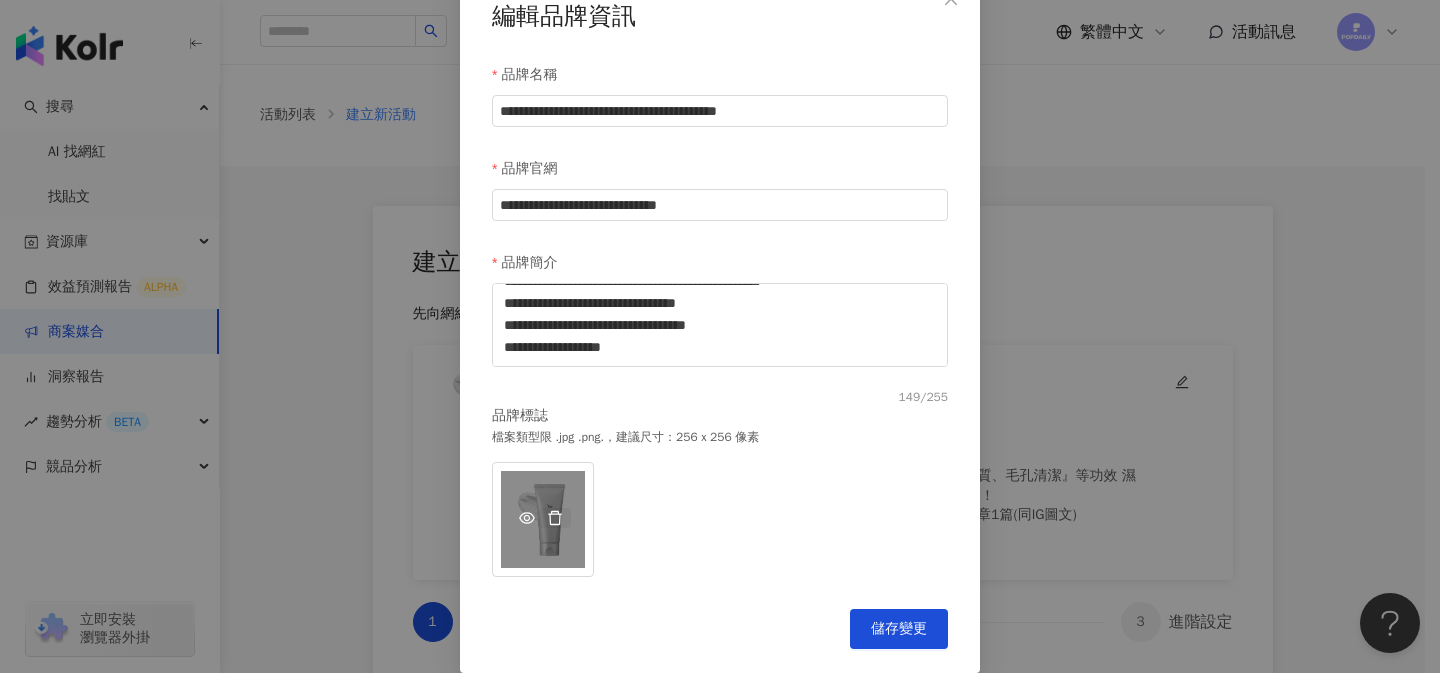 click 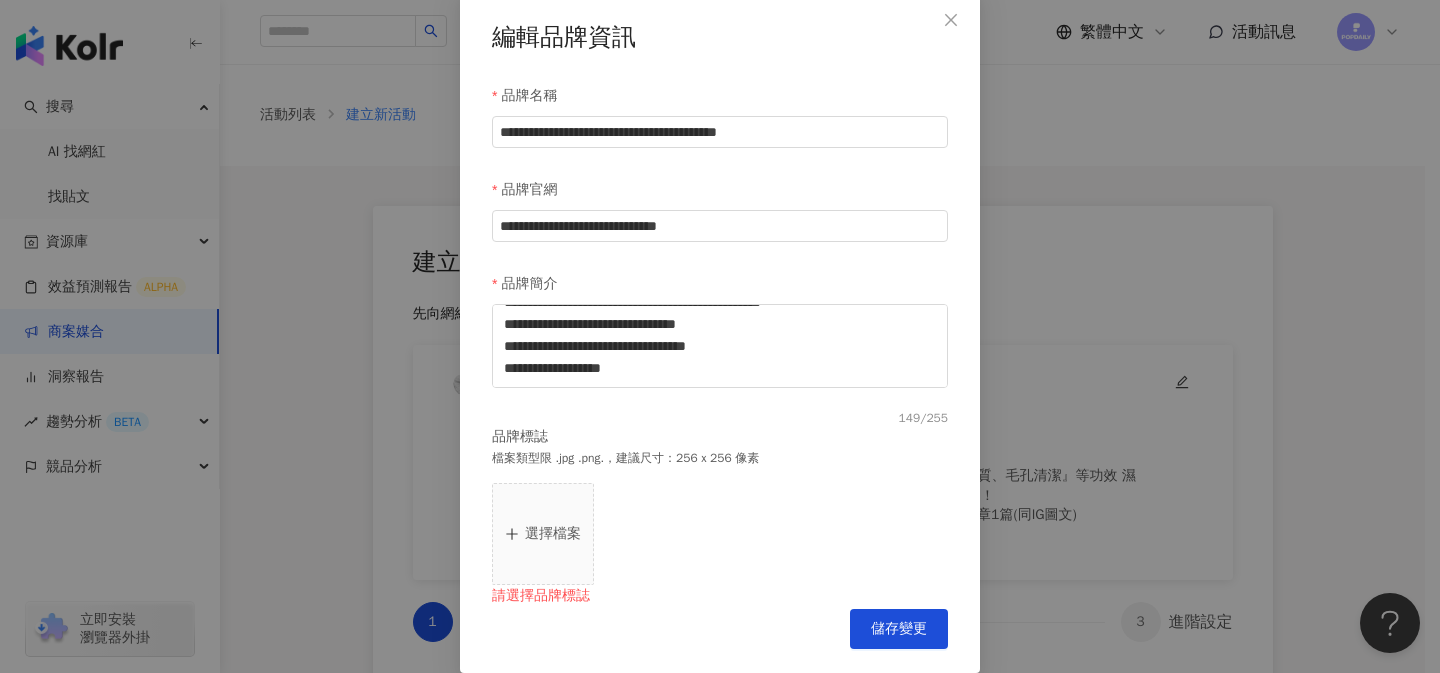 click on "選擇檔案" at bounding box center [553, 534] 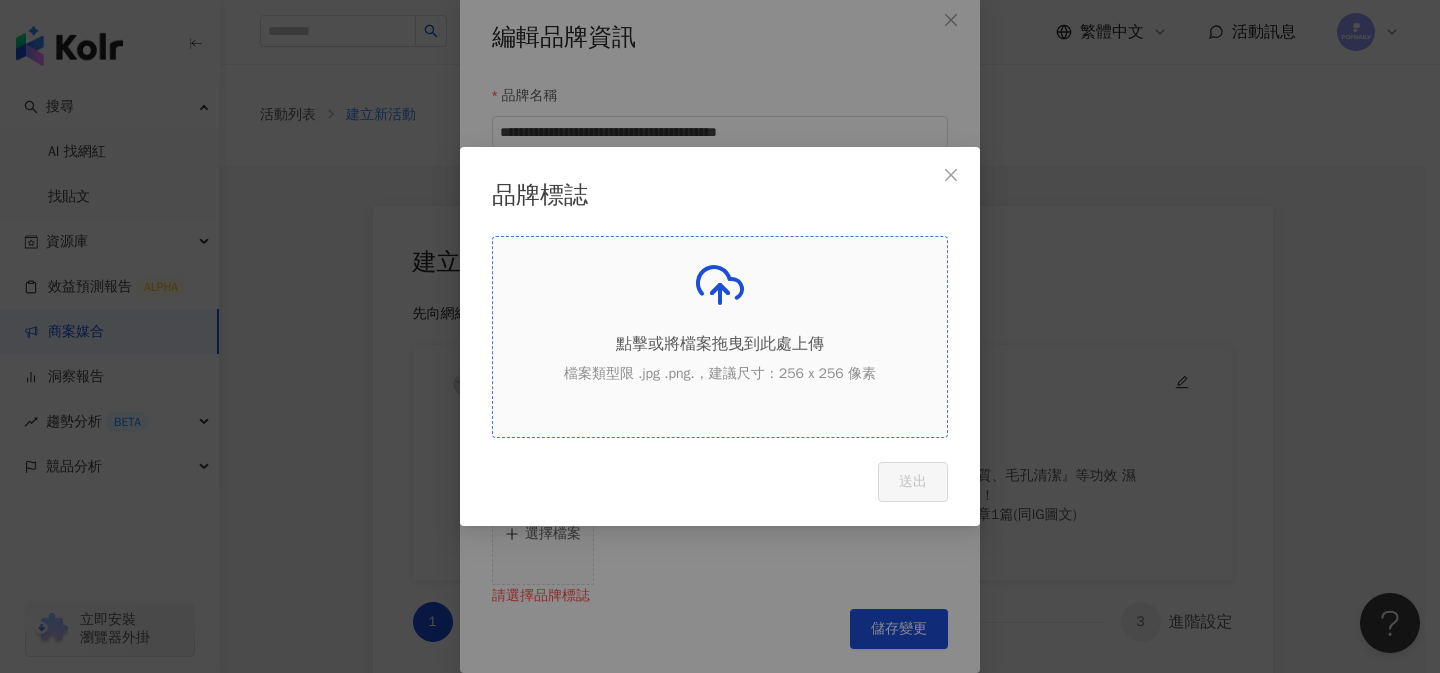 click on "點擊或將檔案拖曳到此處上傳" at bounding box center (720, 344) 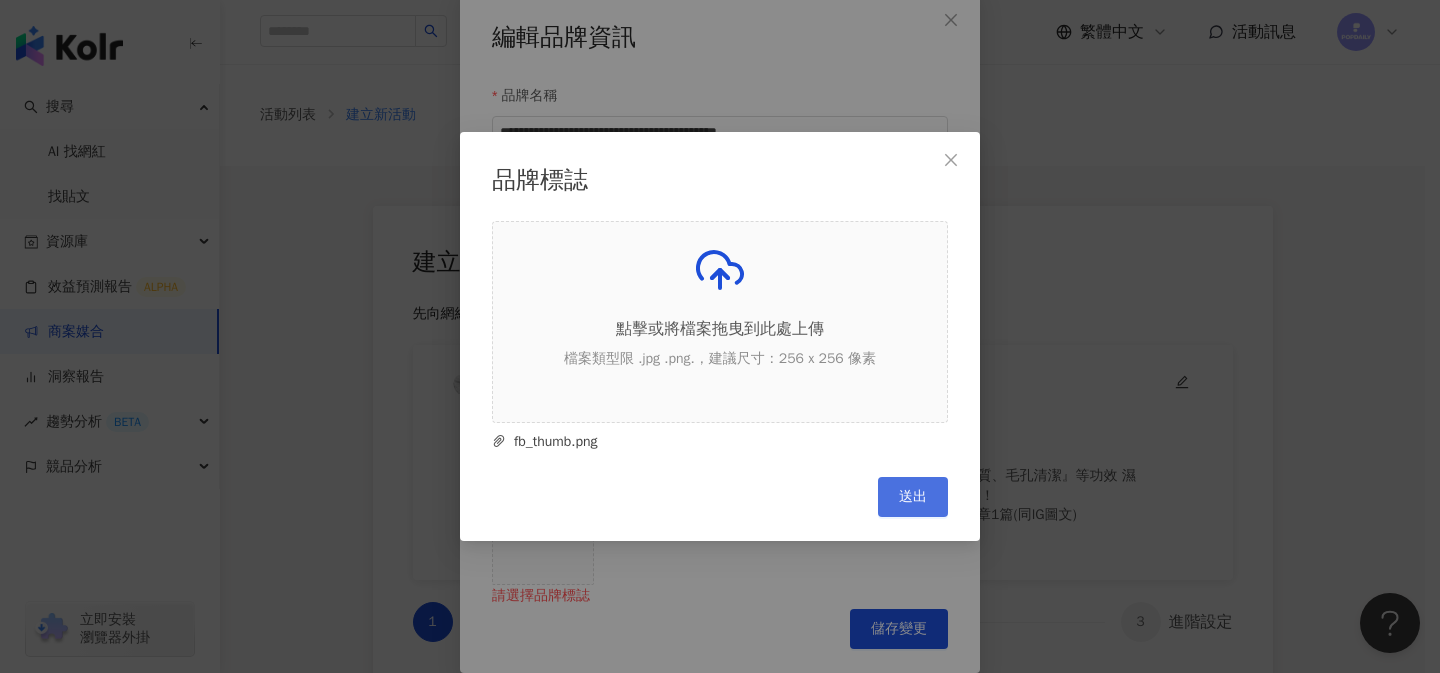 click on "送出" at bounding box center (913, 497) 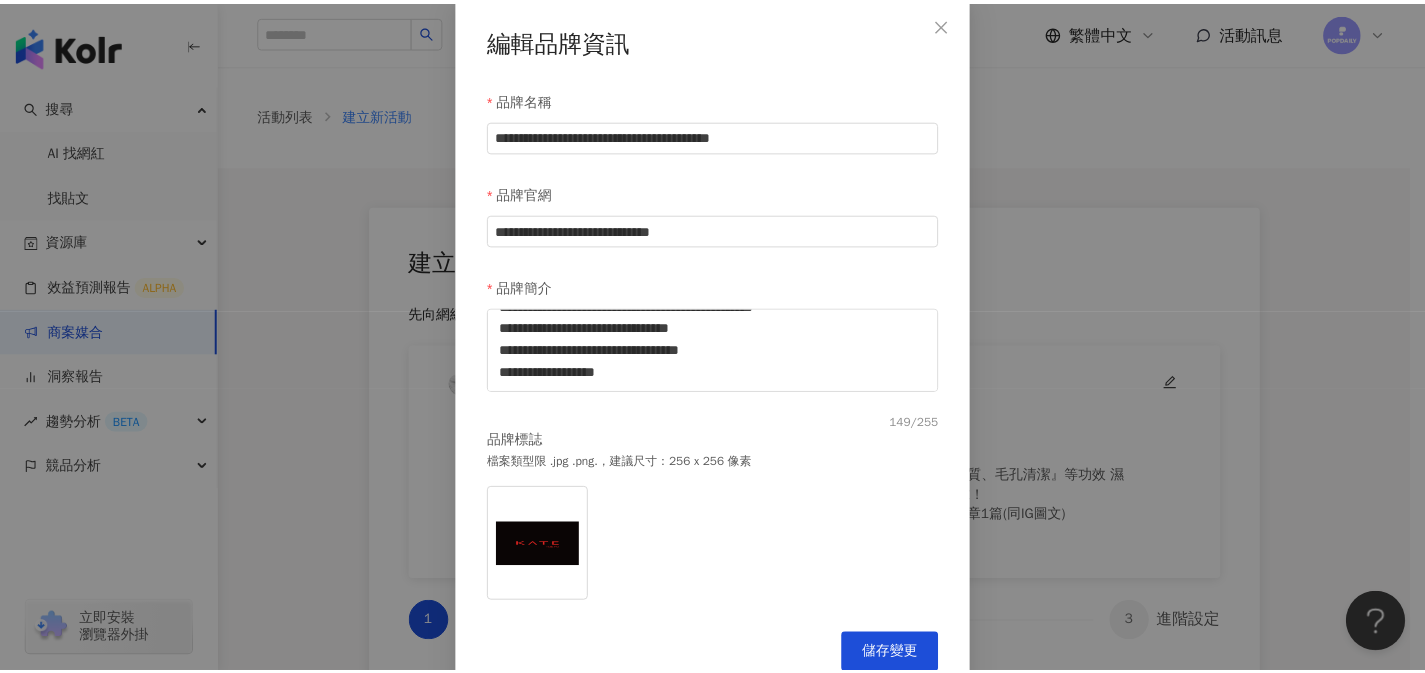 scroll, scrollTop: 5, scrollLeft: 0, axis: vertical 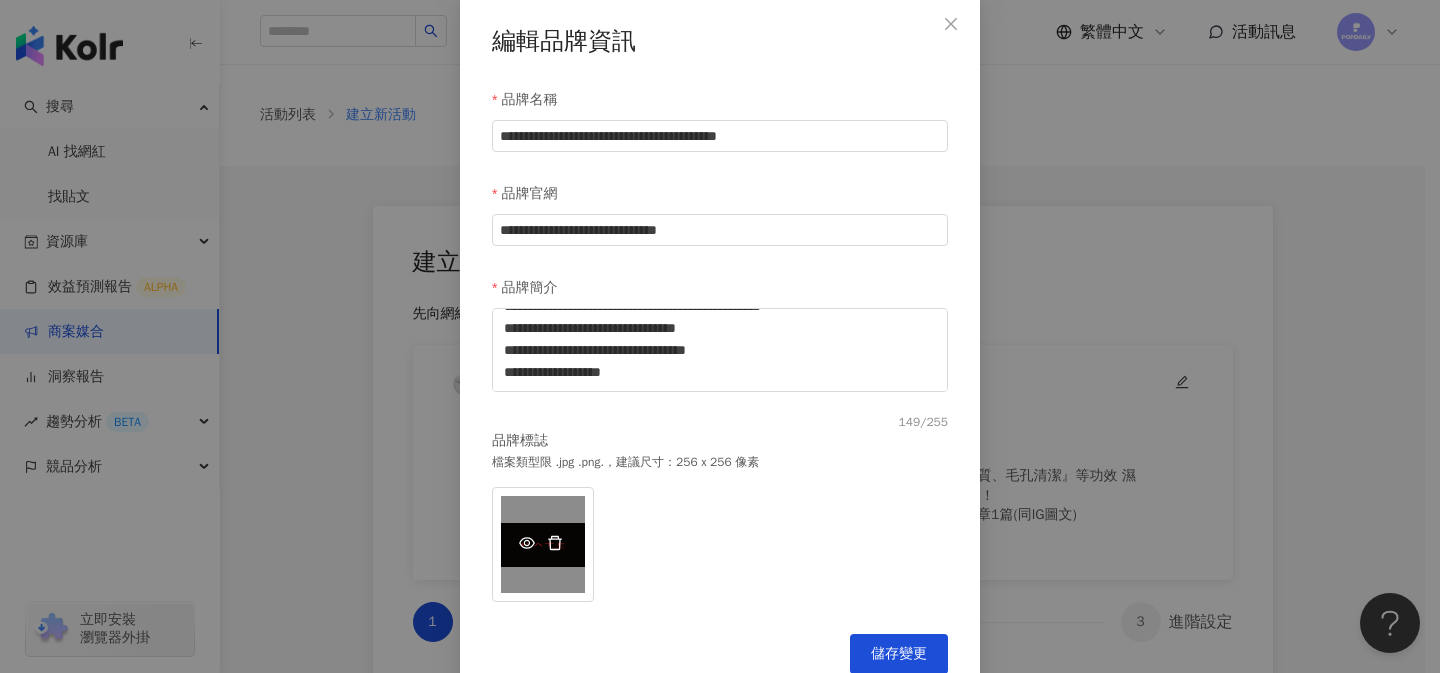 click 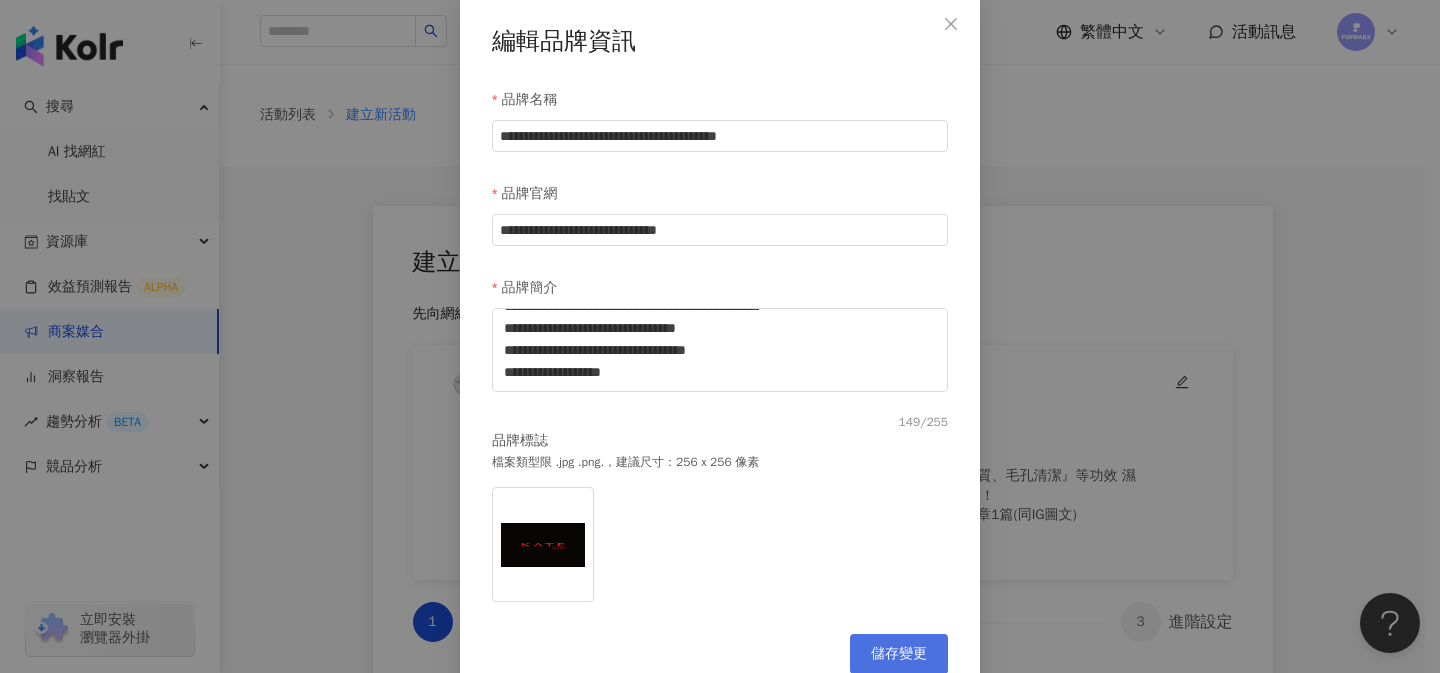 click on "儲存變更" at bounding box center (899, 654) 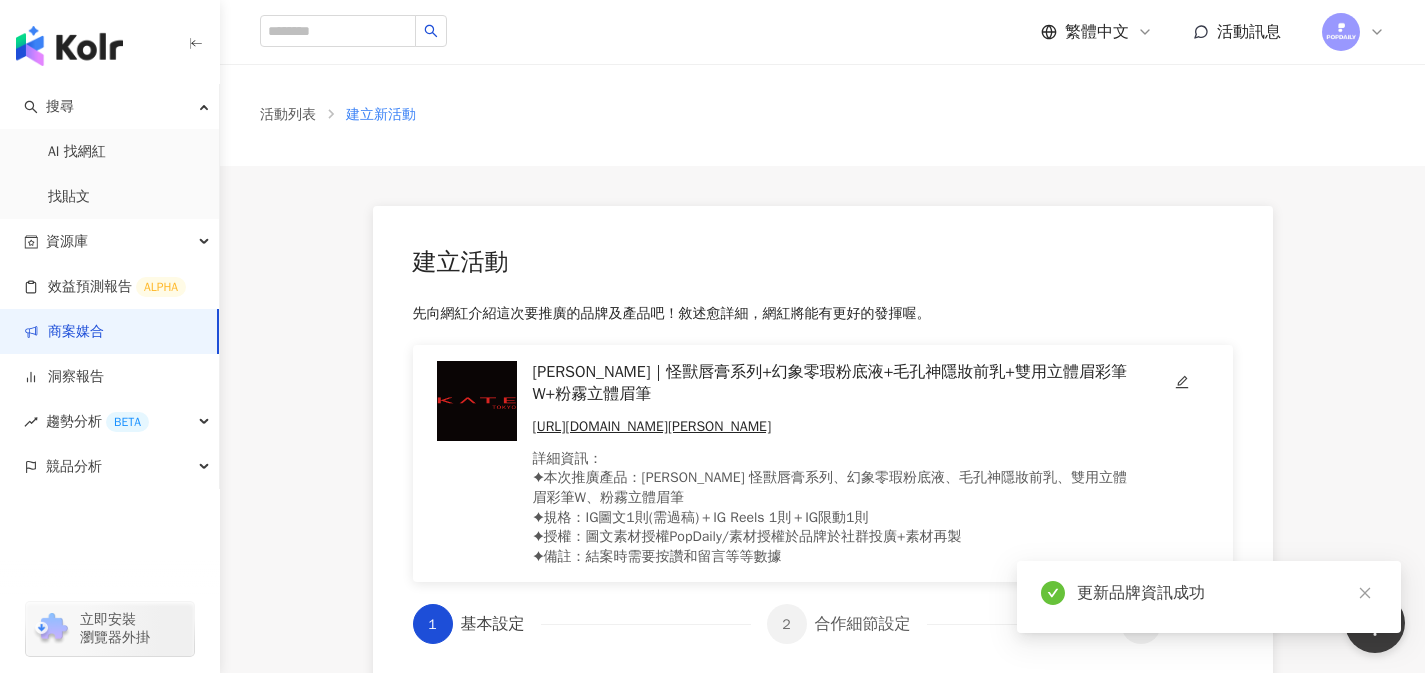 click on "**********" at bounding box center [822, 954] 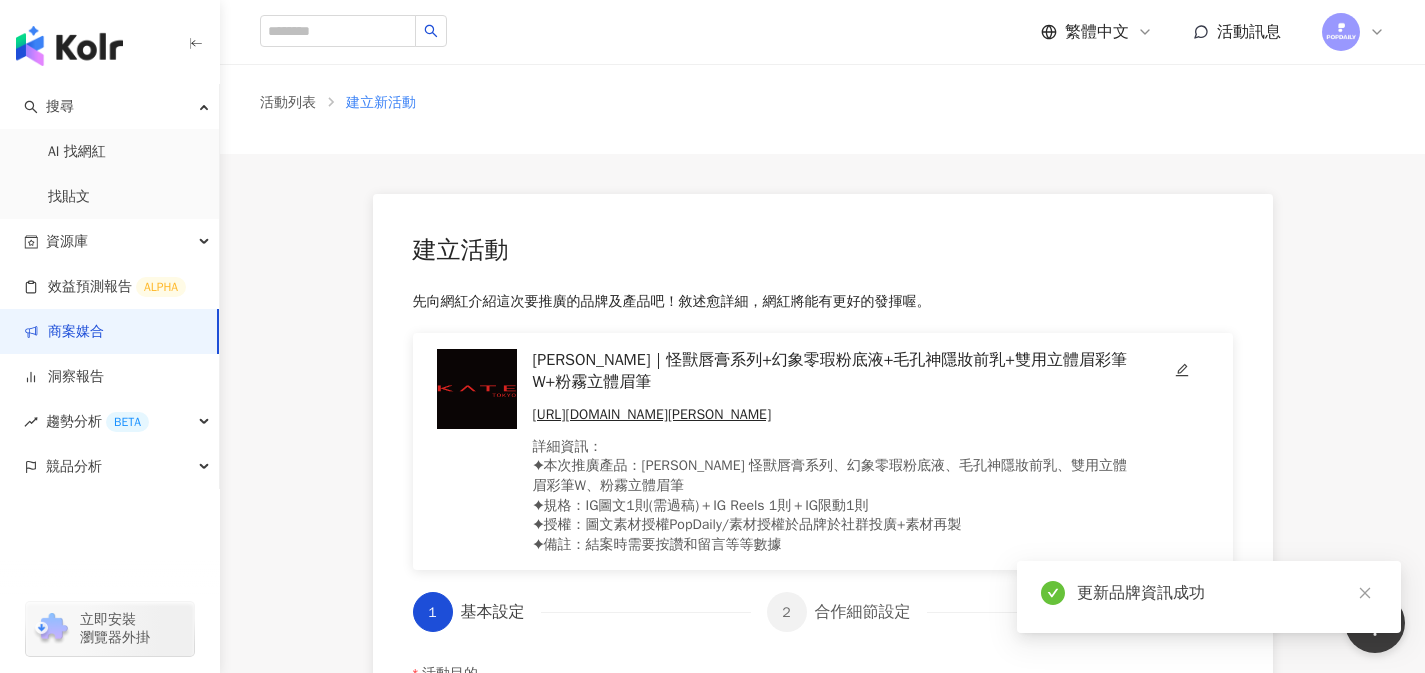 scroll, scrollTop: 9, scrollLeft: 0, axis: vertical 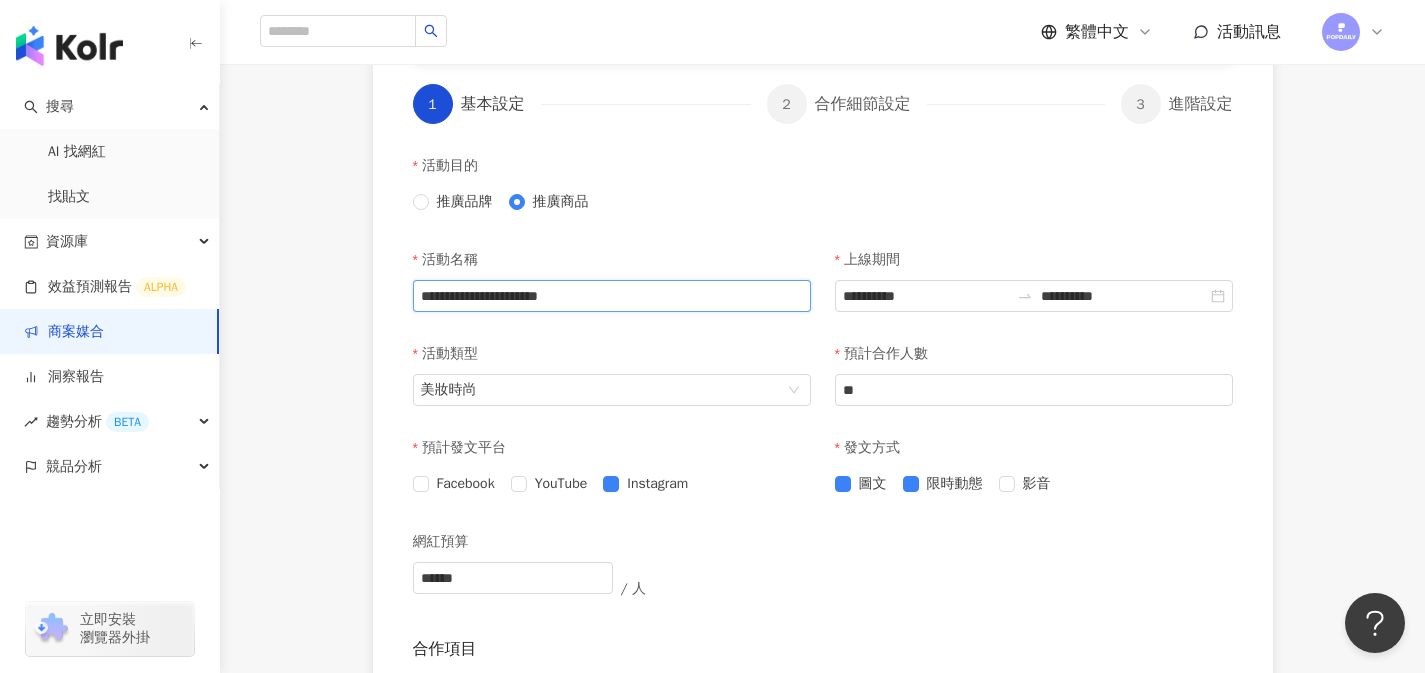 drag, startPoint x: 687, startPoint y: 295, endPoint x: 651, endPoint y: 299, distance: 36.221542 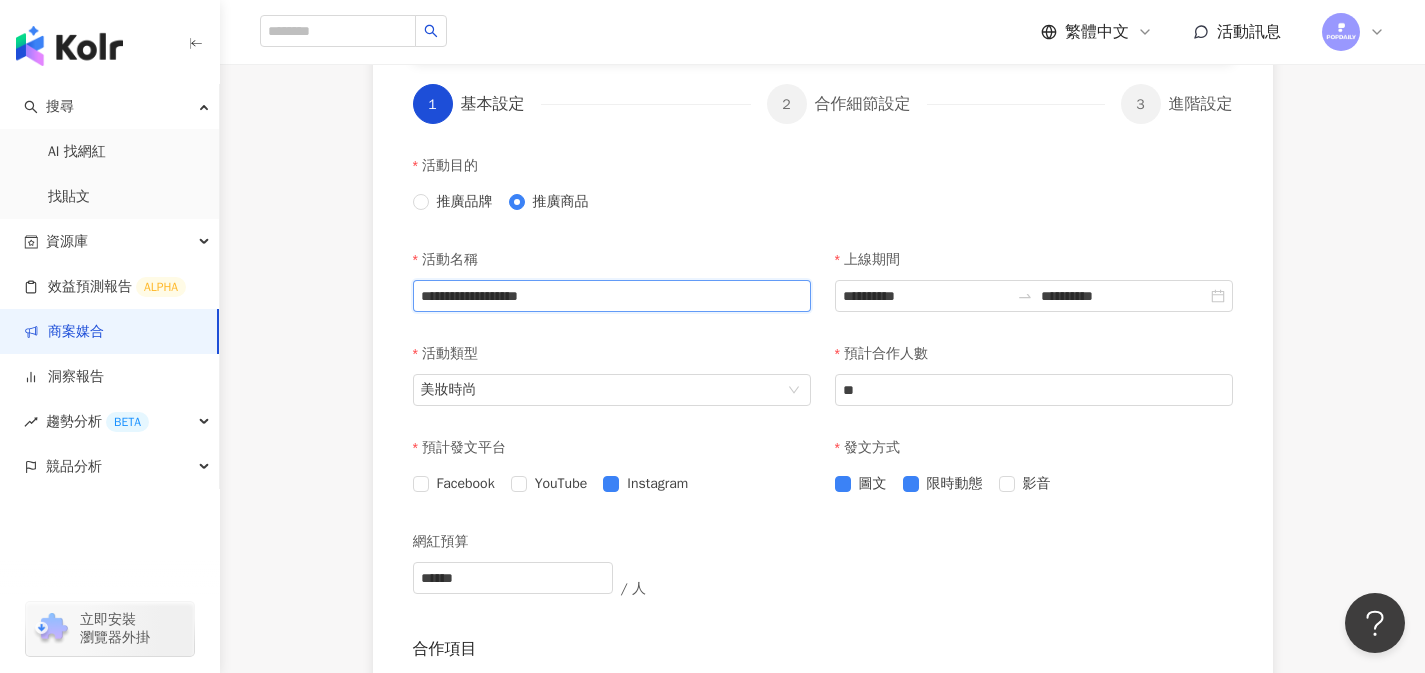 drag, startPoint x: 589, startPoint y: 297, endPoint x: 422, endPoint y: 294, distance: 167.02695 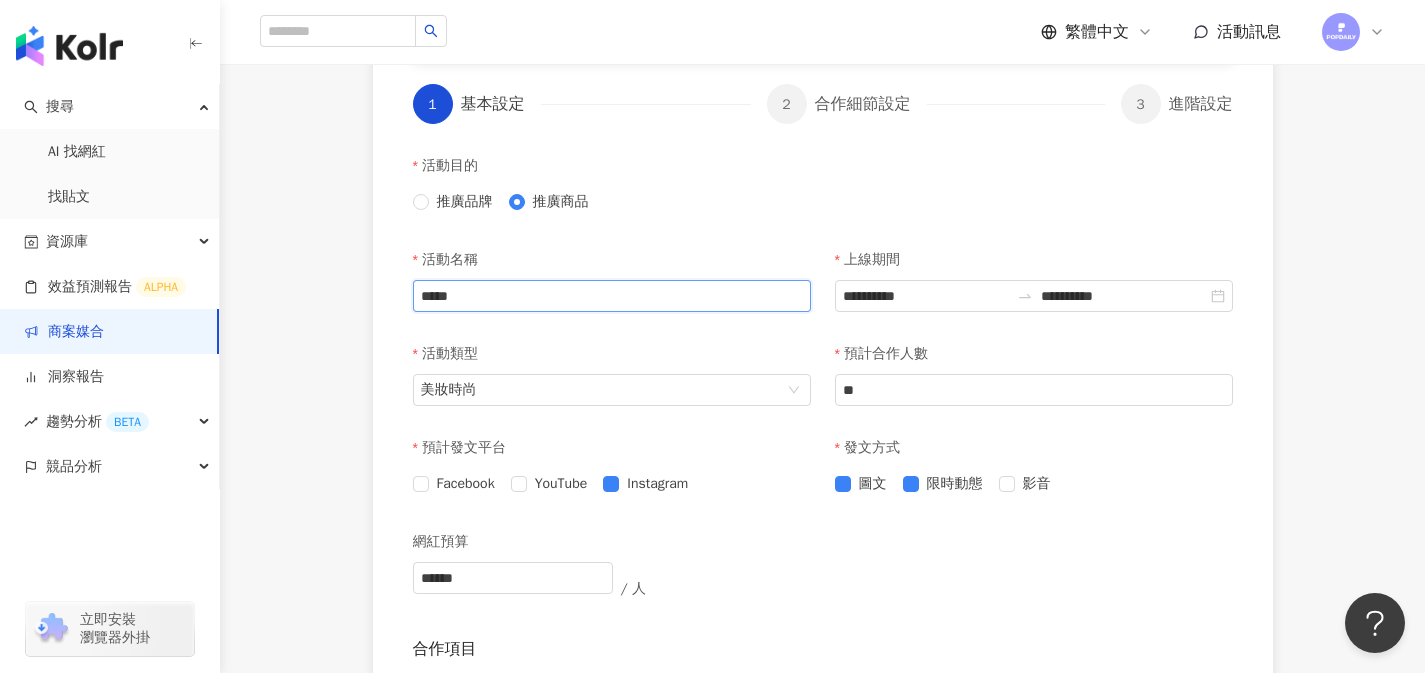 paste on "**********" 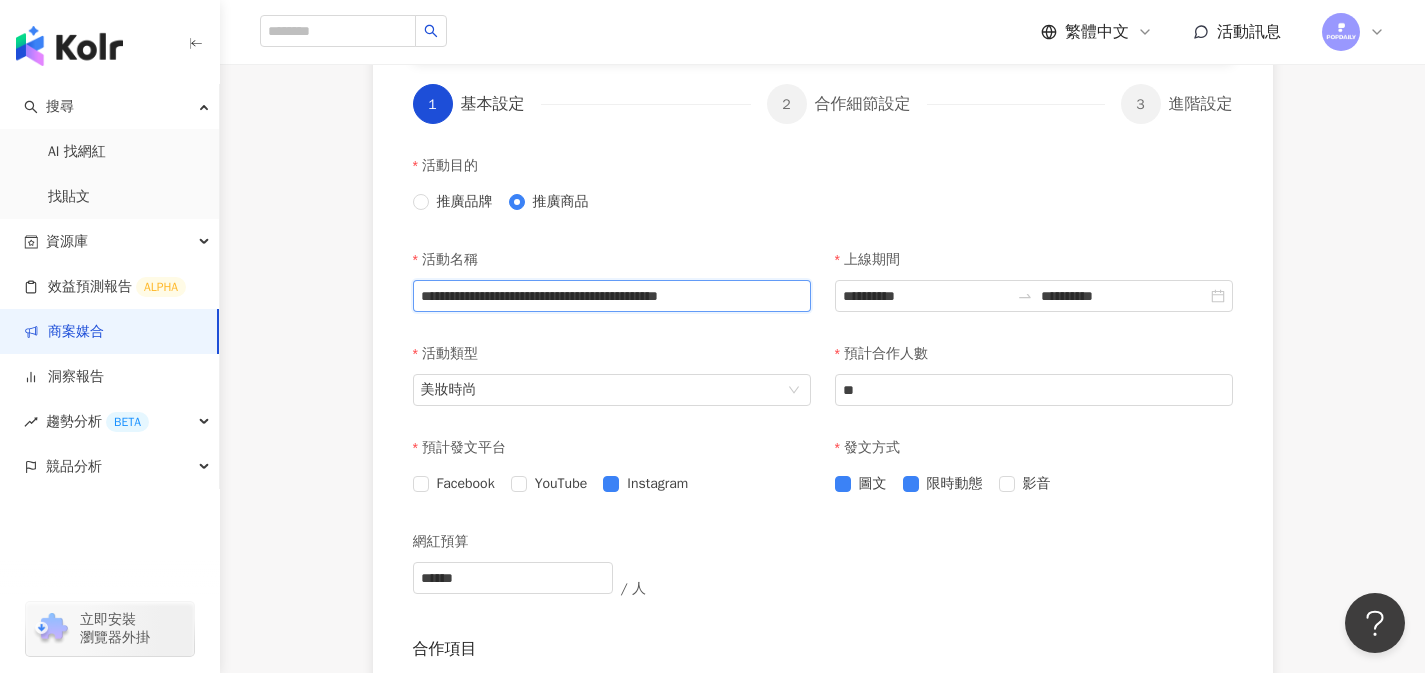 scroll, scrollTop: 0, scrollLeft: 176, axis: horizontal 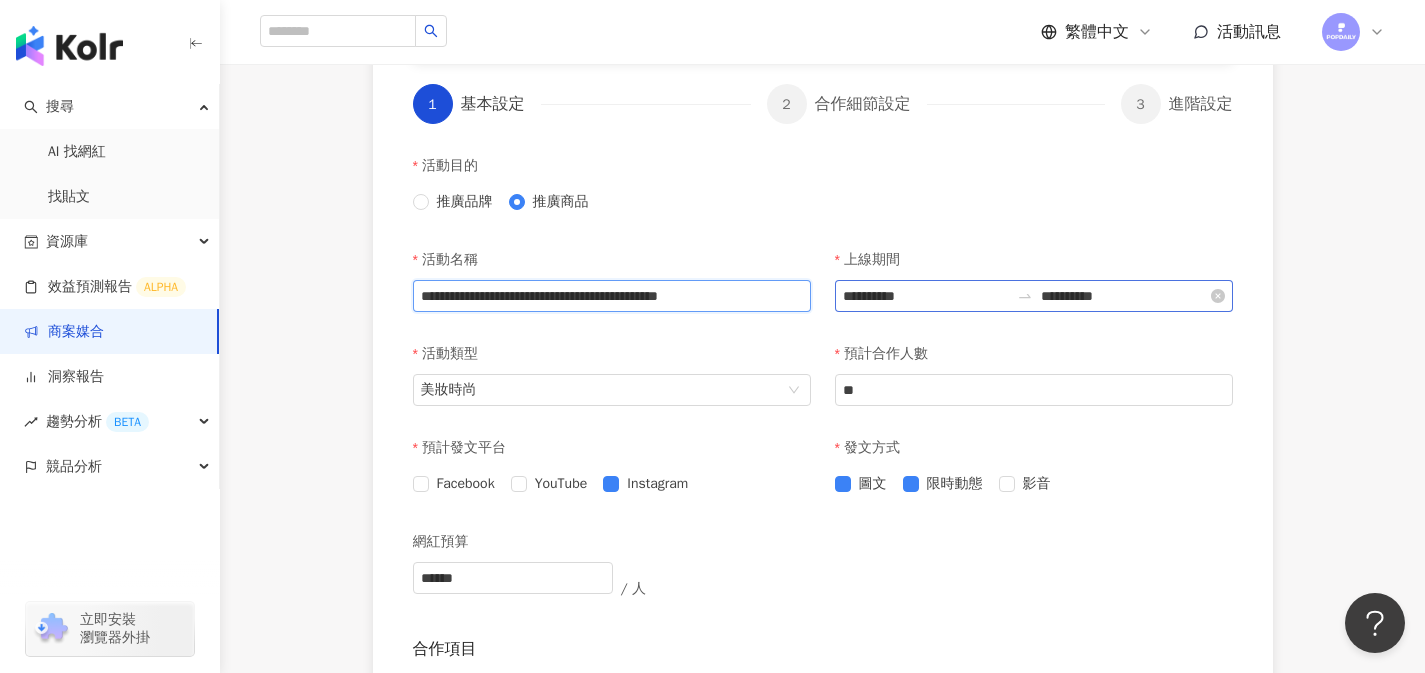 type on "**********" 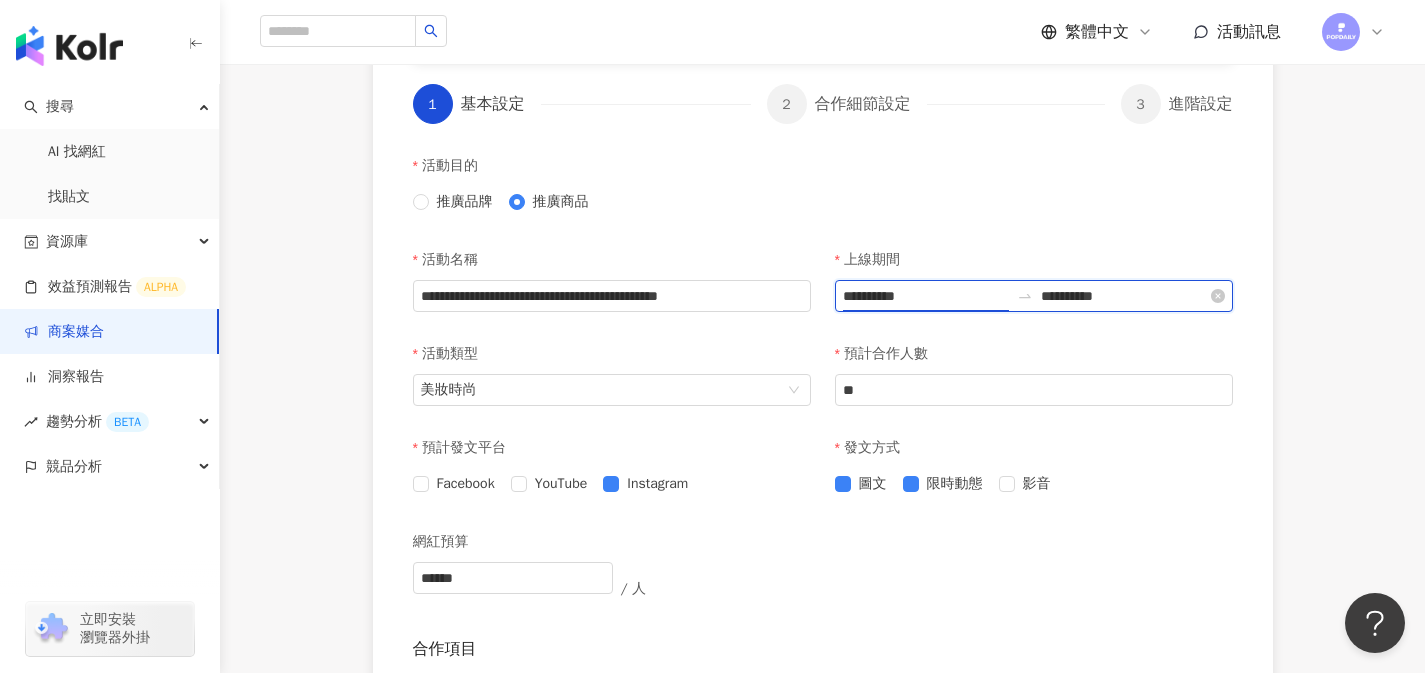 click on "**********" at bounding box center (926, 296) 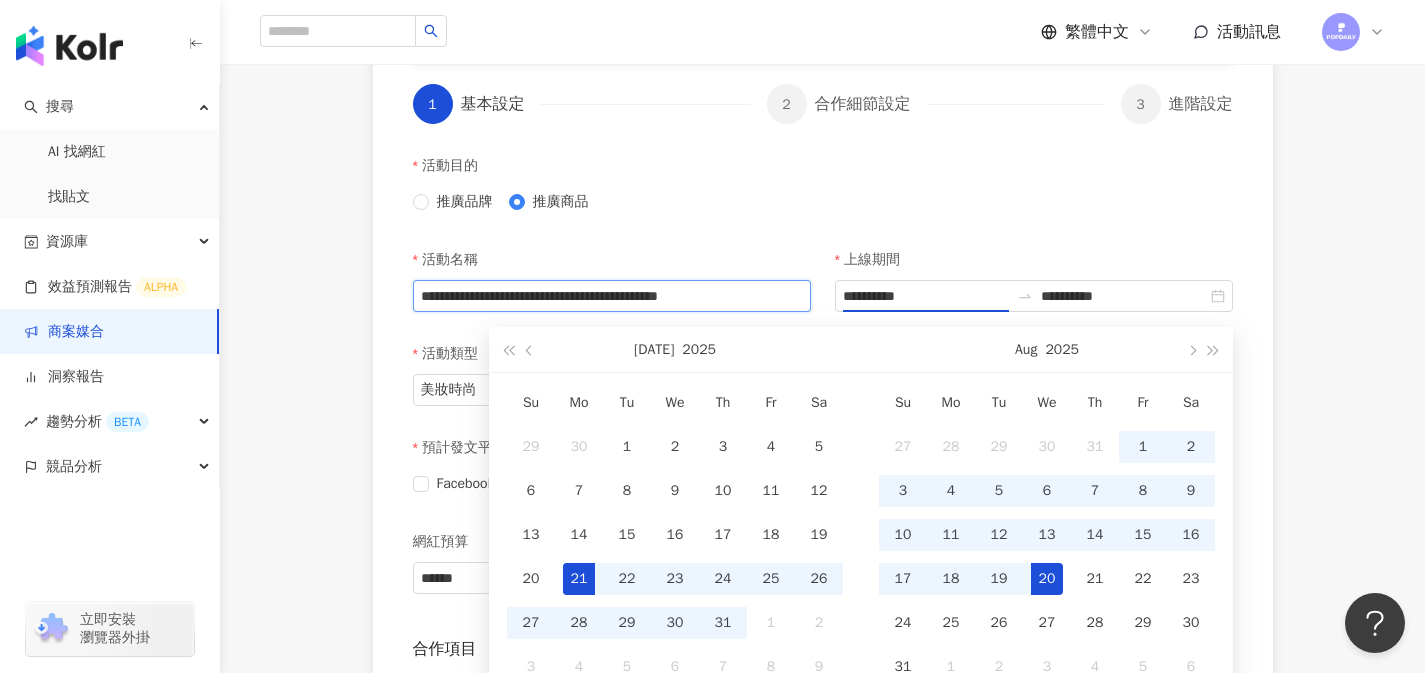 click on "**********" at bounding box center [612, 296] 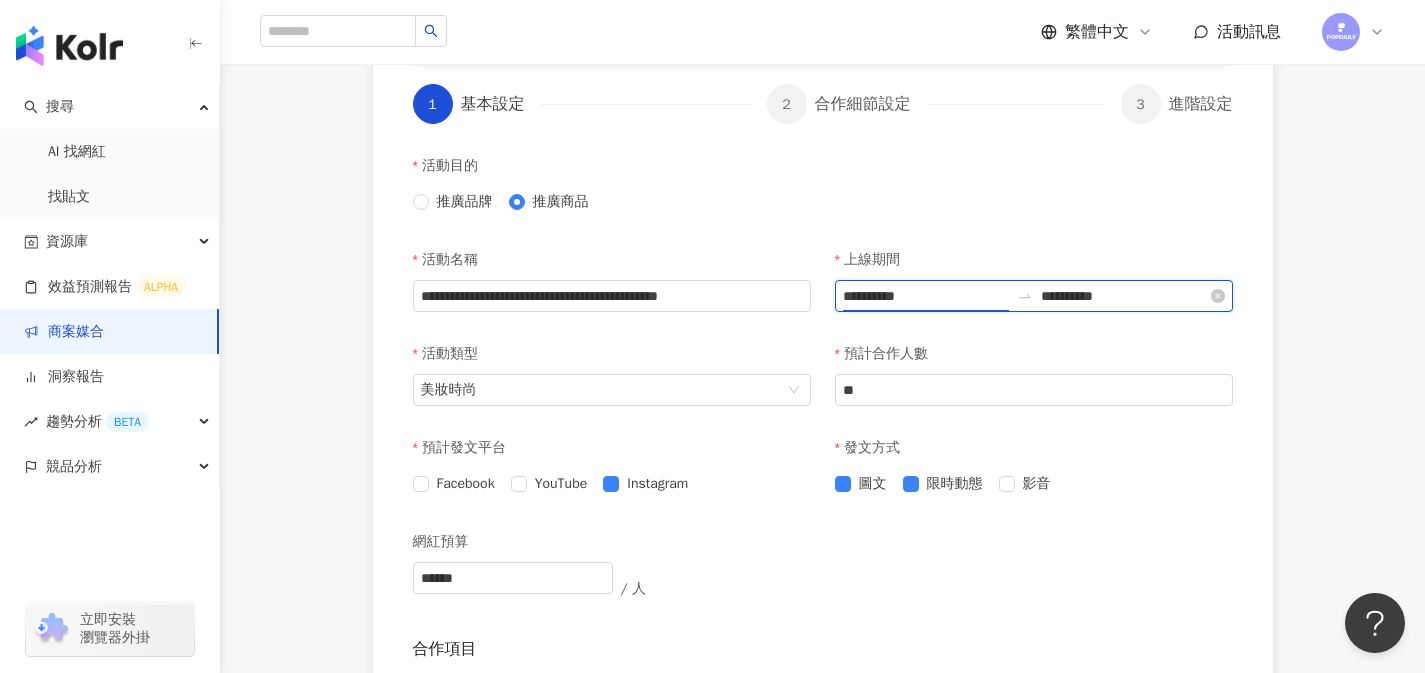 click on "**********" at bounding box center [926, 296] 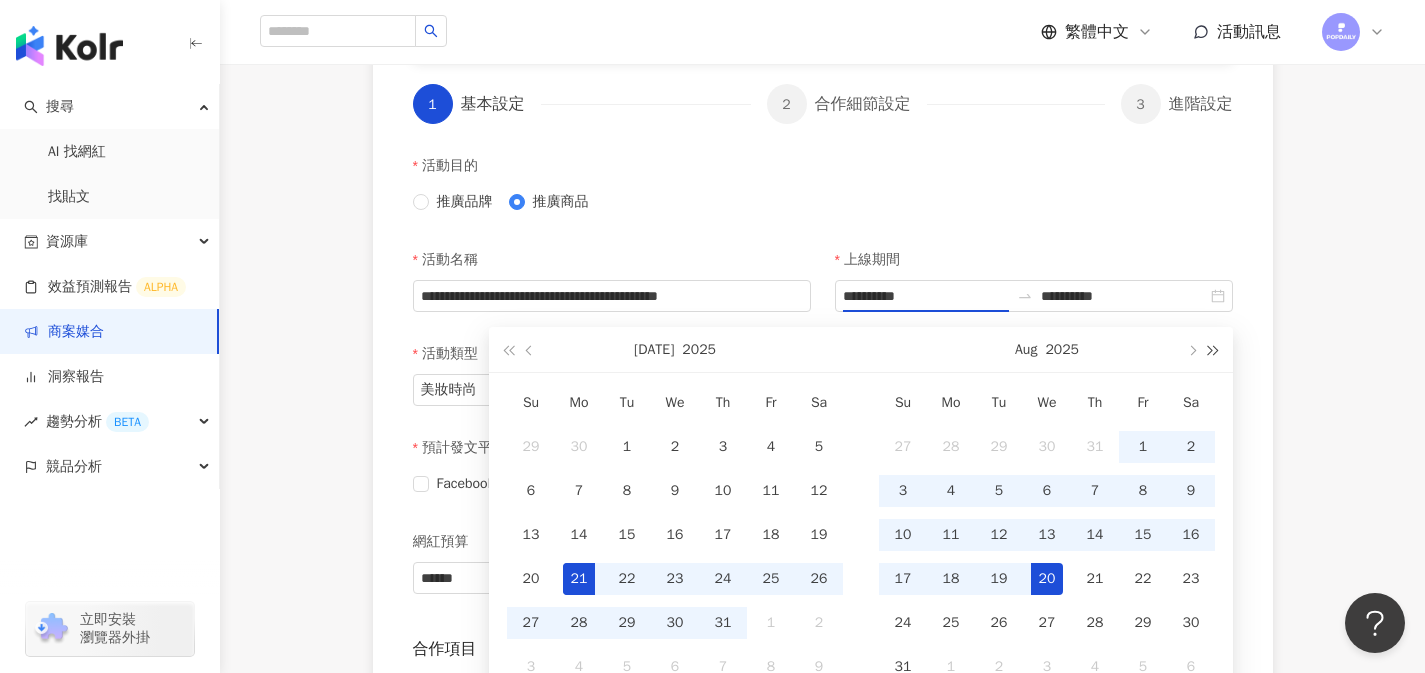click at bounding box center [1214, 349] 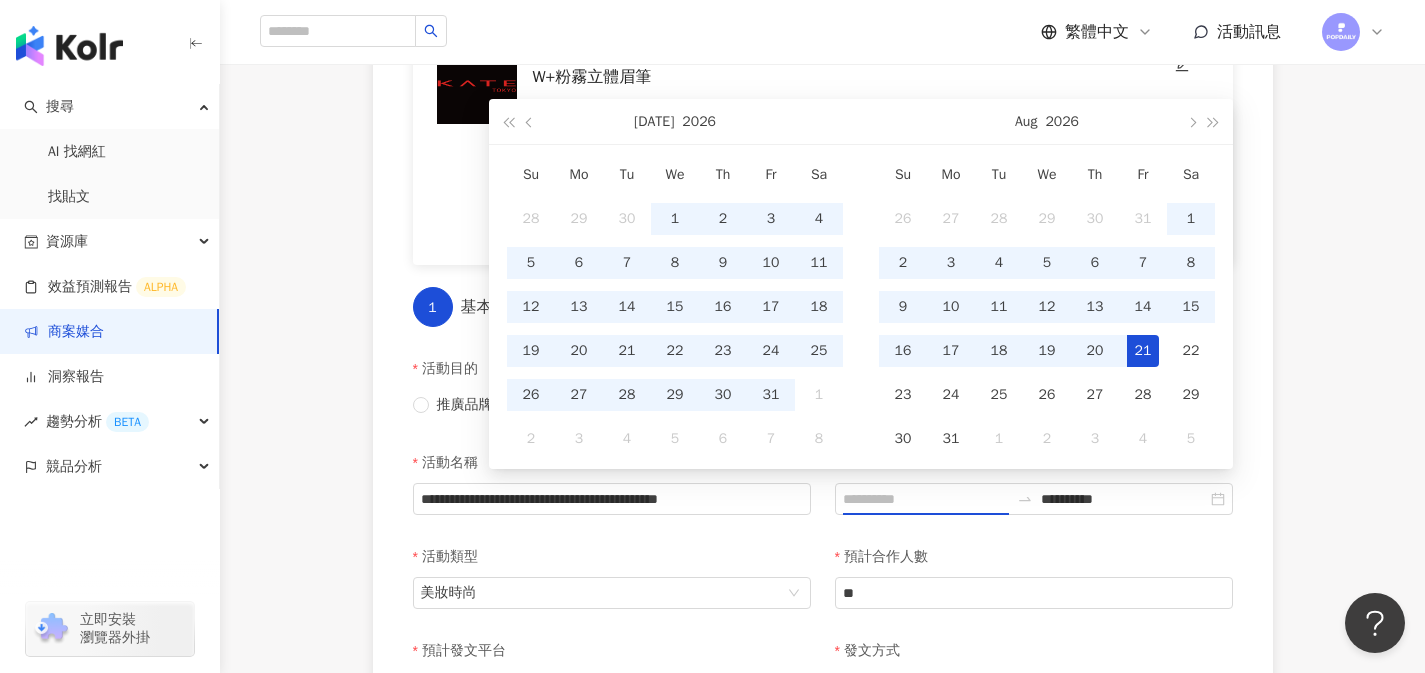 scroll, scrollTop: 294, scrollLeft: 0, axis: vertical 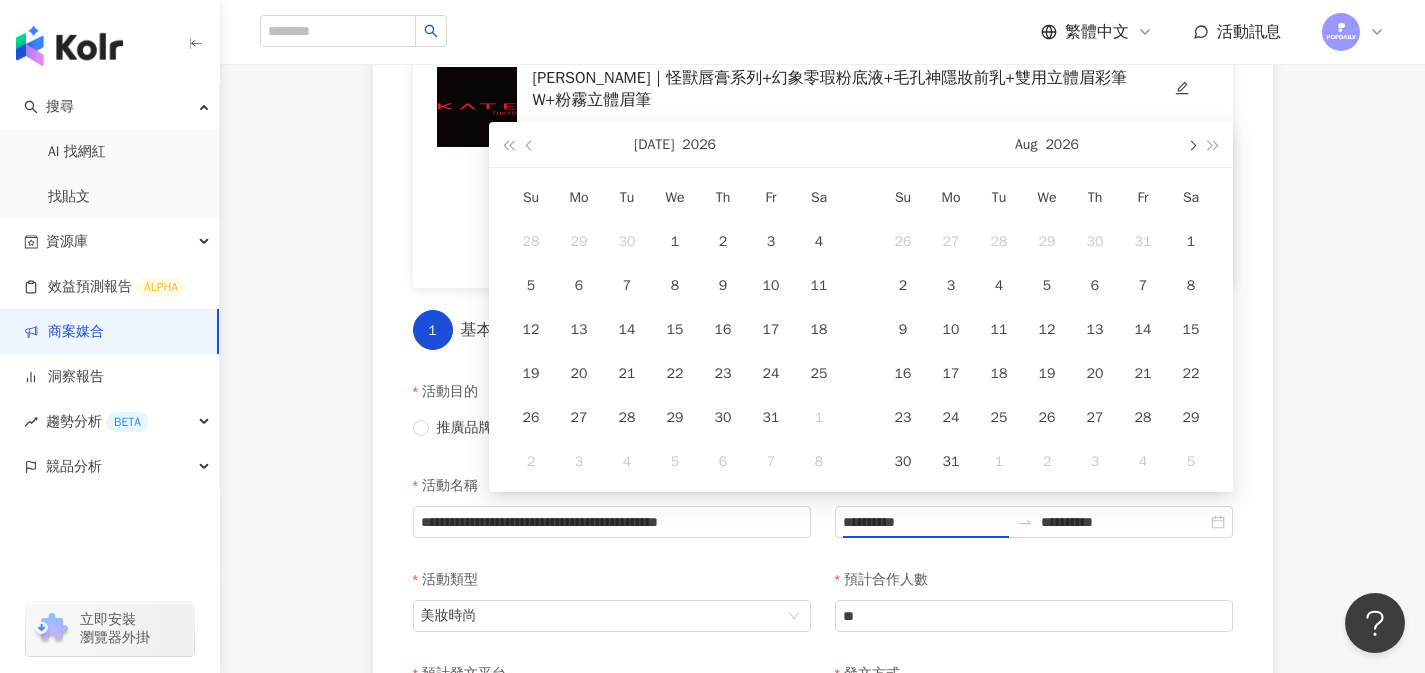 click at bounding box center (1191, 145) 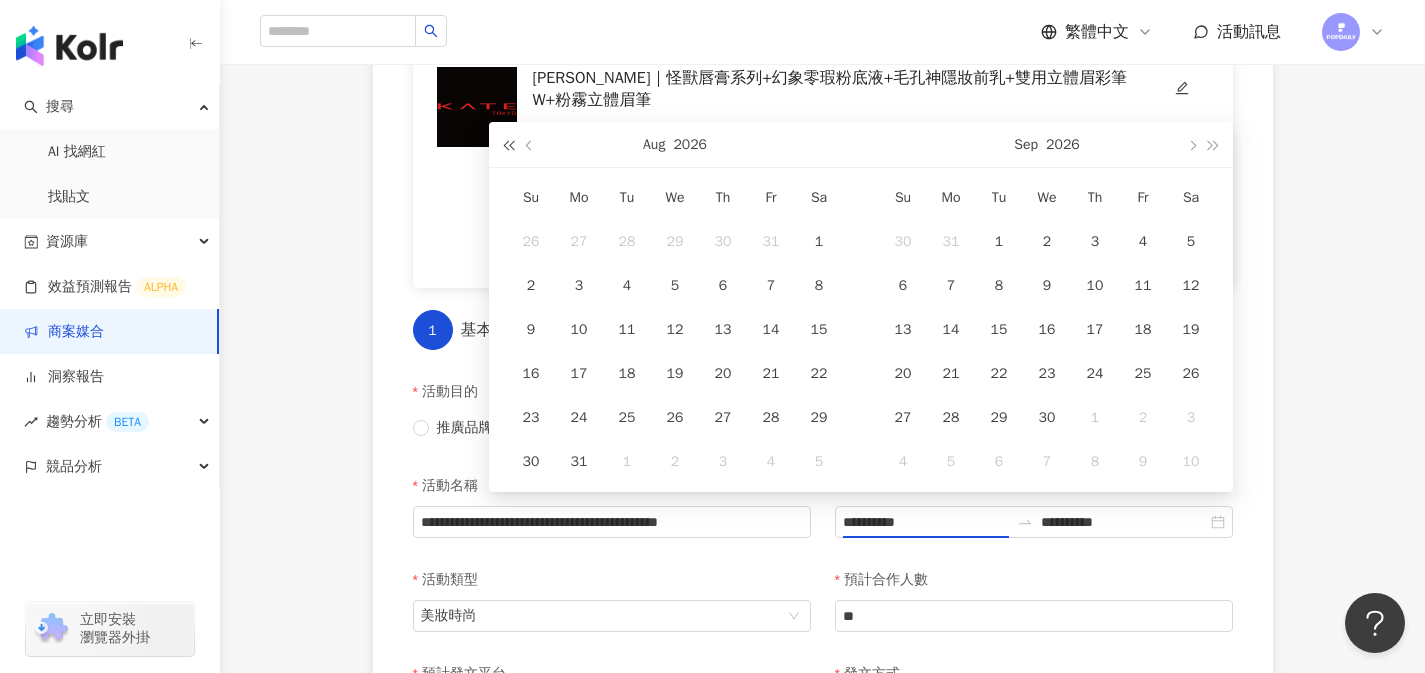 click at bounding box center [508, 144] 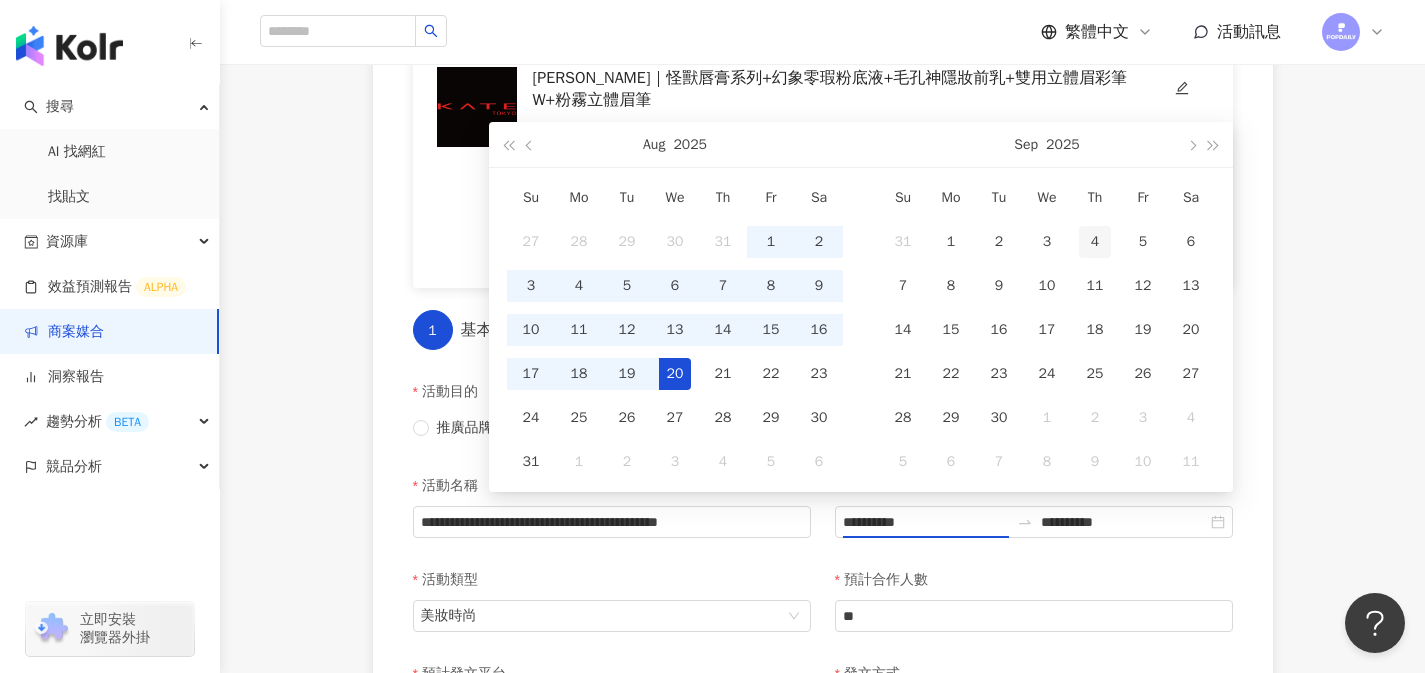 type on "**********" 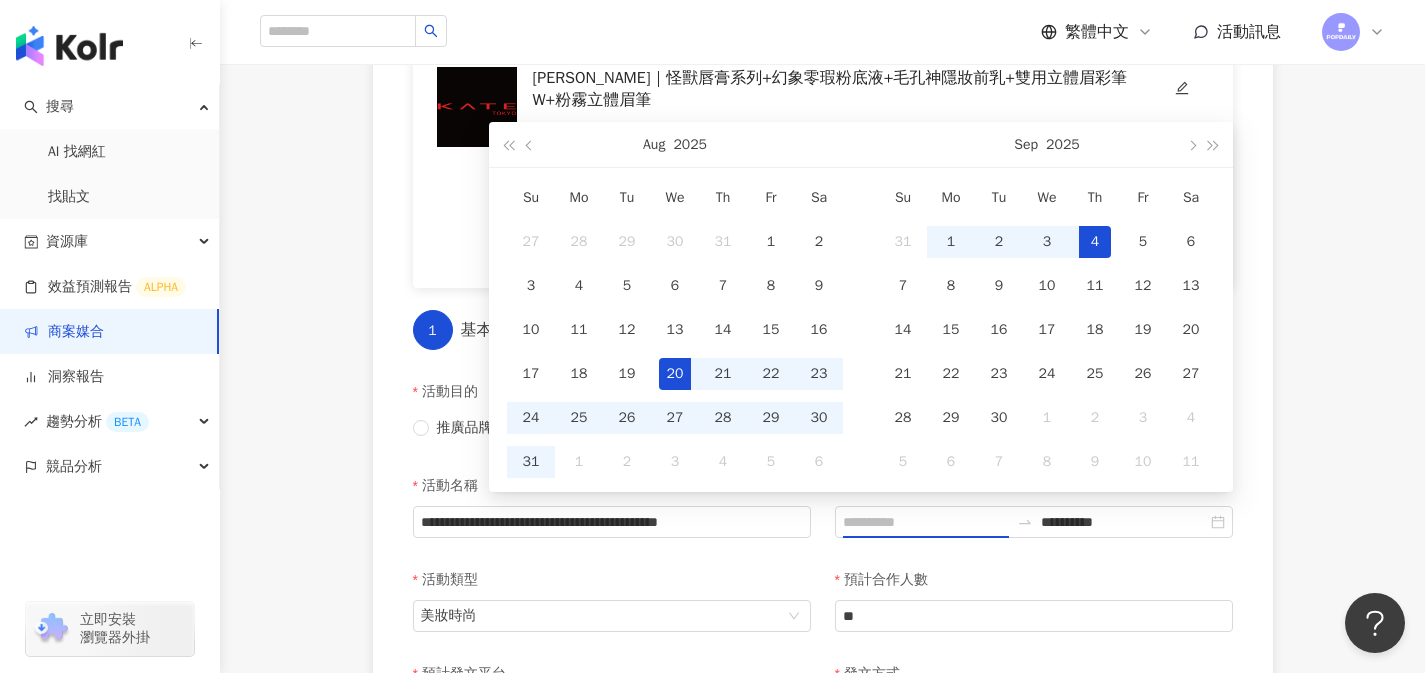 click on "4" at bounding box center (1095, 242) 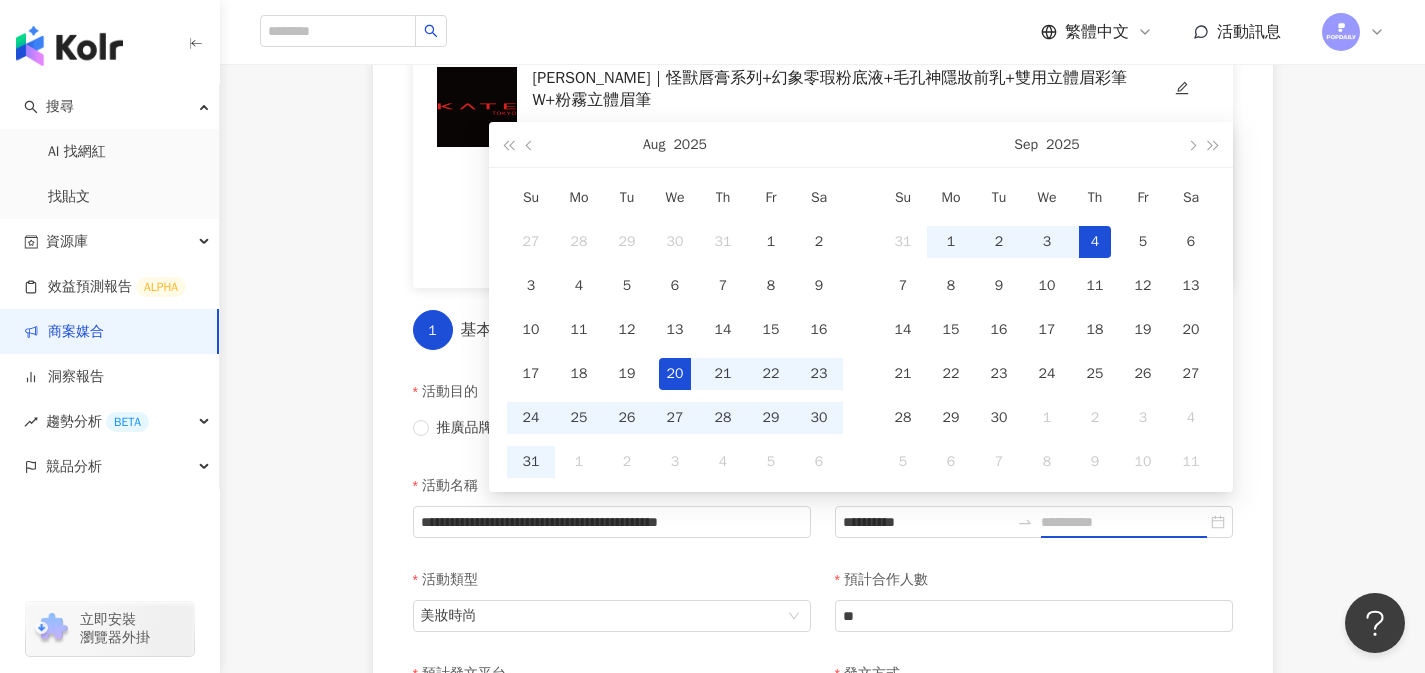 click on "4" at bounding box center [1095, 242] 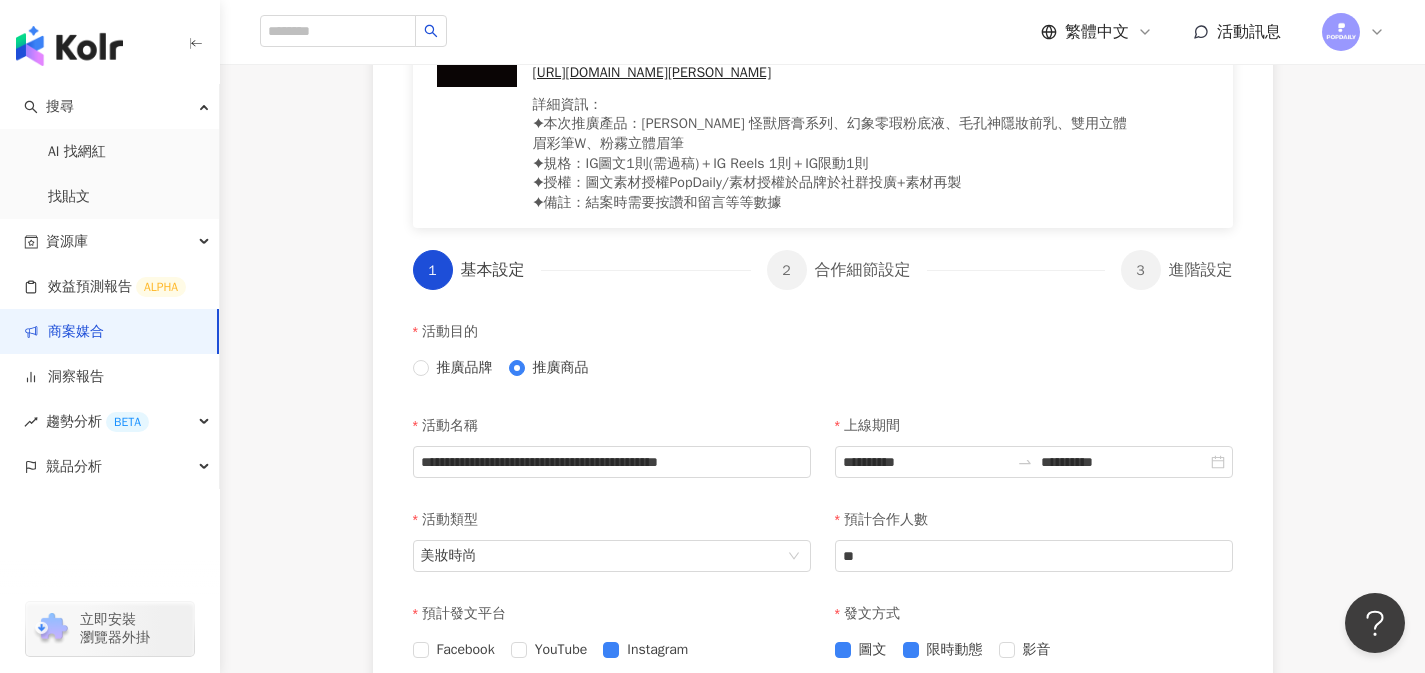 scroll, scrollTop: 363, scrollLeft: 0, axis: vertical 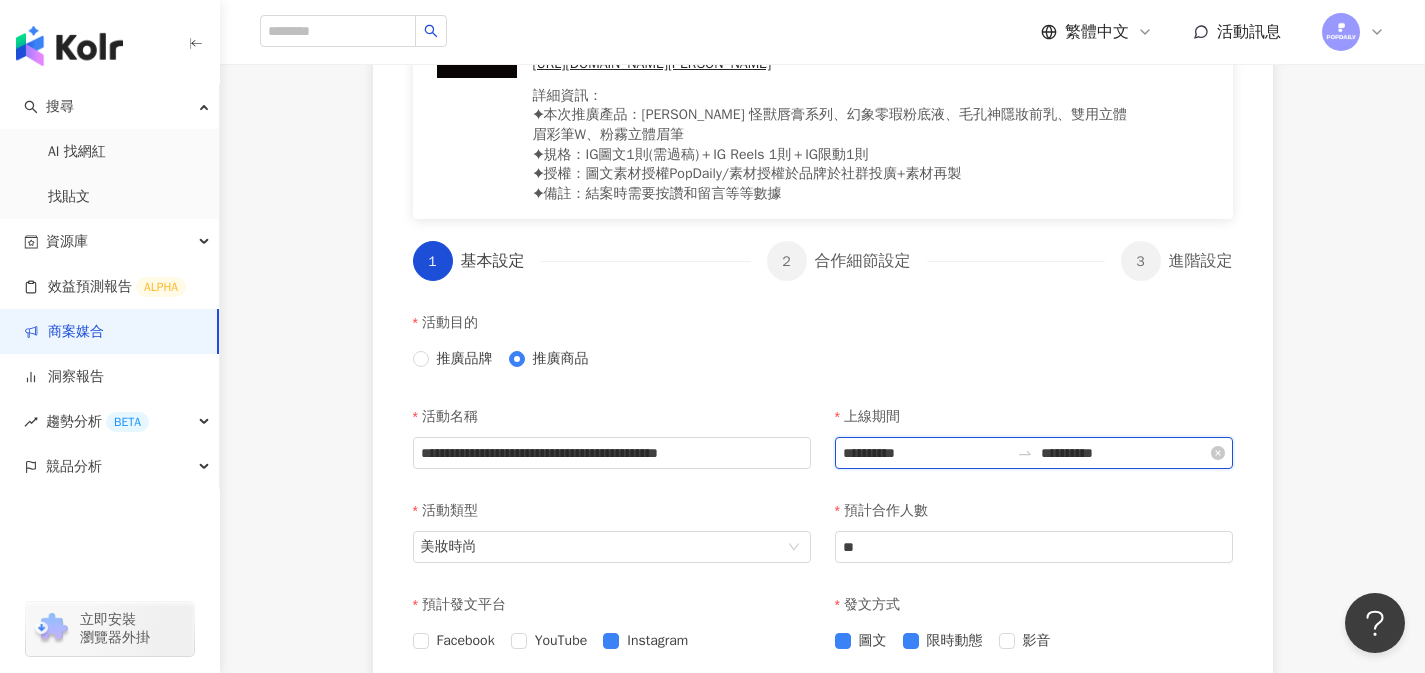click on "**********" at bounding box center [1124, 453] 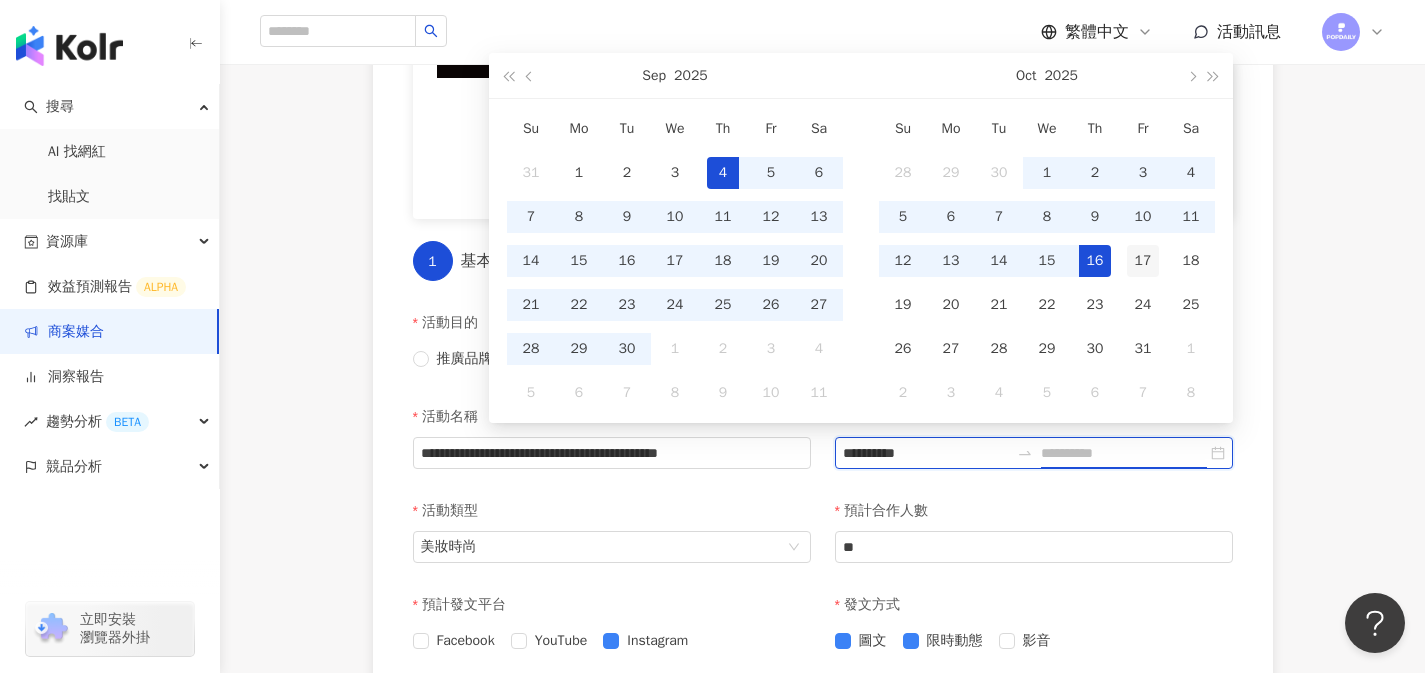 type on "**********" 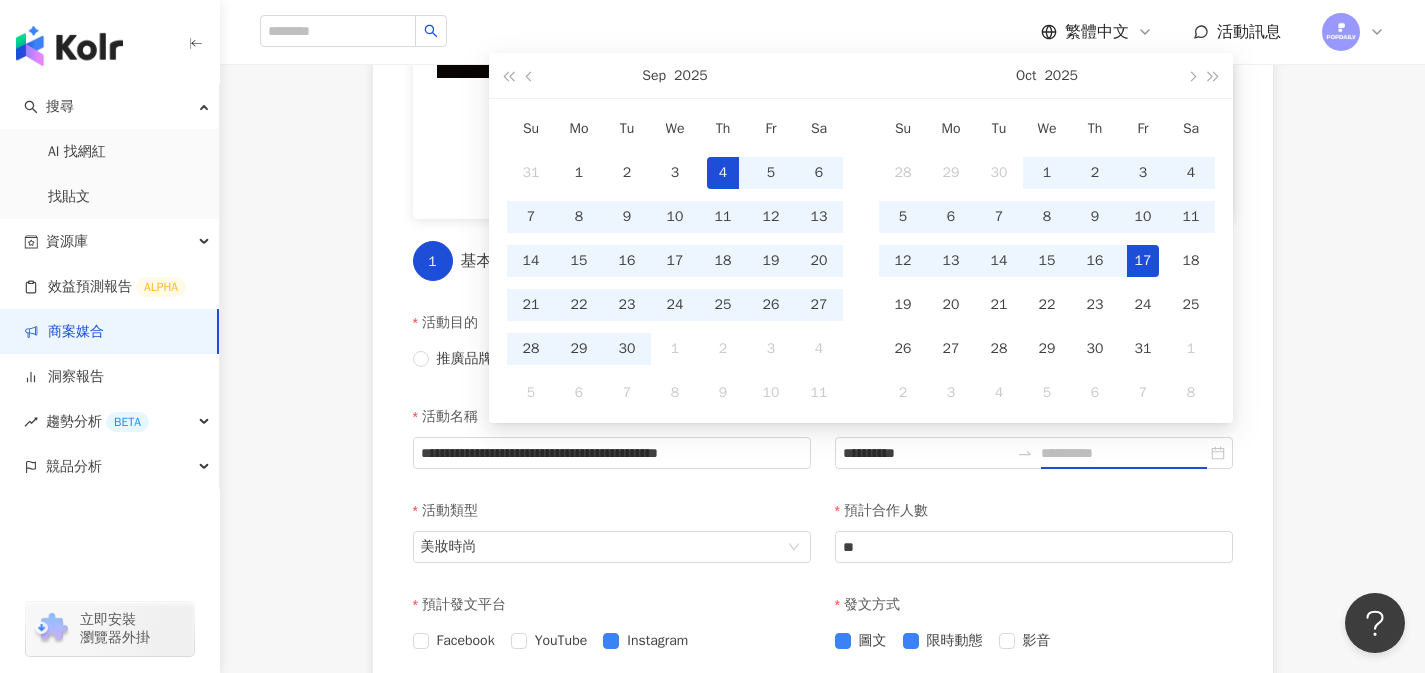 click on "17" at bounding box center [1143, 261] 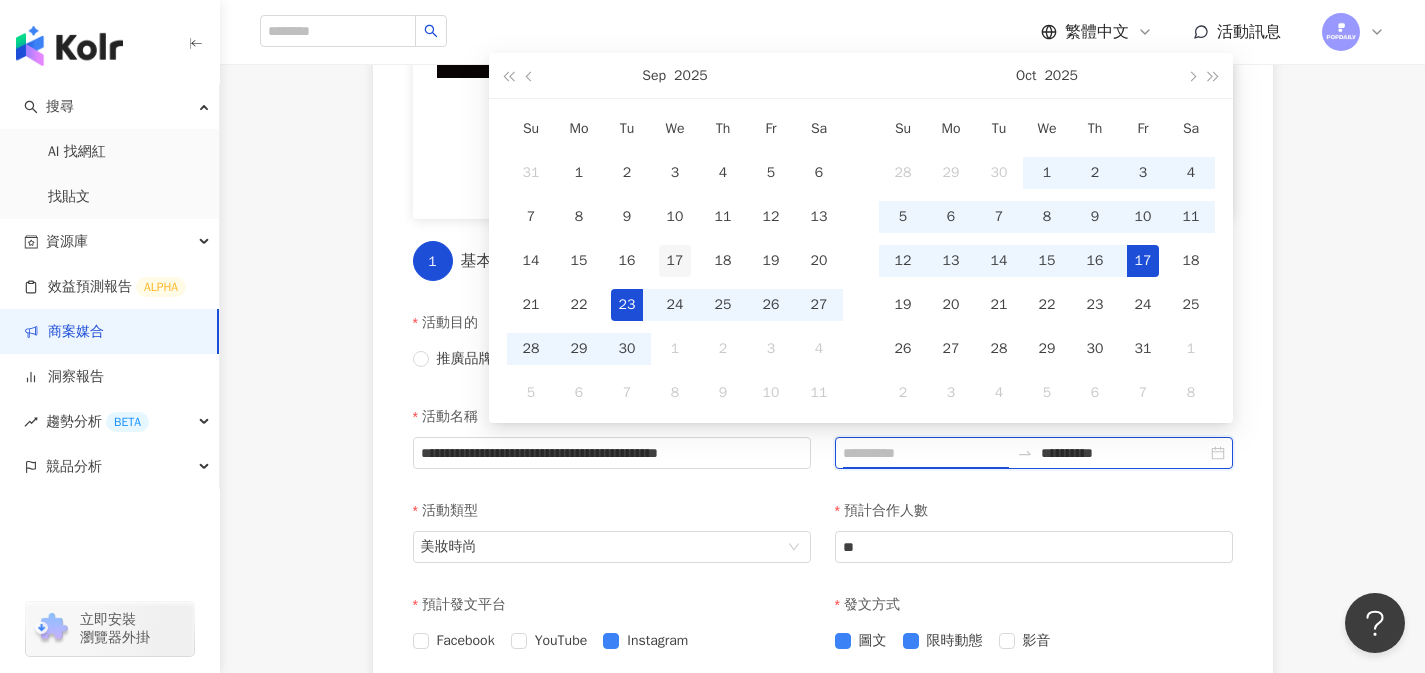 type on "**********" 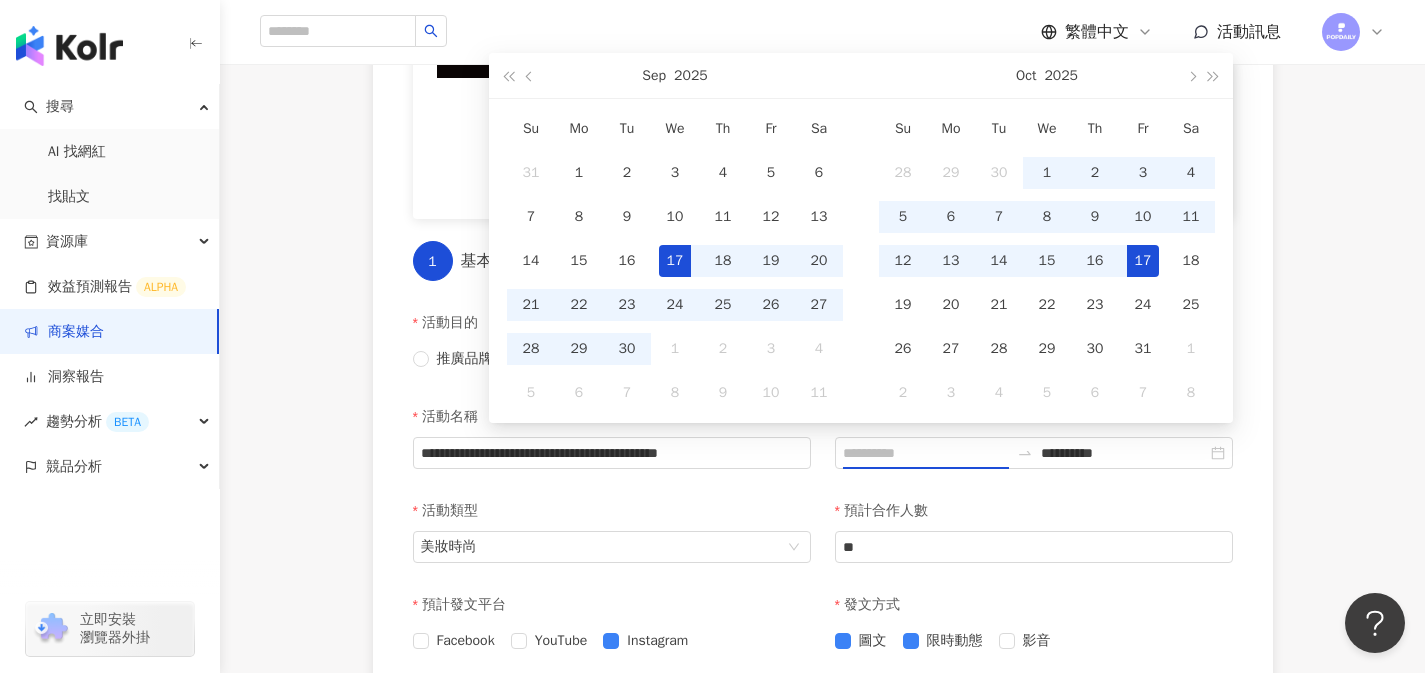 click on "17" at bounding box center [675, 261] 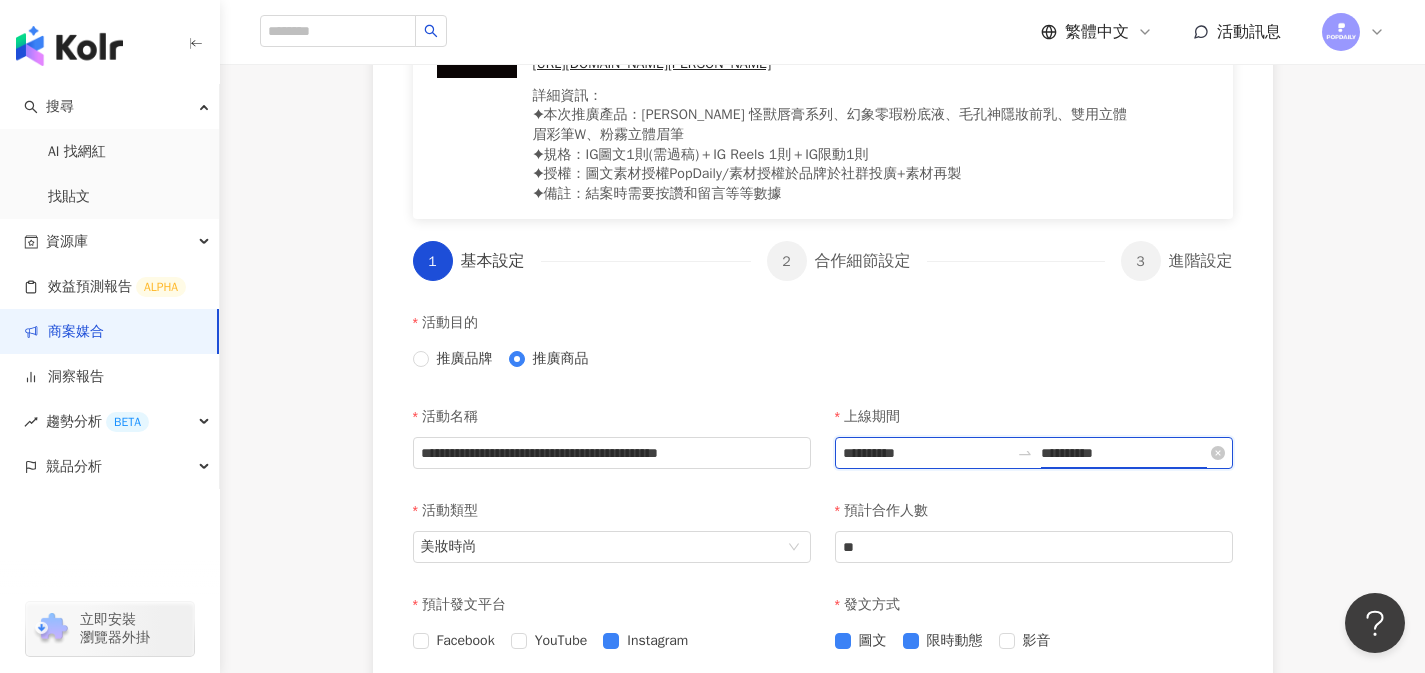 click on "**********" at bounding box center [1124, 453] 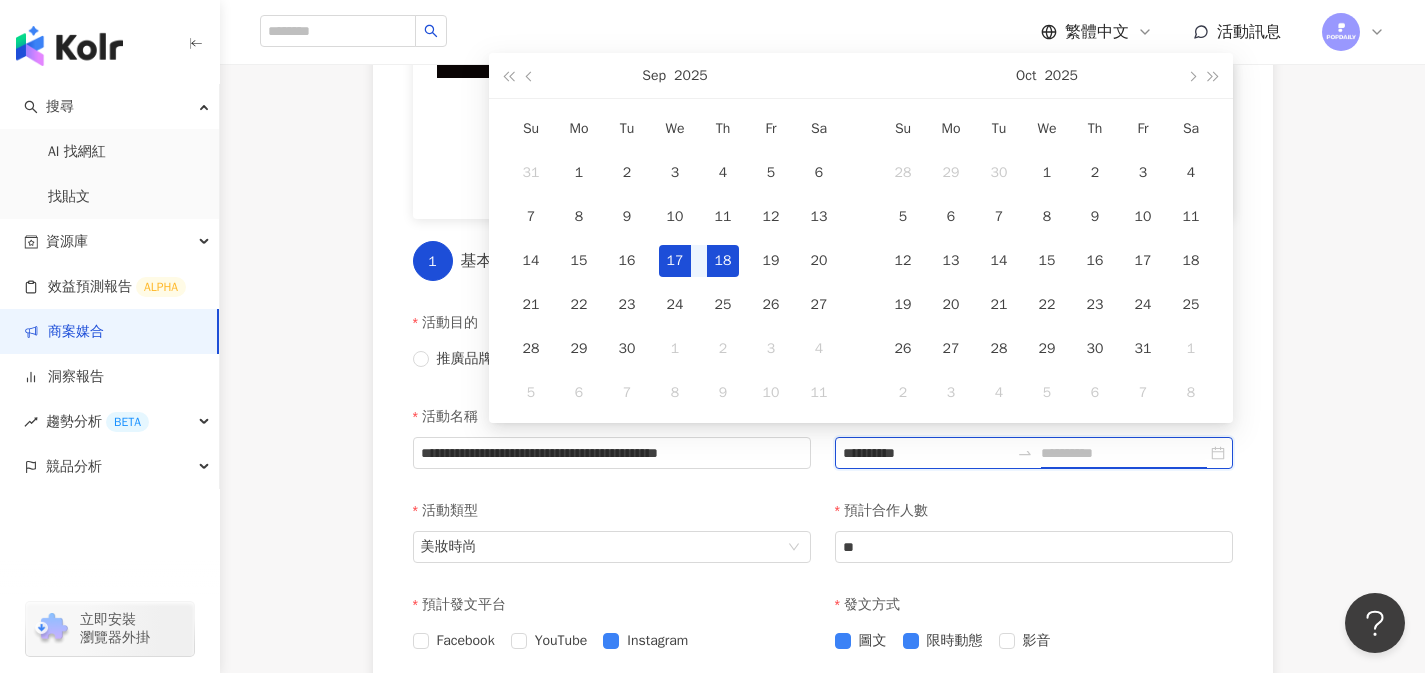 type on "**********" 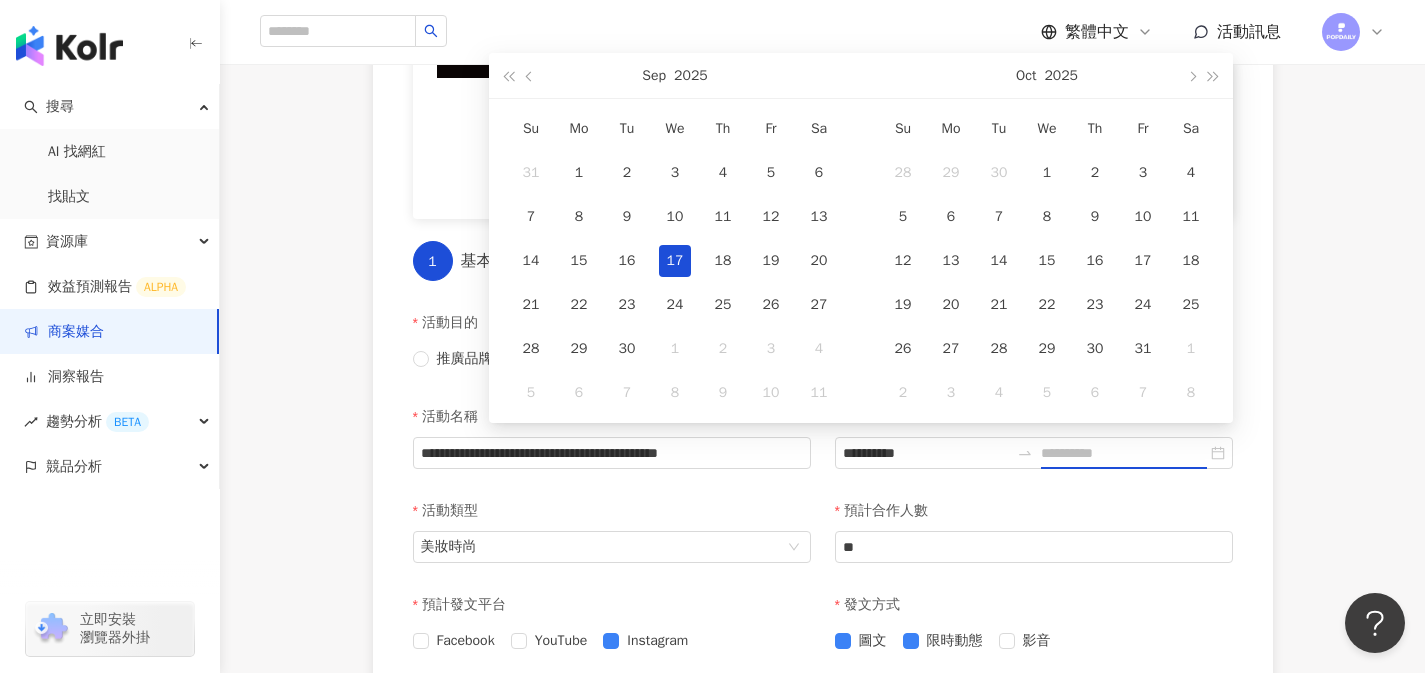click on "17" at bounding box center (675, 261) 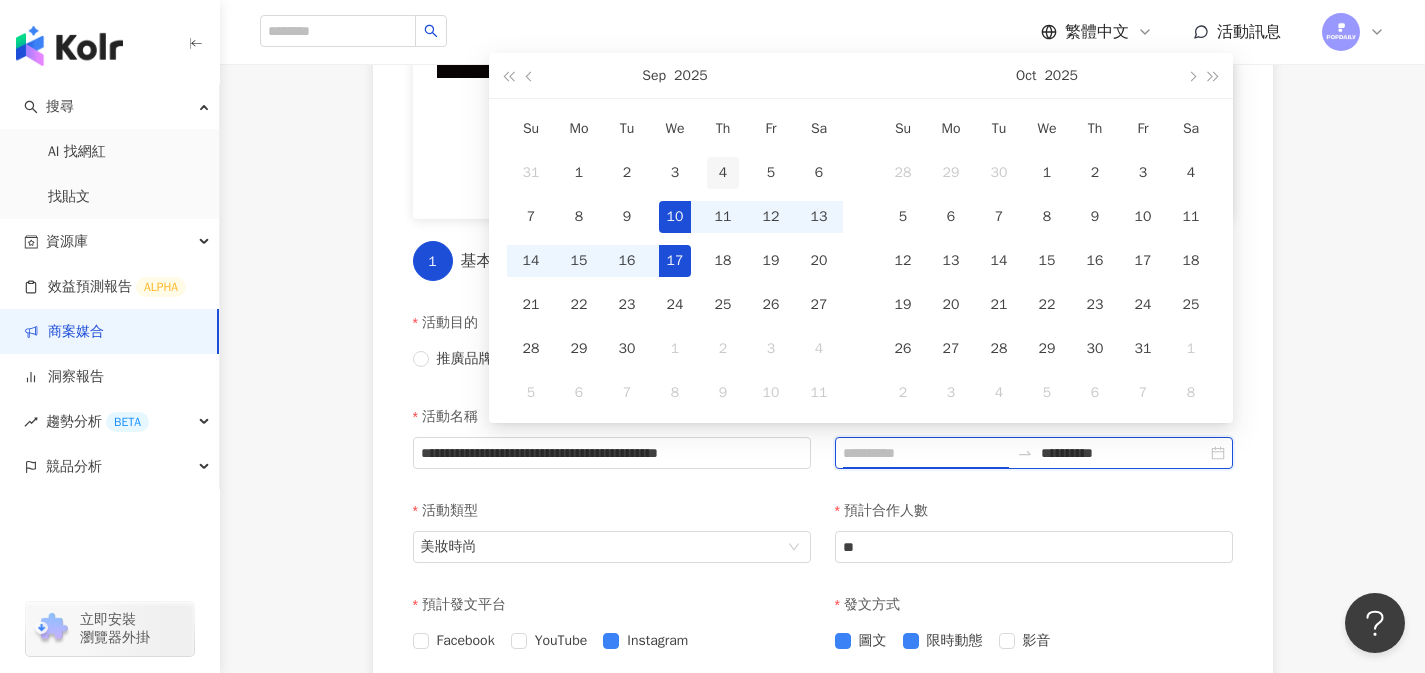type on "**********" 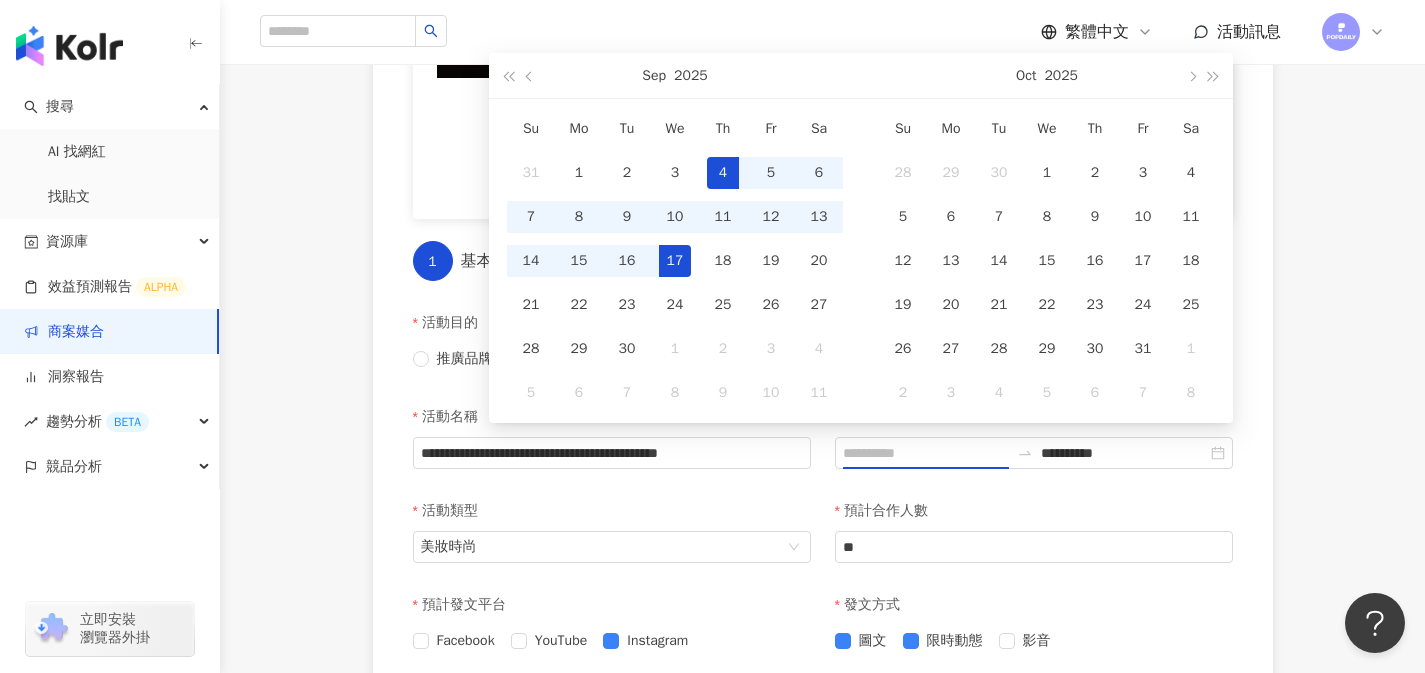 click on "4" at bounding box center (723, 173) 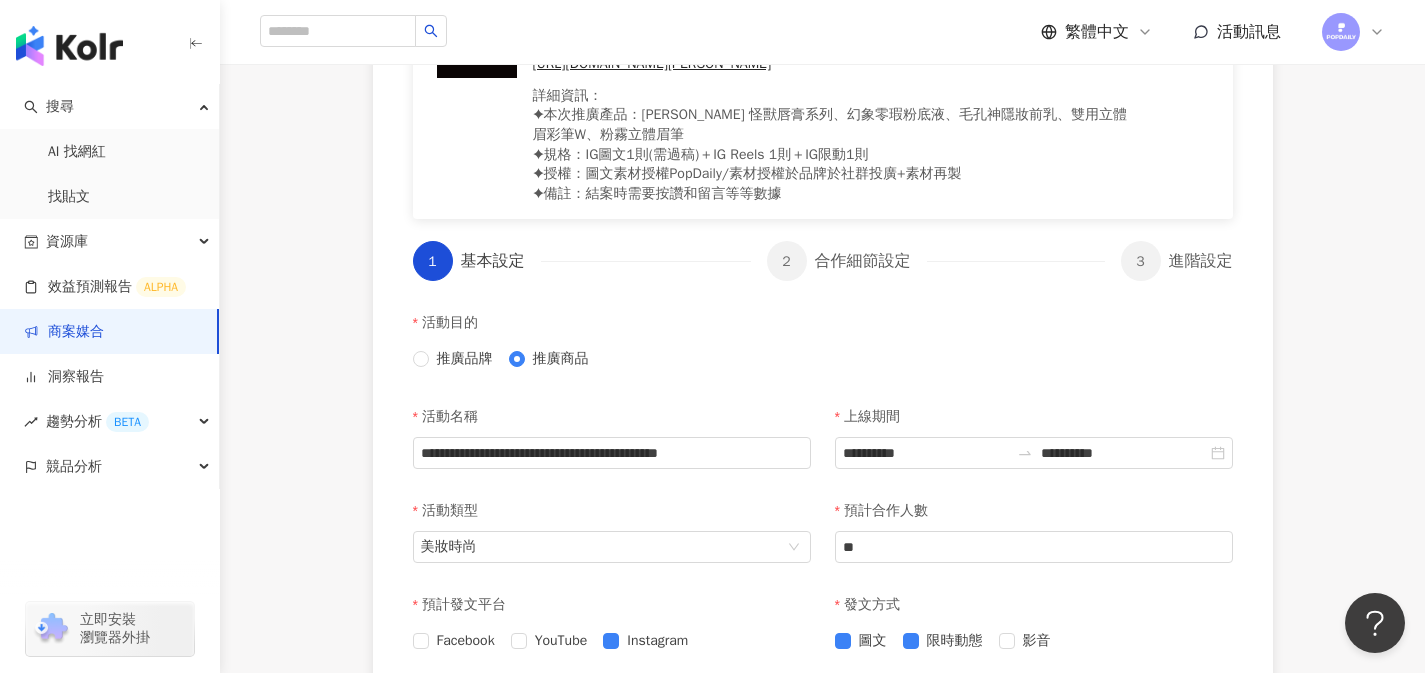click on "活動目的 推廣品牌 推廣商品" at bounding box center (823, 350) 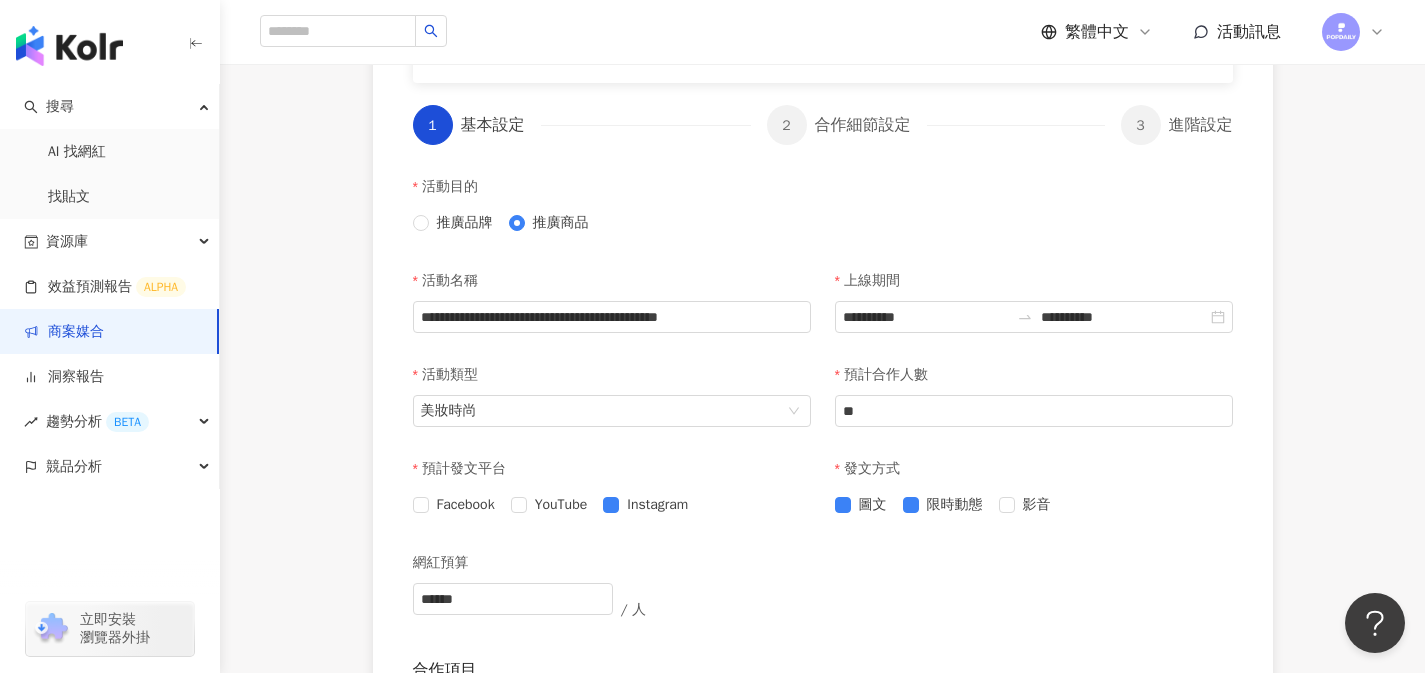 scroll, scrollTop: 554, scrollLeft: 0, axis: vertical 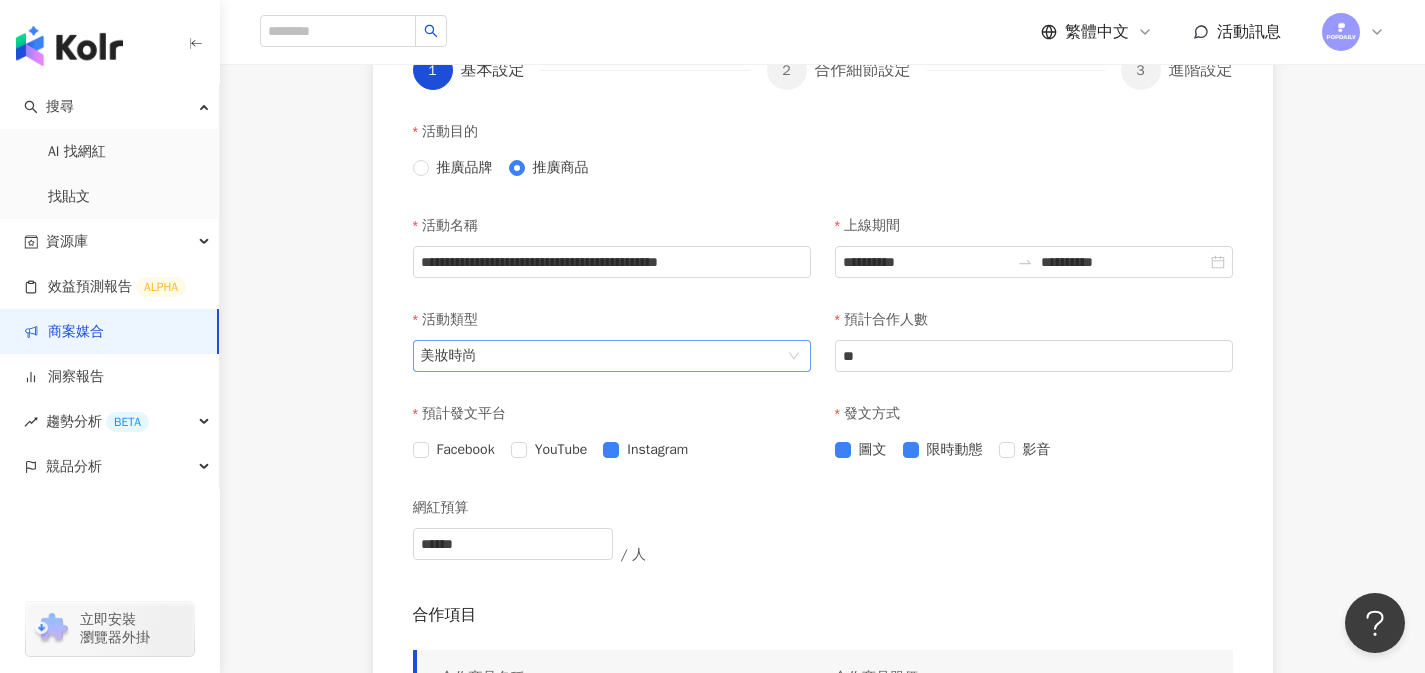 click on "美妝時尚" at bounding box center [612, 356] 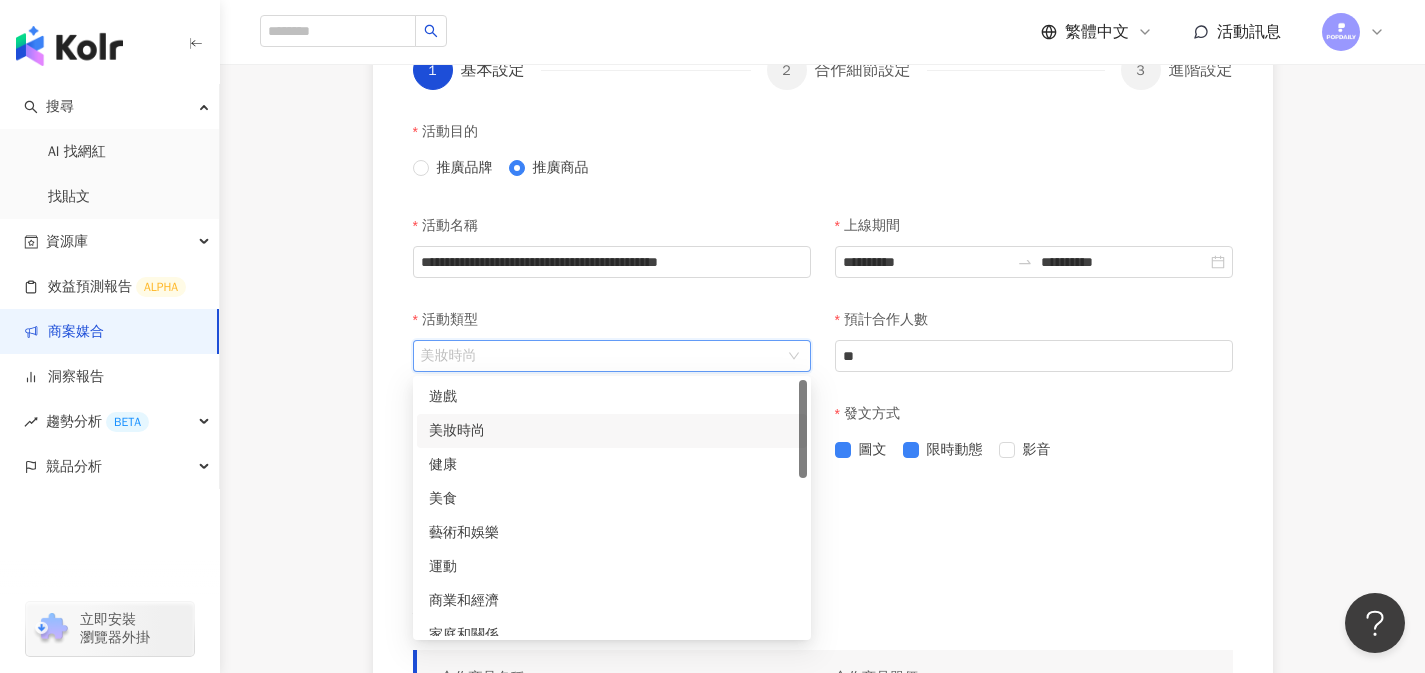 click on "美妝時尚" at bounding box center (612, 431) 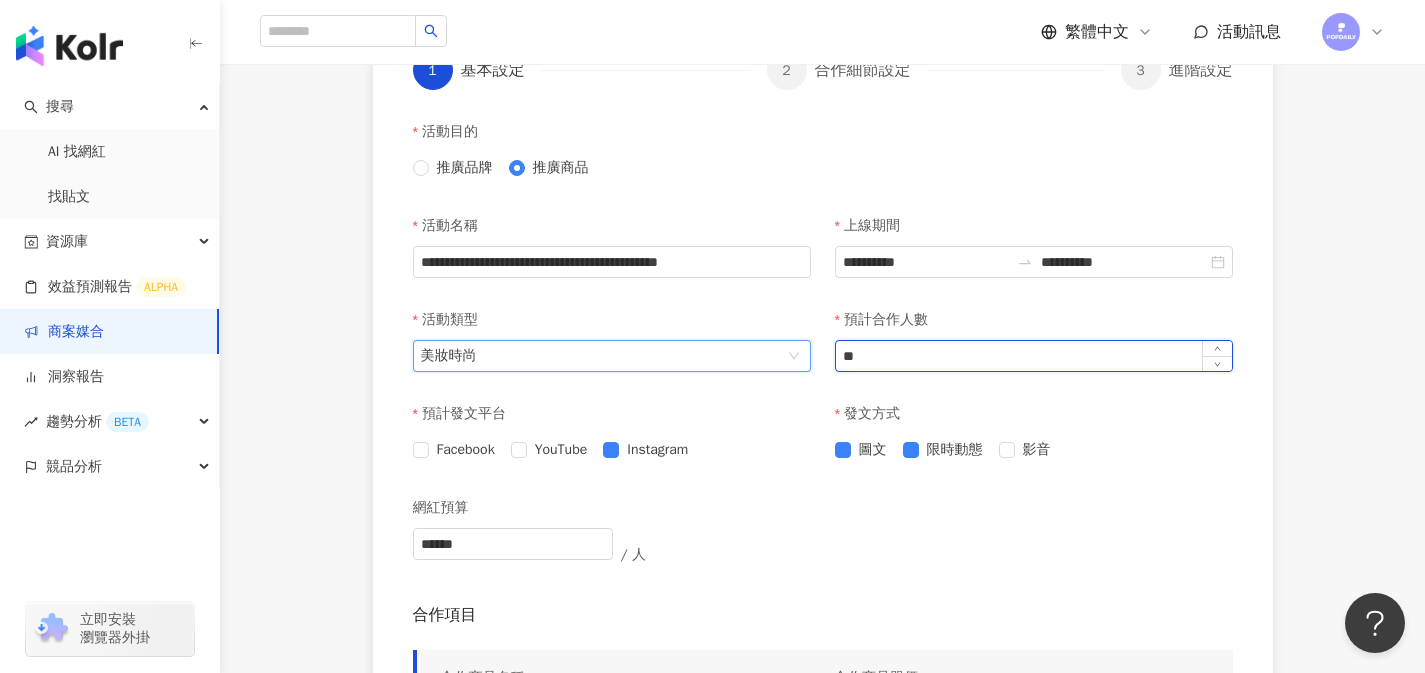 click on "**" at bounding box center [1034, 356] 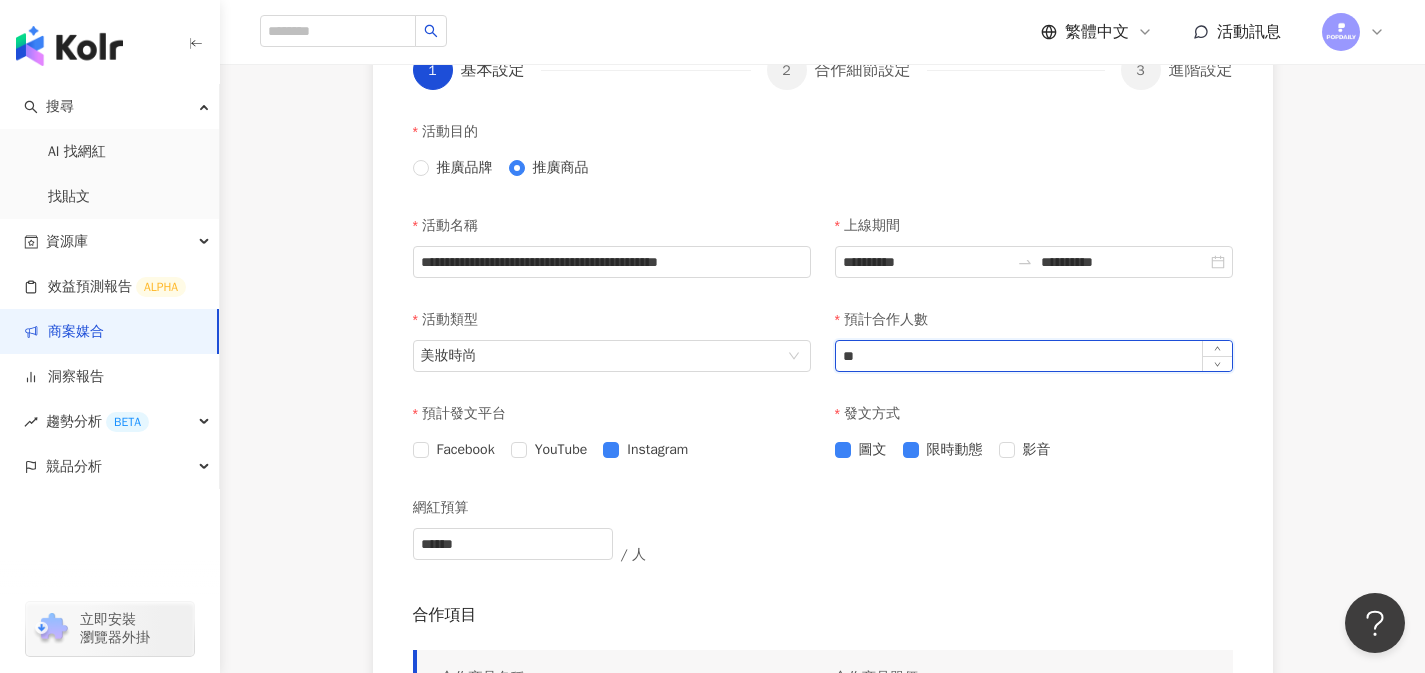 type on "*" 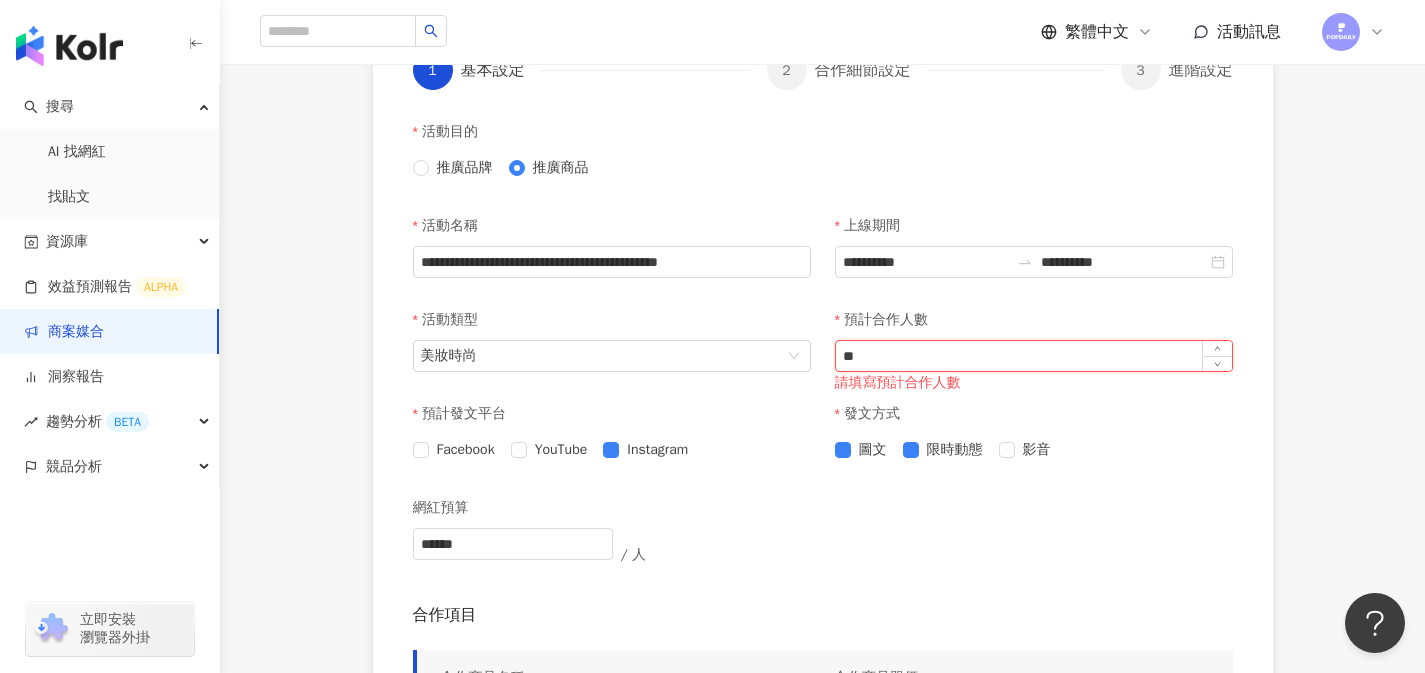 type on "*" 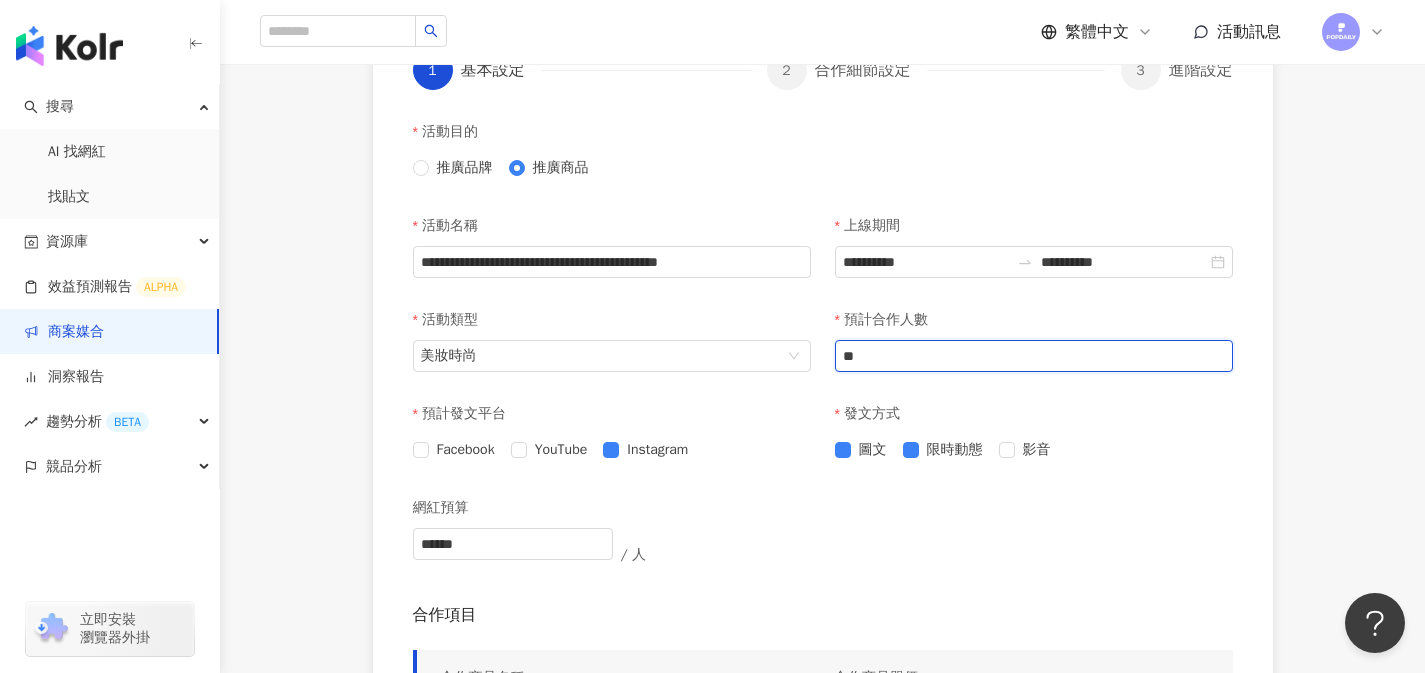 type on "**" 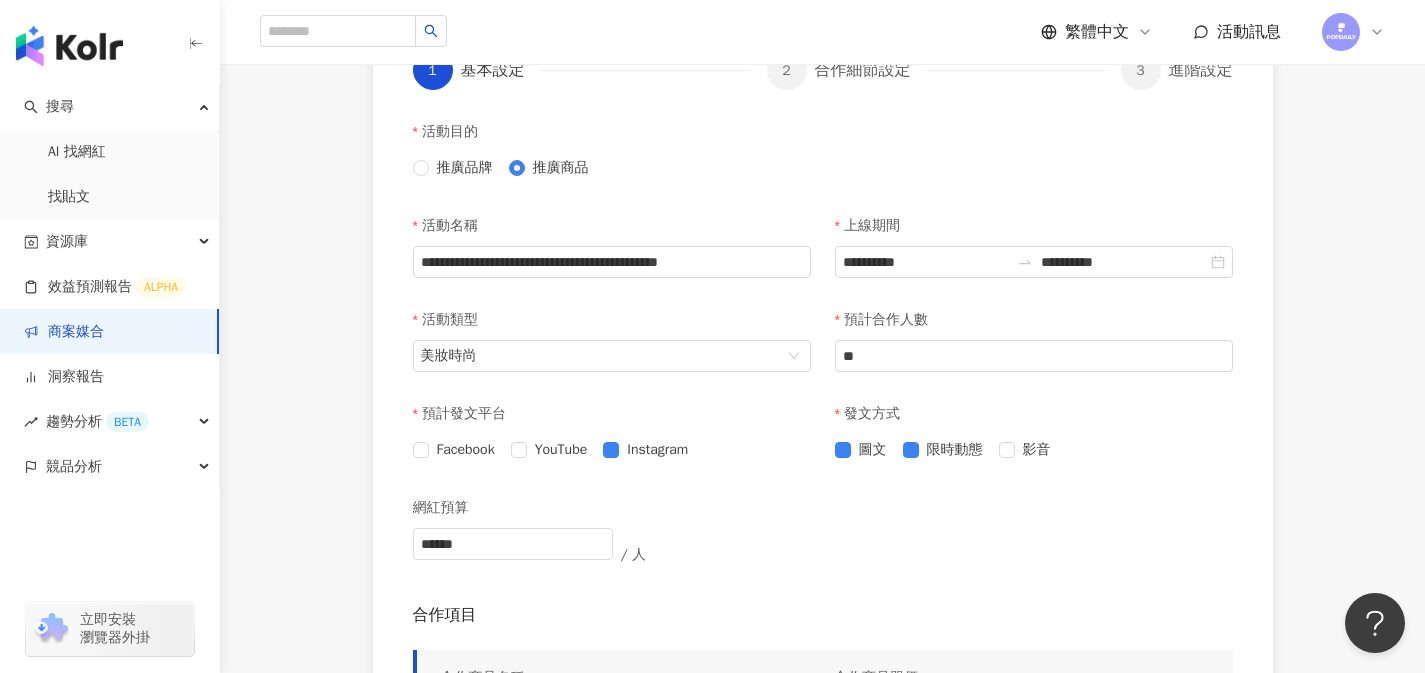 click on "**********" at bounding box center [822, 400] 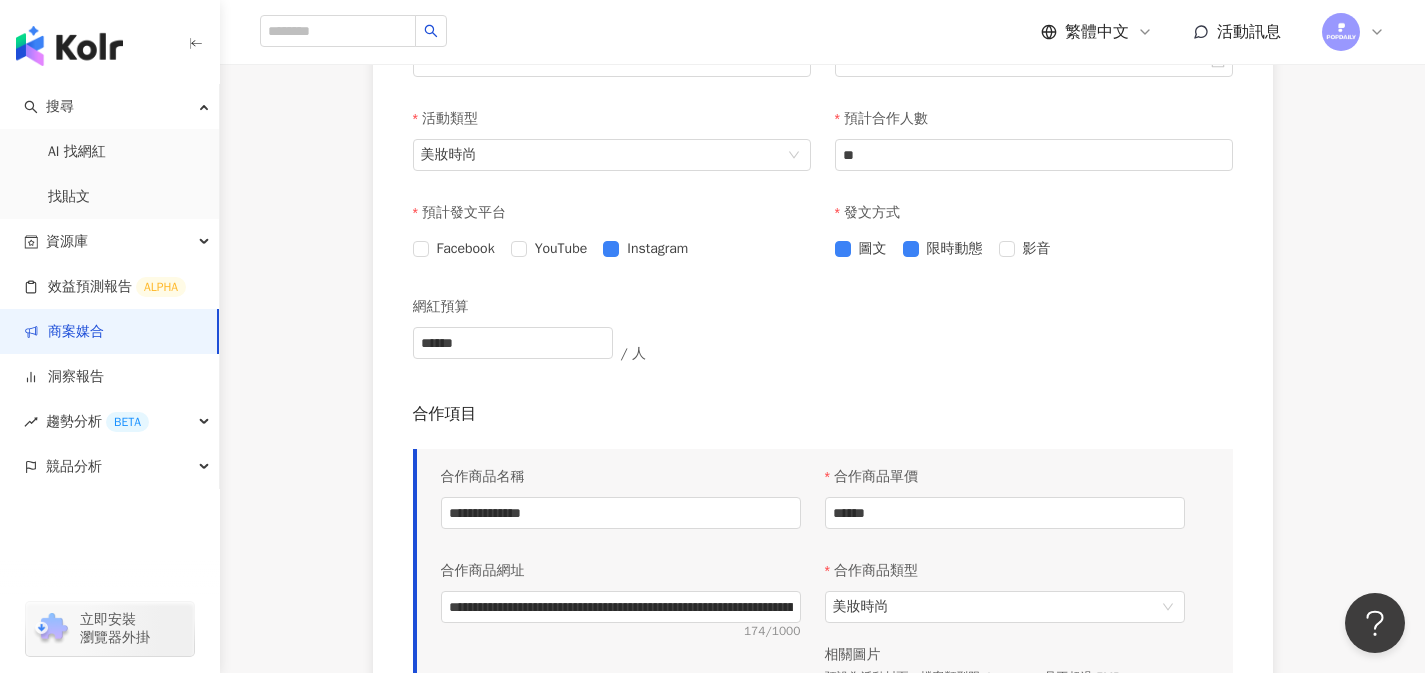 scroll, scrollTop: 774, scrollLeft: 0, axis: vertical 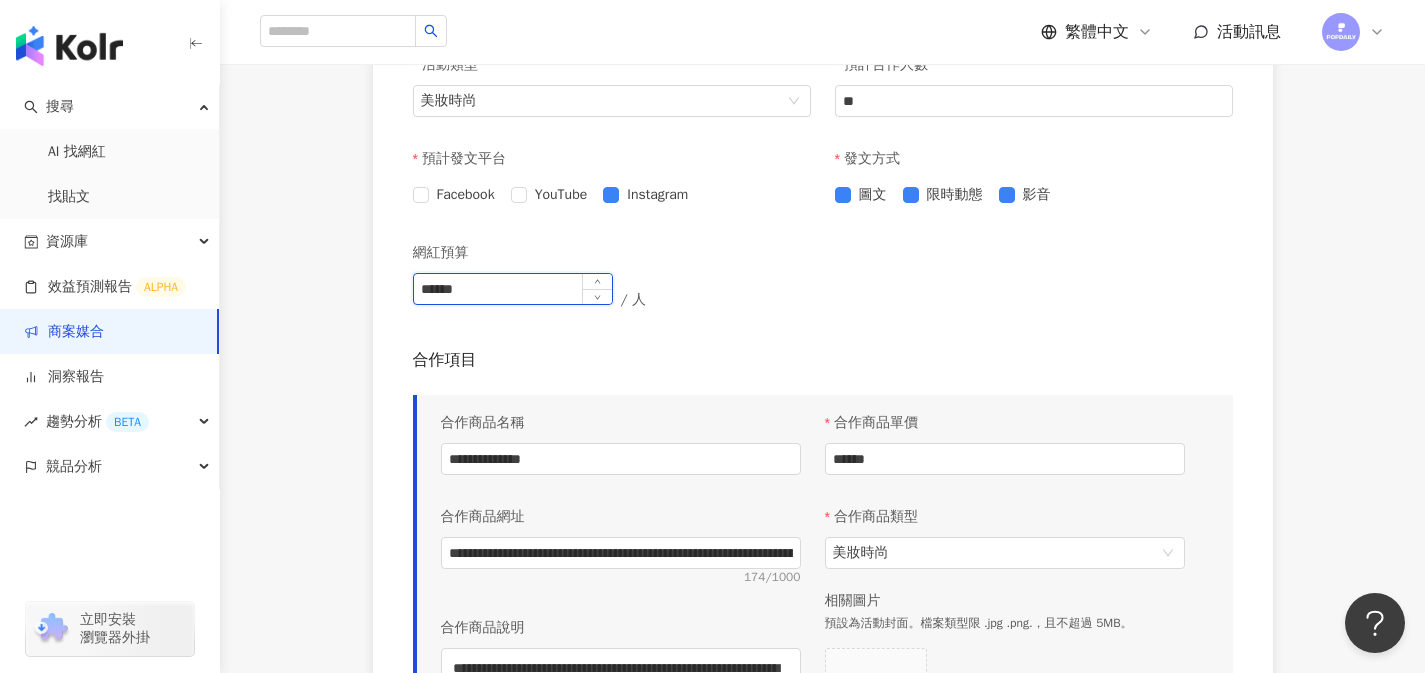 click on "******" at bounding box center [513, 289] 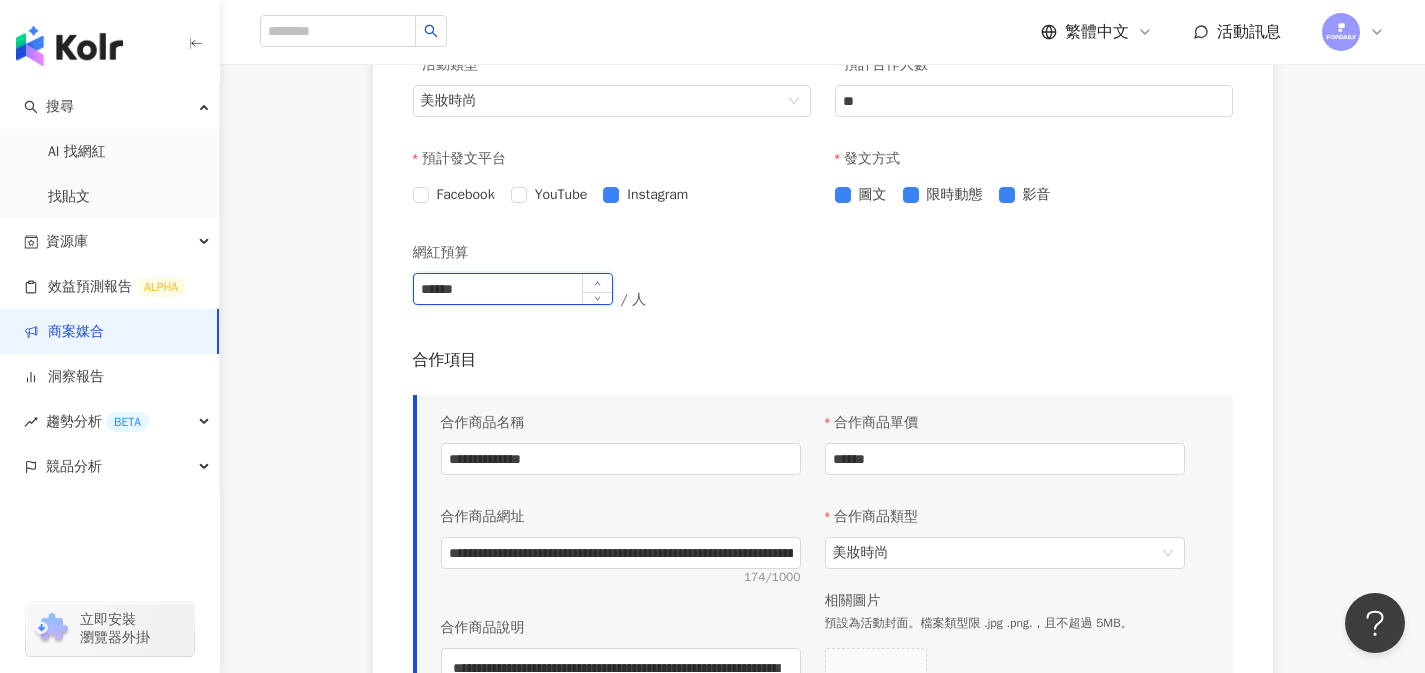 click at bounding box center [597, 283] 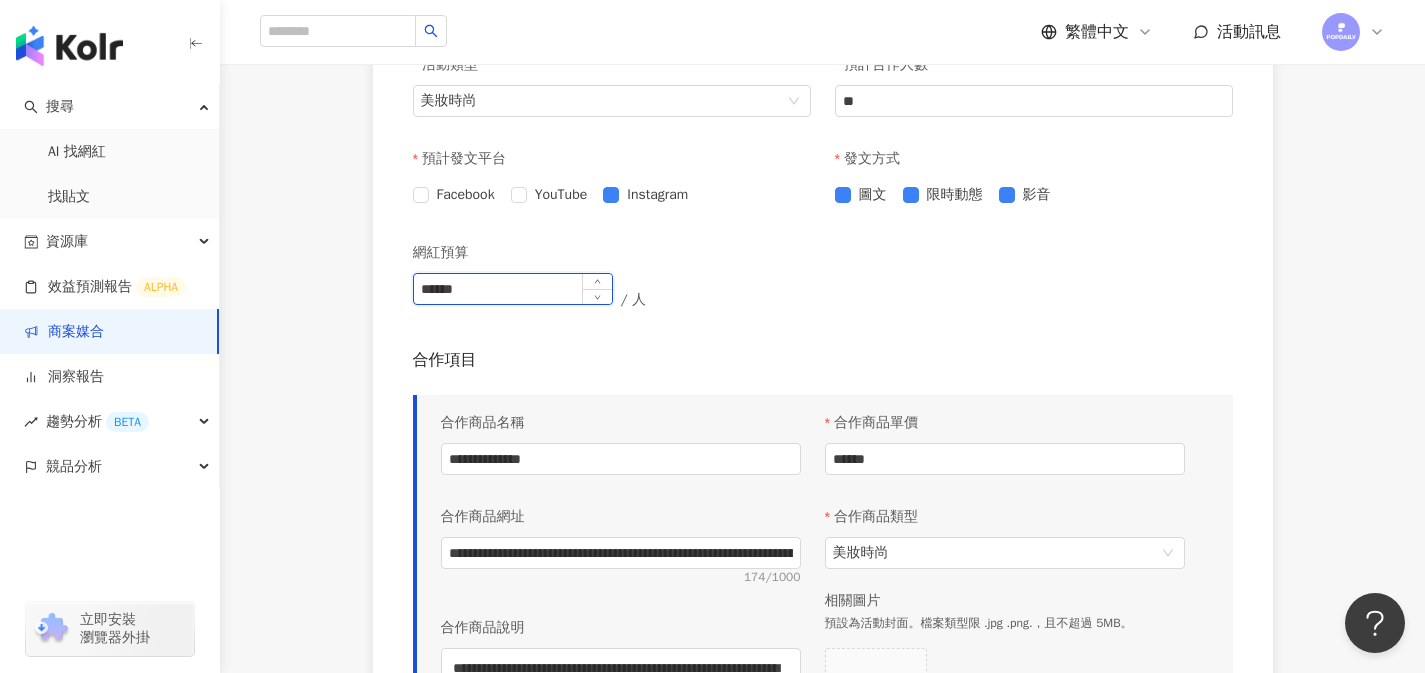 click on "******" at bounding box center (513, 289) 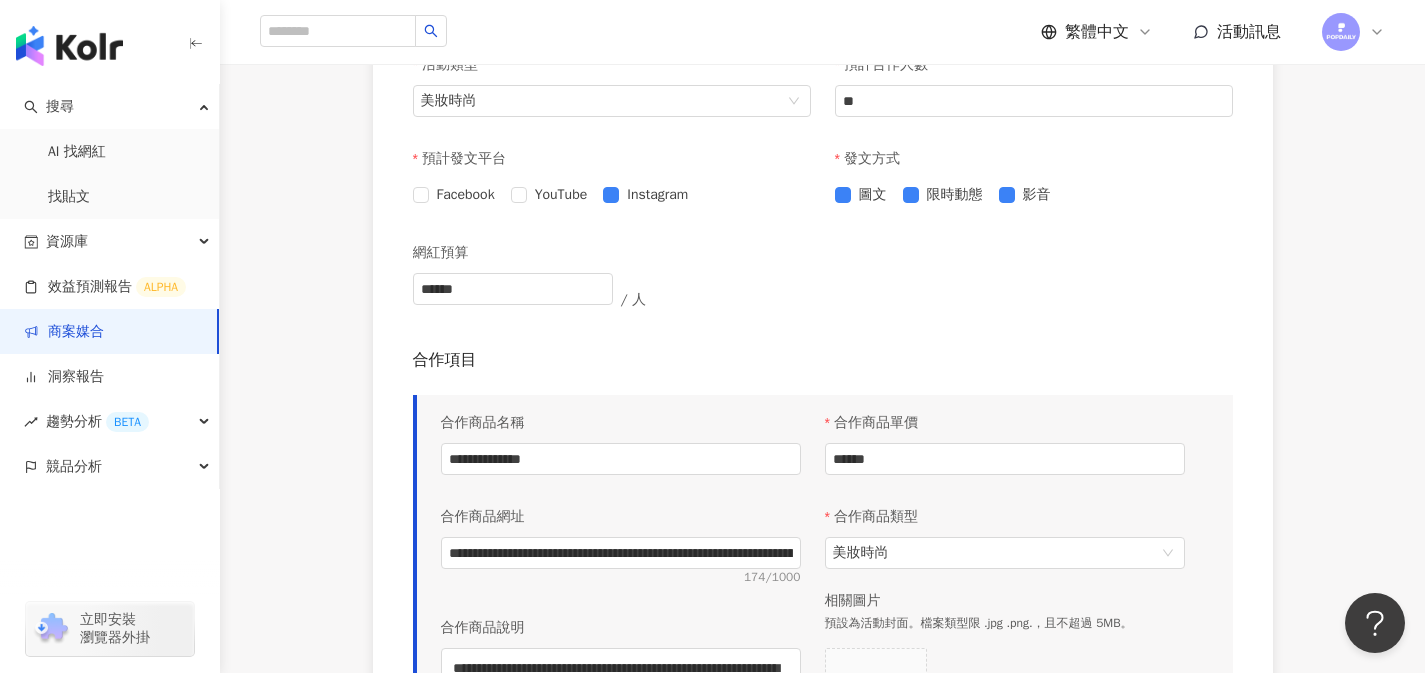 click on "網紅預算" at bounding box center [618, 253] 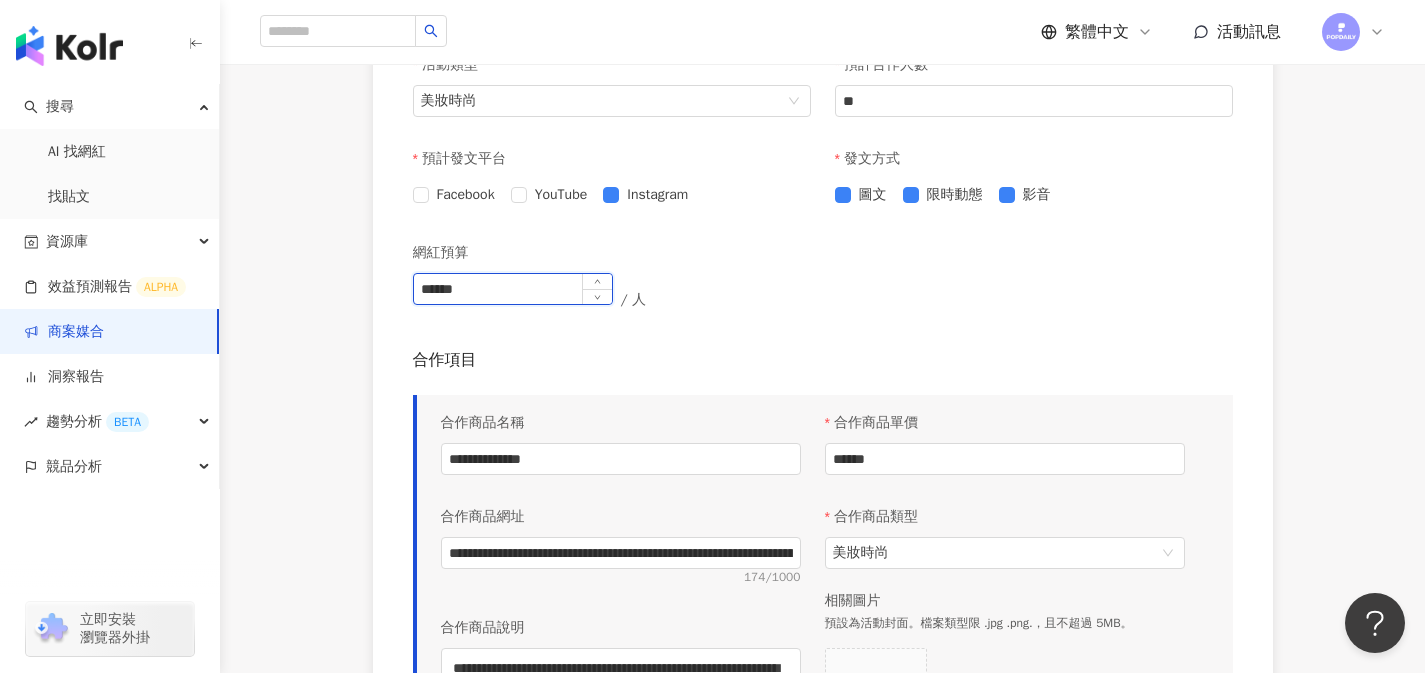 click on "******" at bounding box center (513, 289) 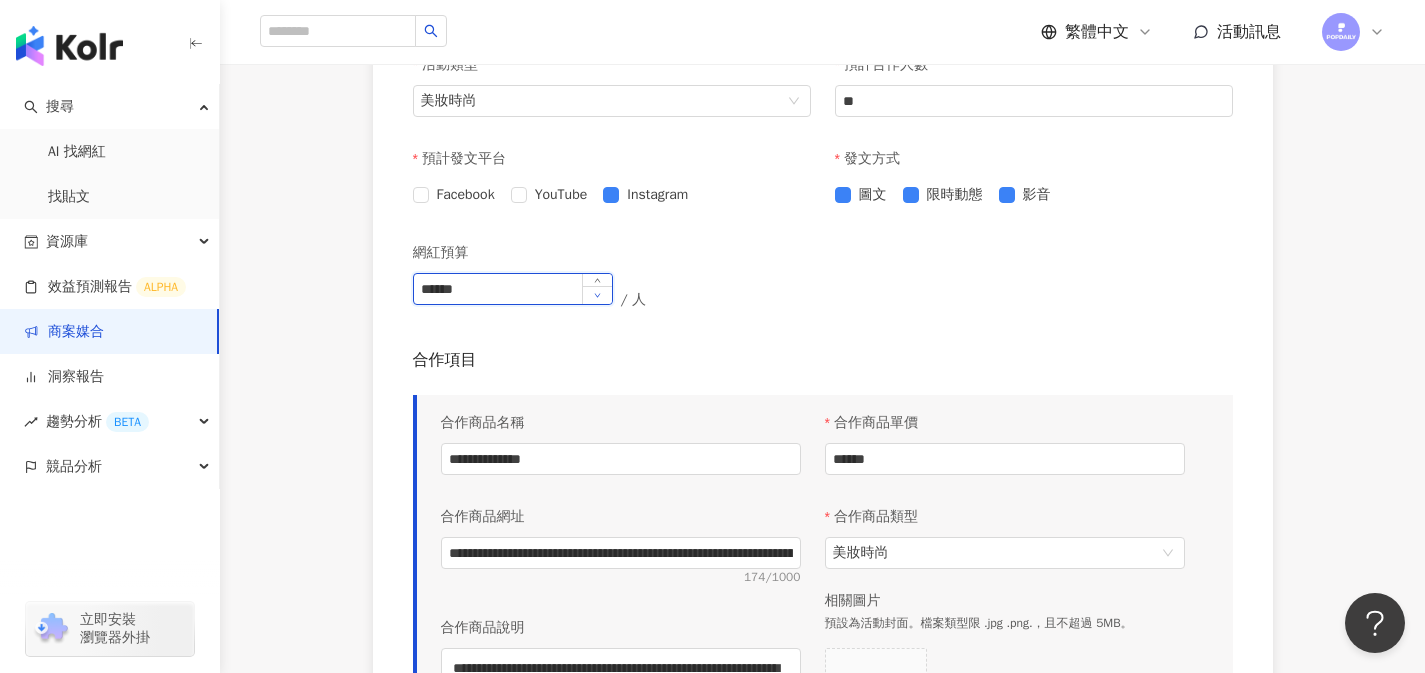 click at bounding box center (597, 295) 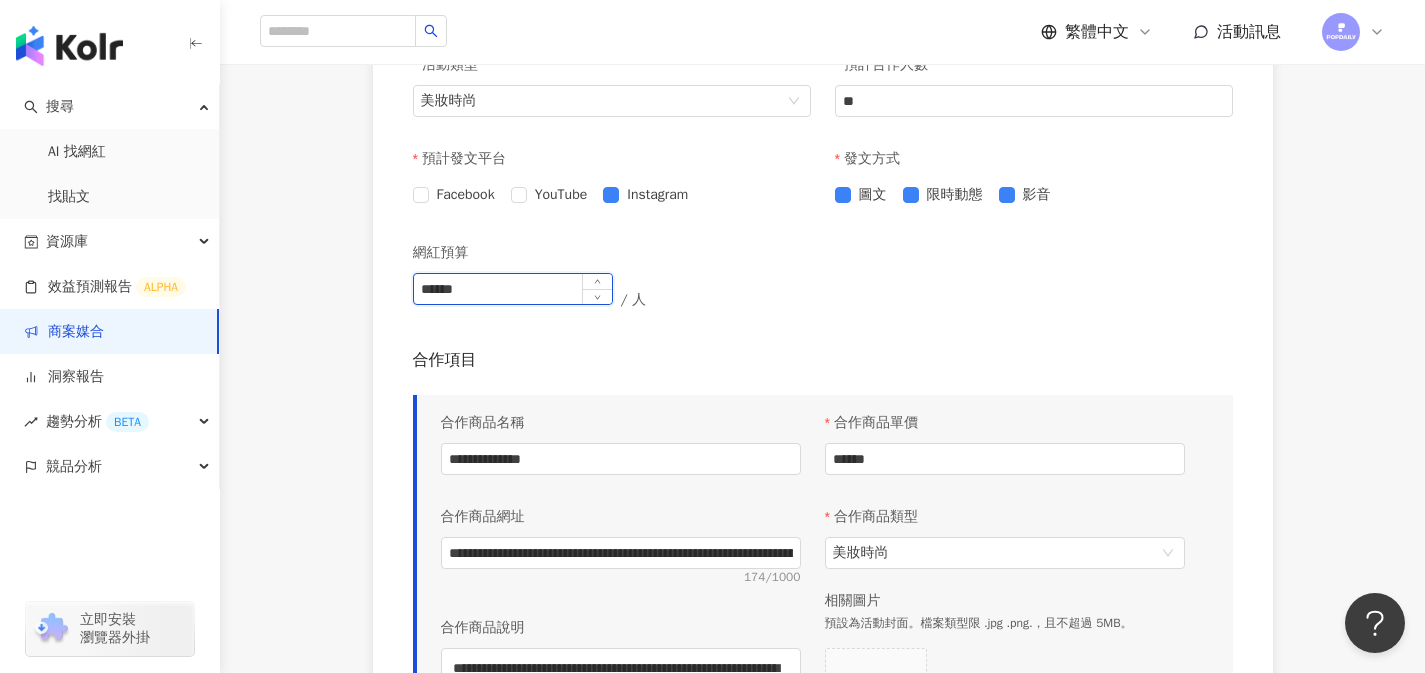 click on "******" at bounding box center [513, 289] 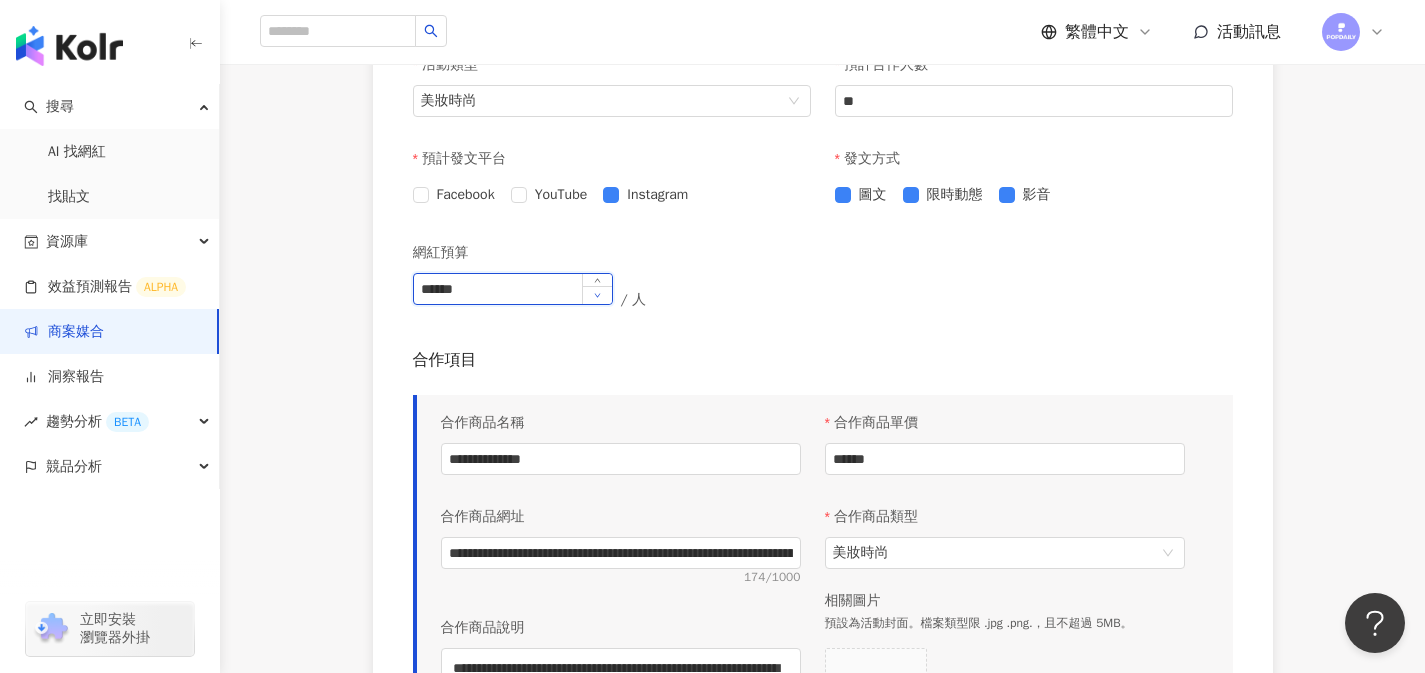 click at bounding box center (597, 295) 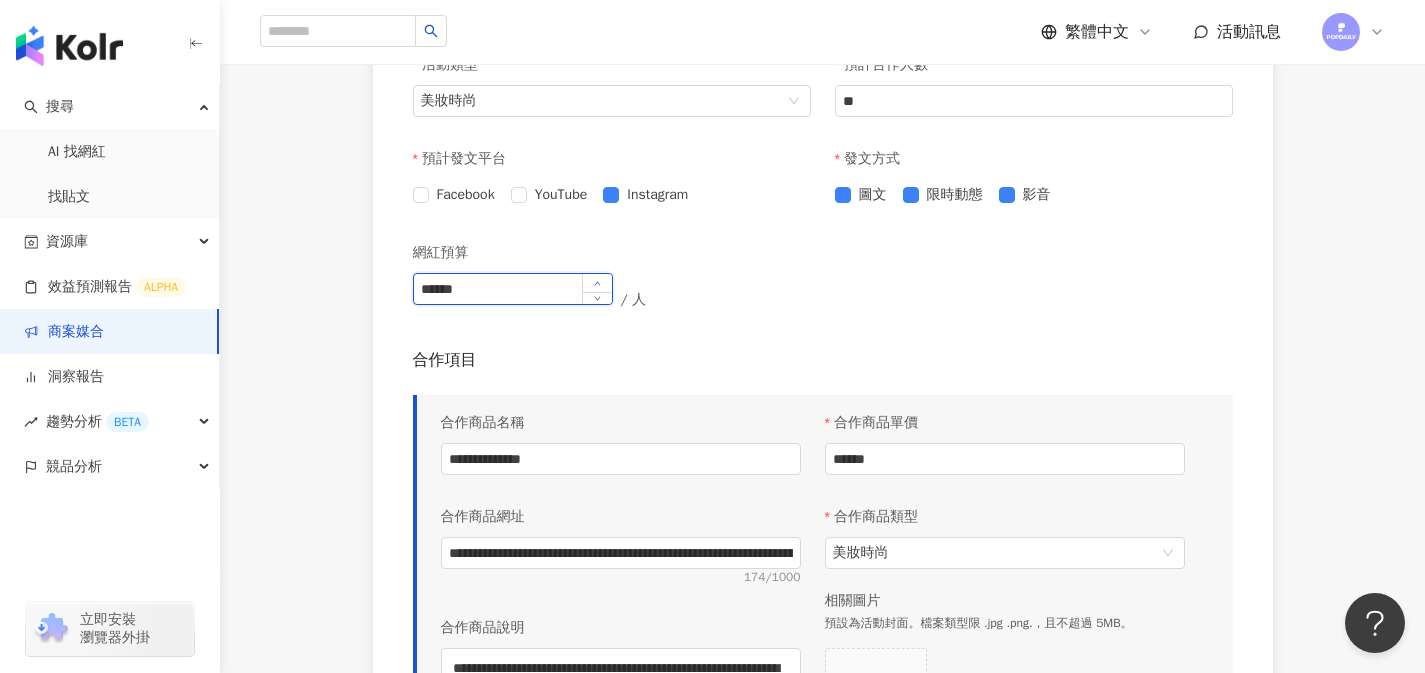 click at bounding box center [597, 283] 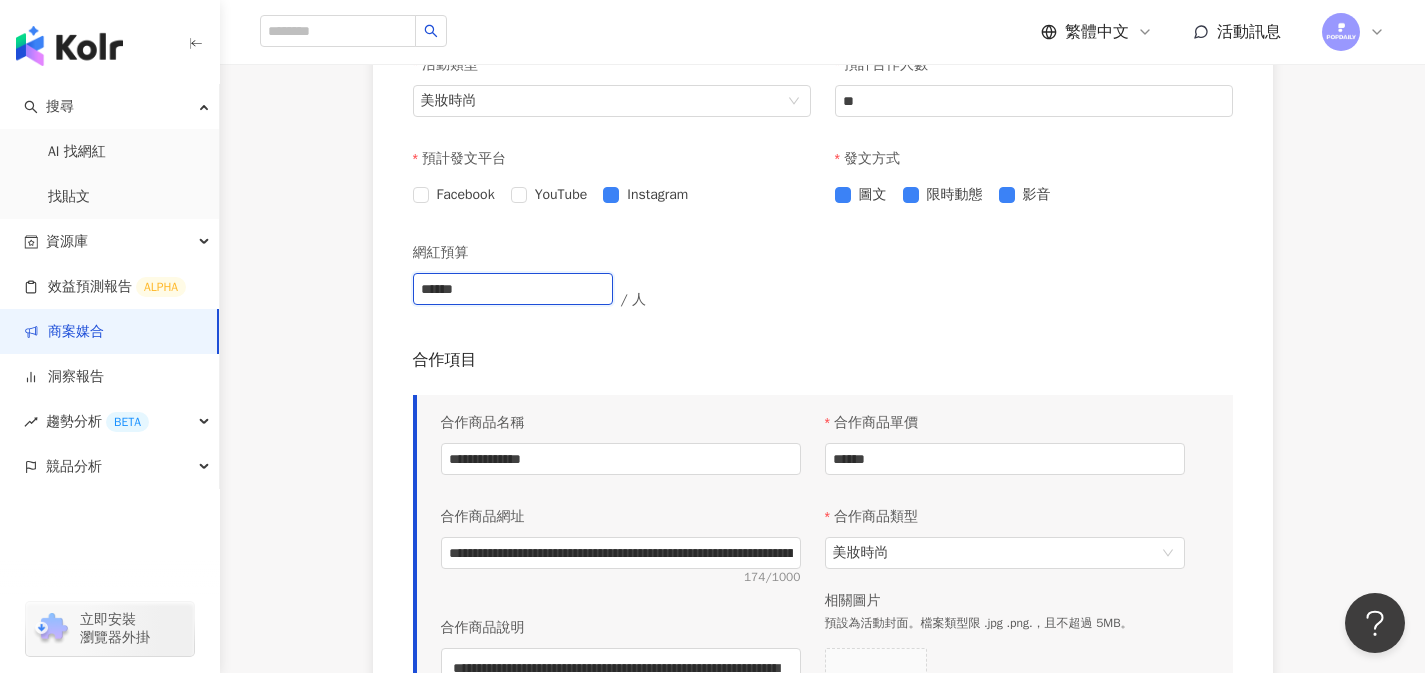 drag, startPoint x: 503, startPoint y: 295, endPoint x: 402, endPoint y: 293, distance: 101.0198 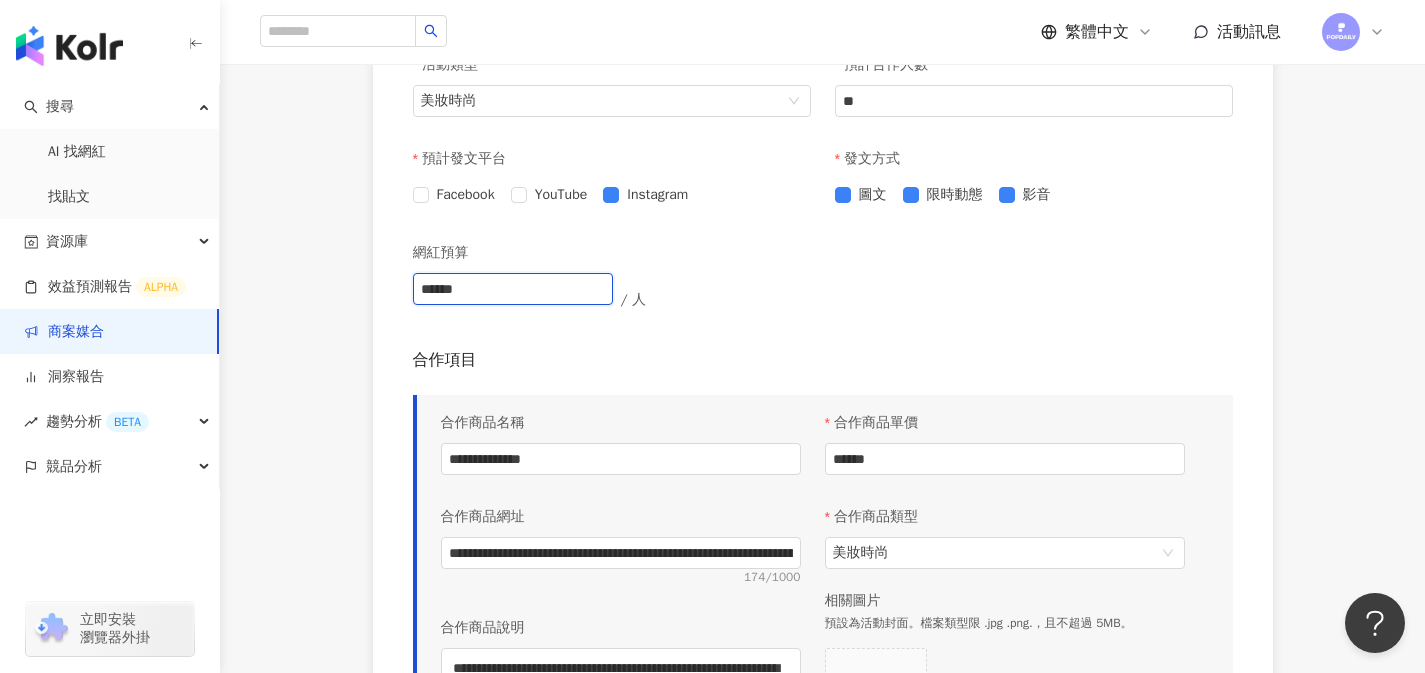 click on "**********" at bounding box center [823, 145] 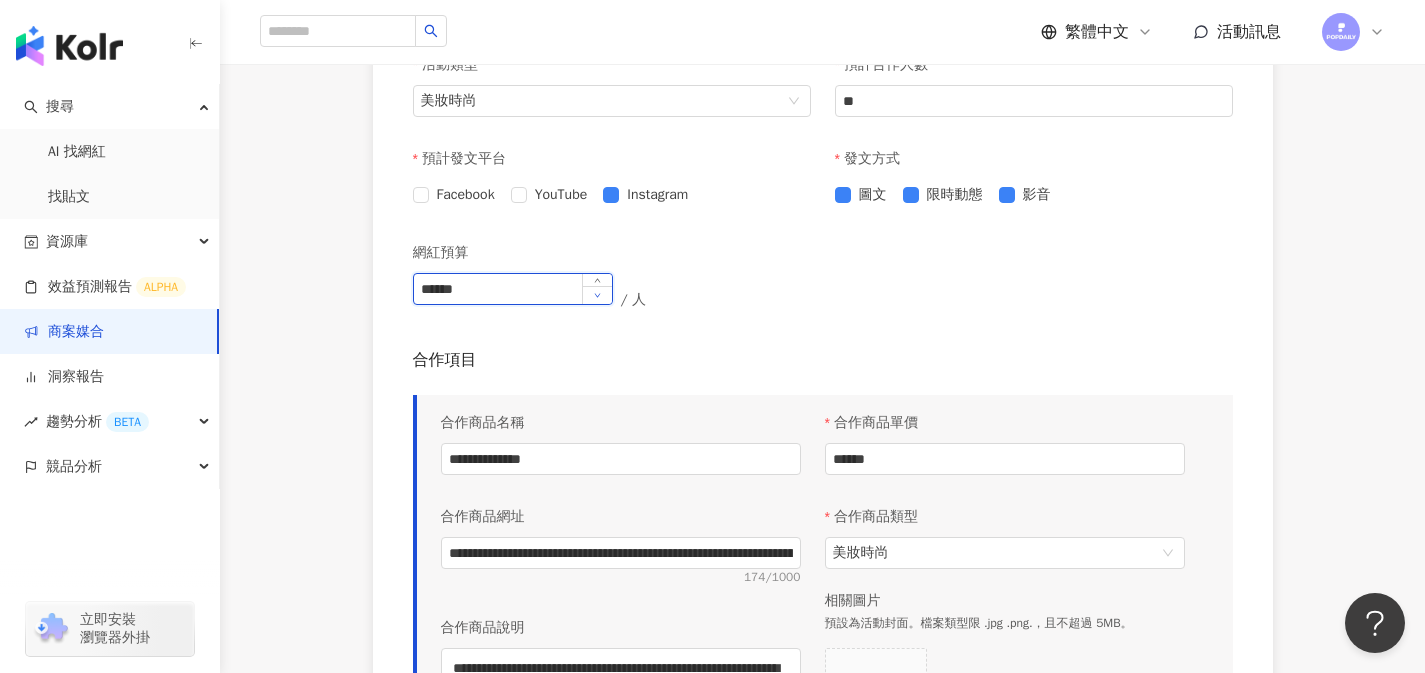 click at bounding box center [597, 295] 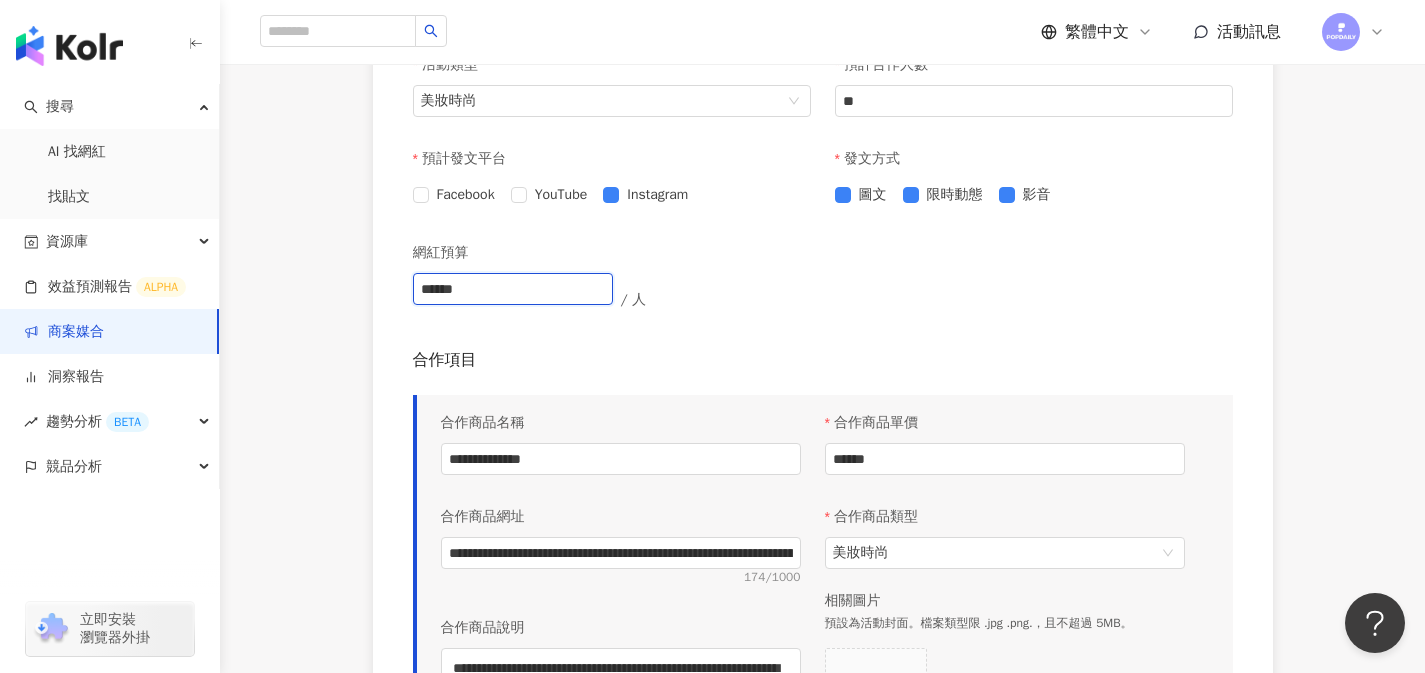 drag, startPoint x: 541, startPoint y: 286, endPoint x: 405, endPoint y: 307, distance: 137.61177 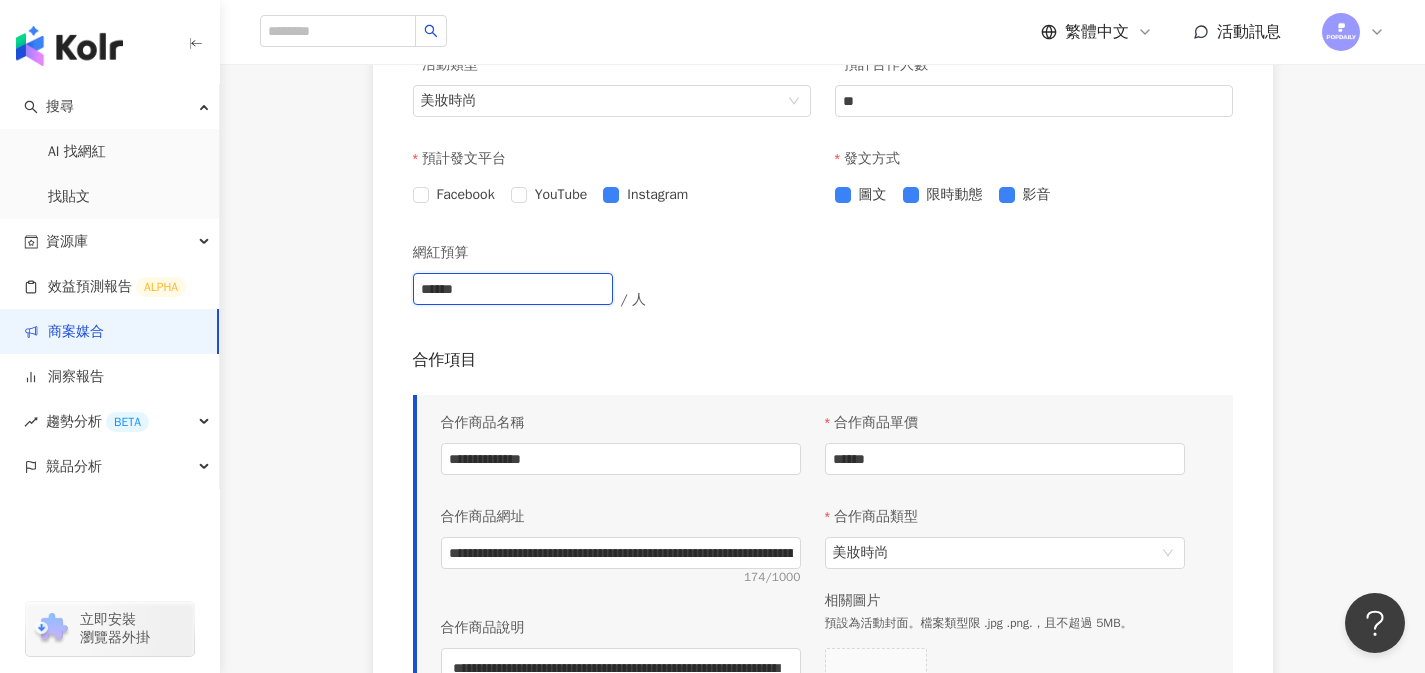 click on "**********" at bounding box center [823, 145] 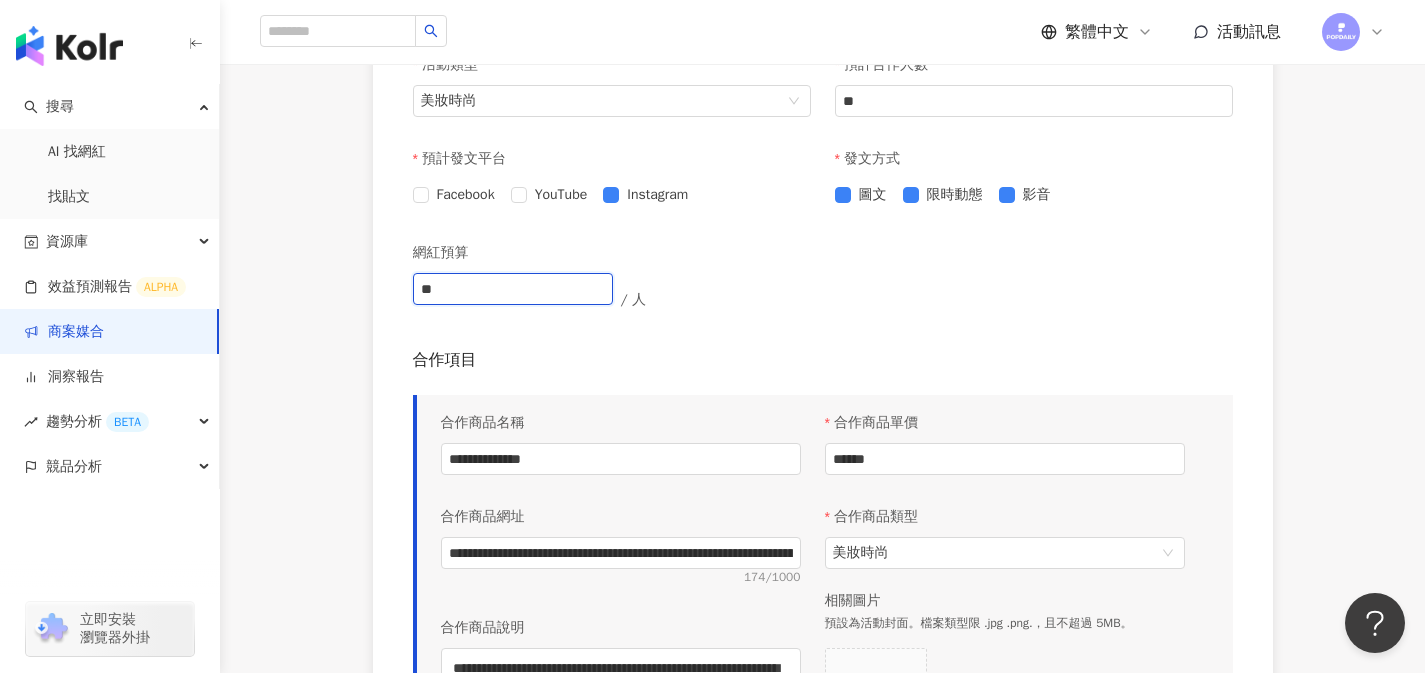 type on "*" 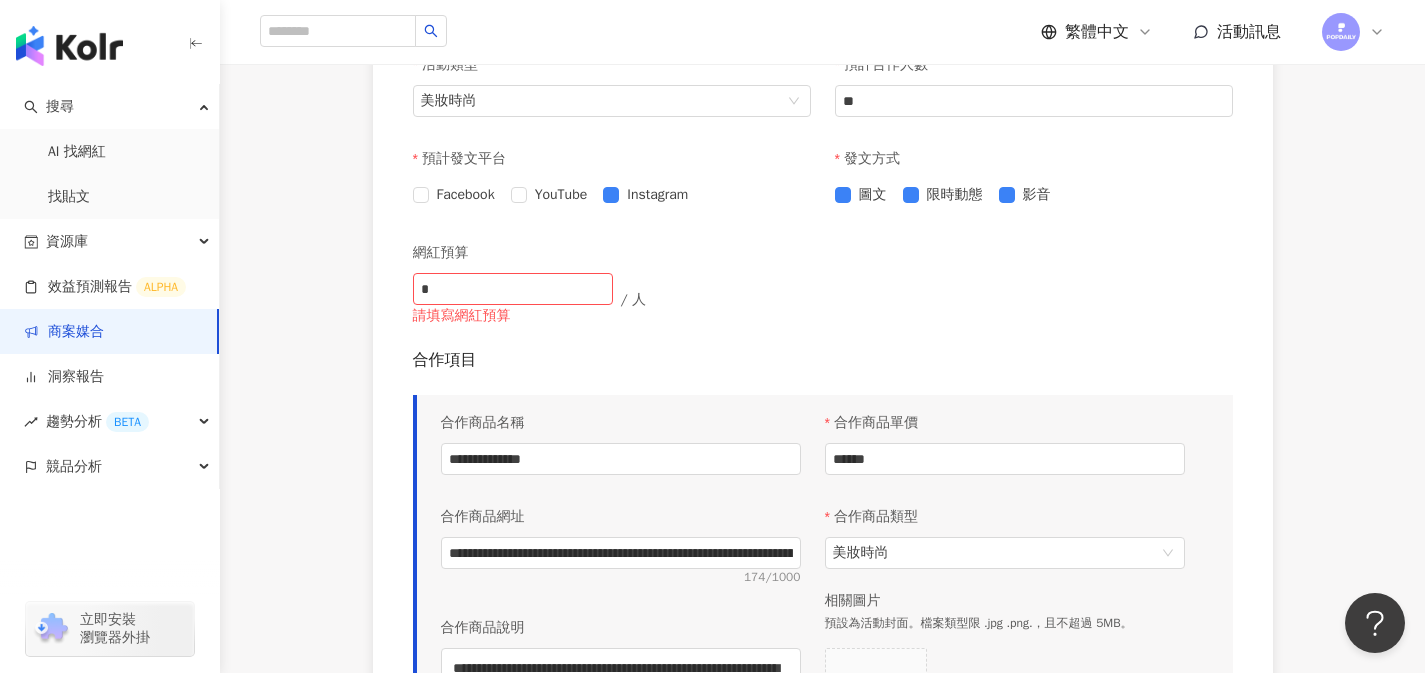 click on "請填寫網紅預算" at bounding box center (513, 316) 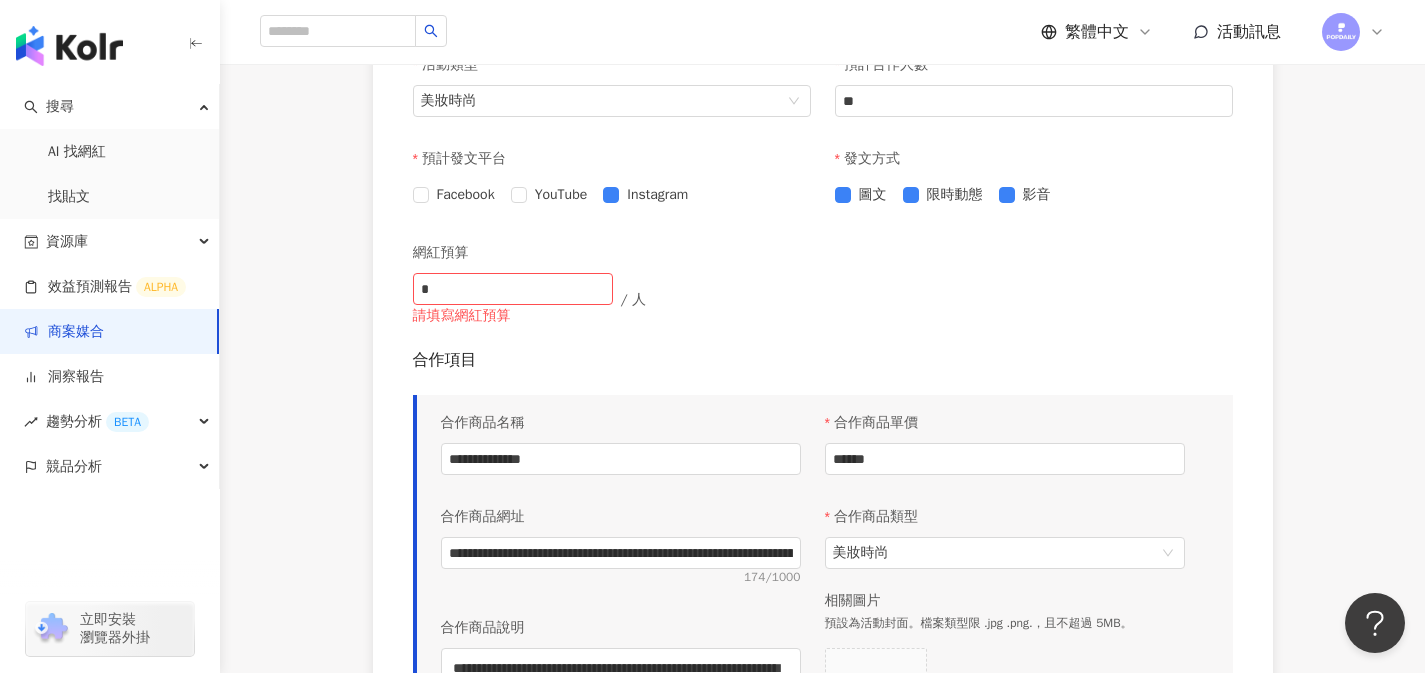 click on "網紅預算" at bounding box center [618, 253] 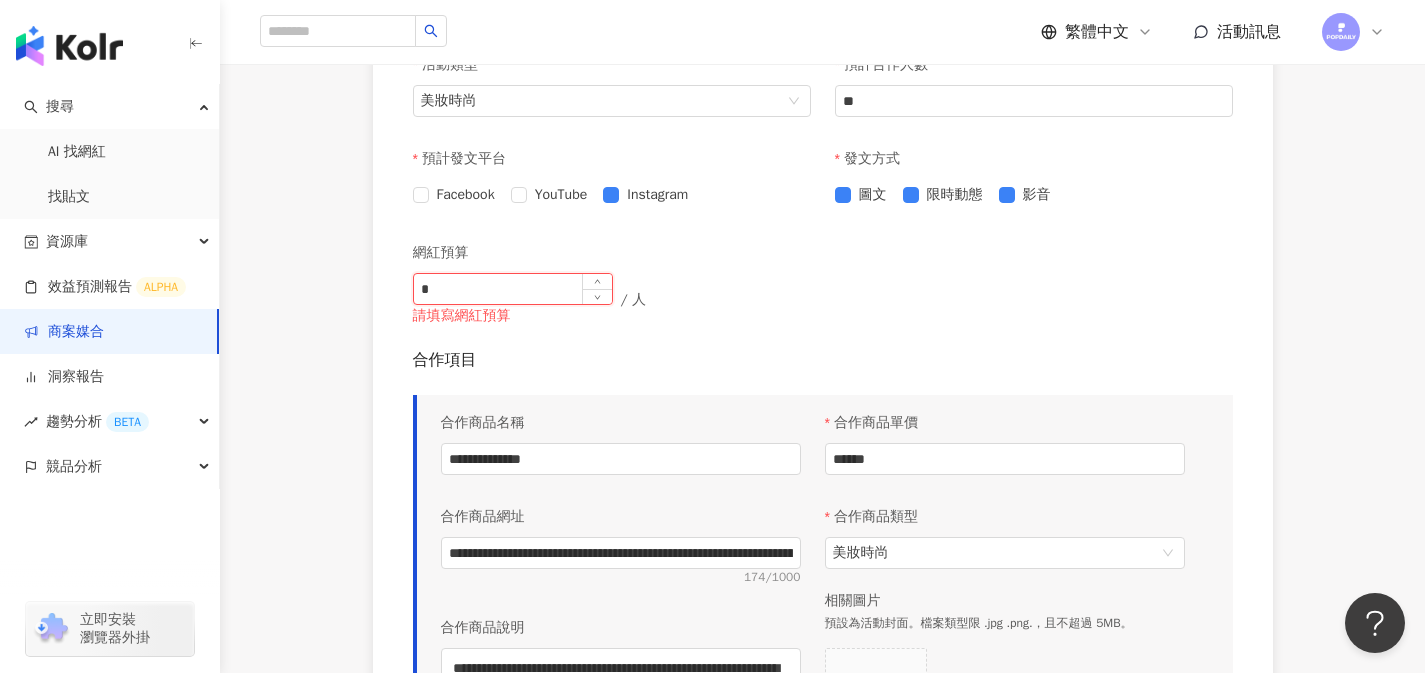 click on "*" at bounding box center (513, 289) 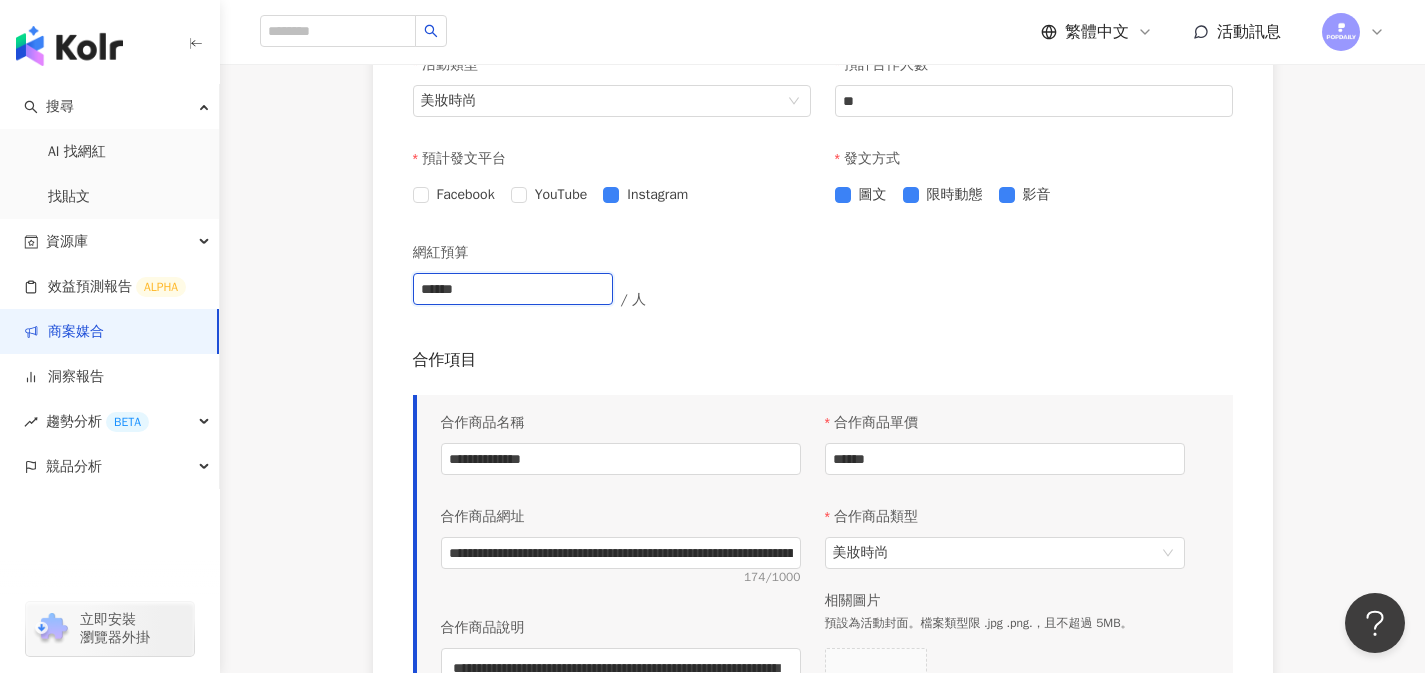 type on "******" 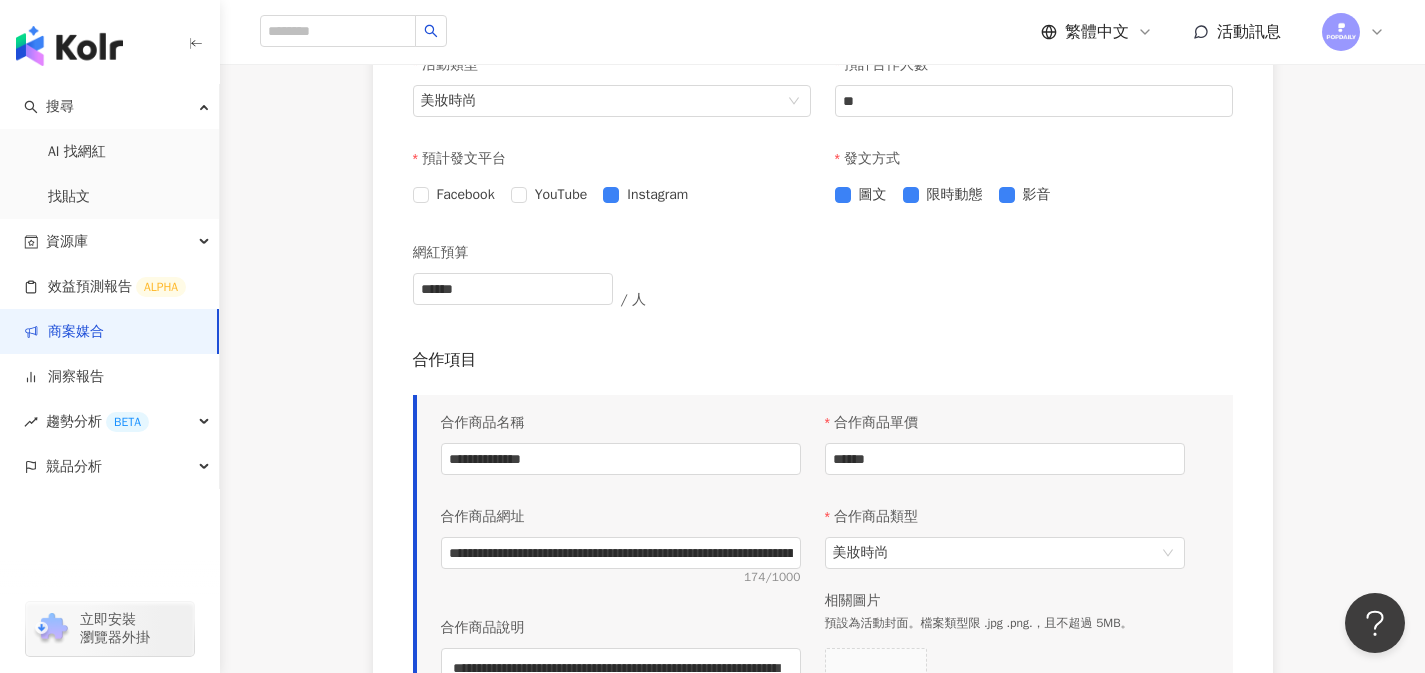 click on "****** /   人" at bounding box center (618, 300) 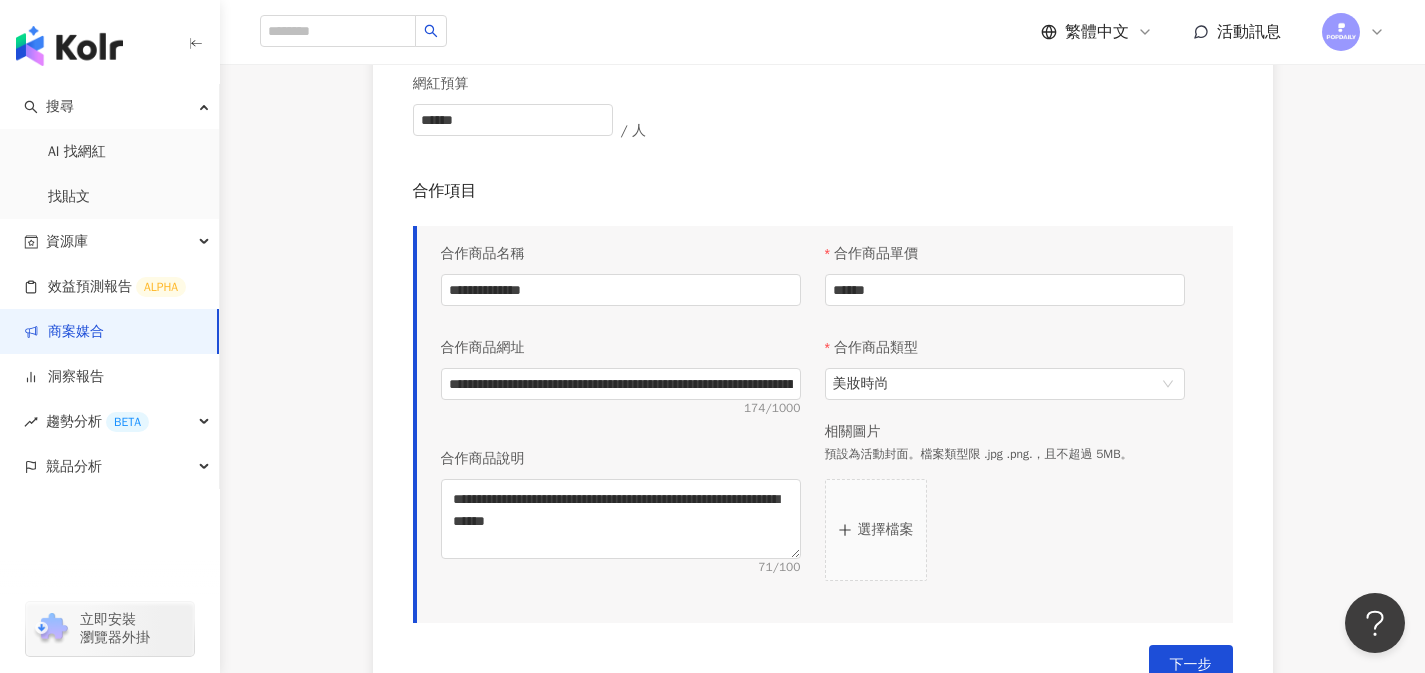 scroll, scrollTop: 979, scrollLeft: 0, axis: vertical 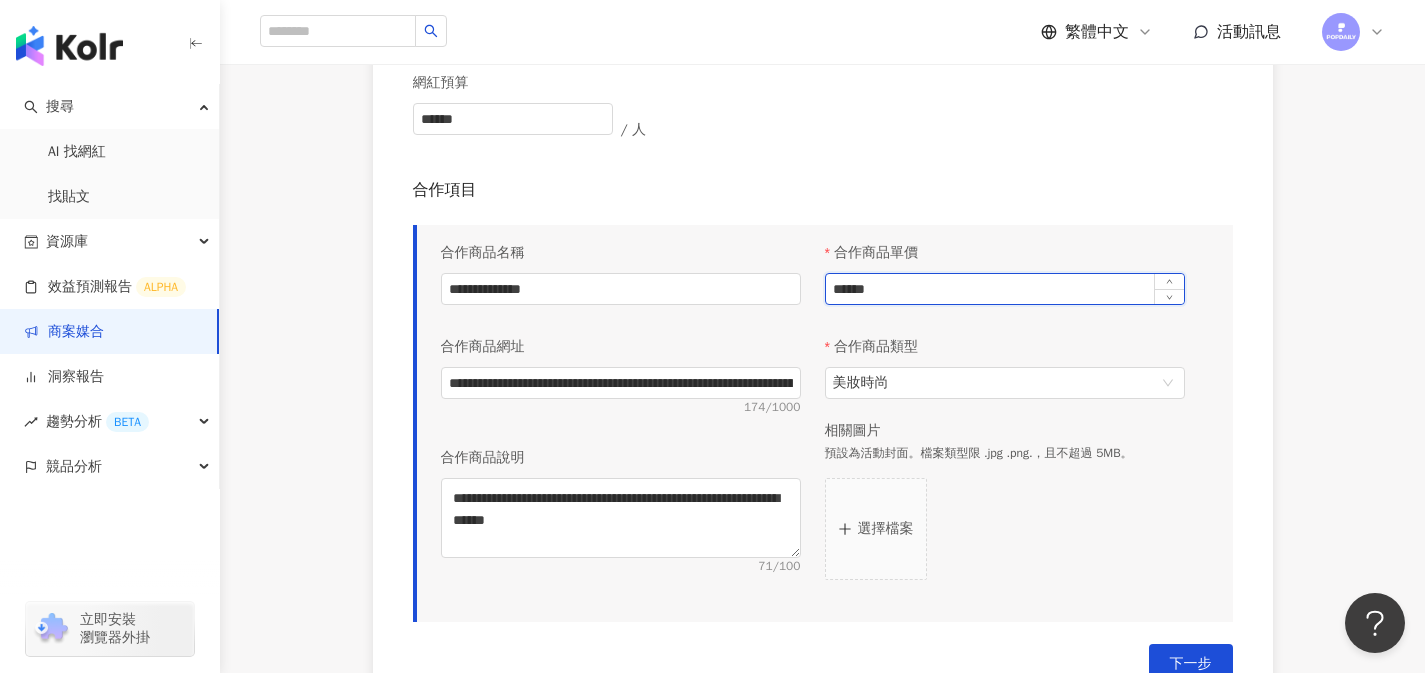 click on "******" at bounding box center [1005, 289] 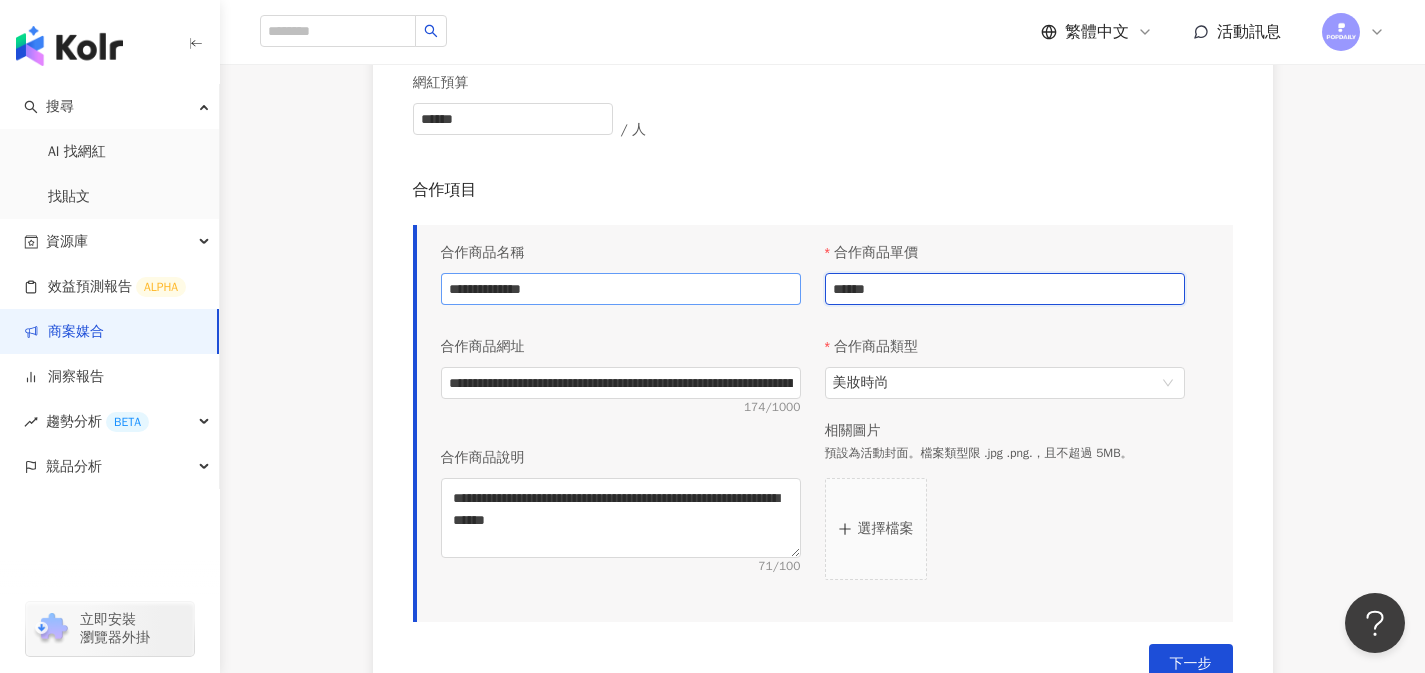 type on "******" 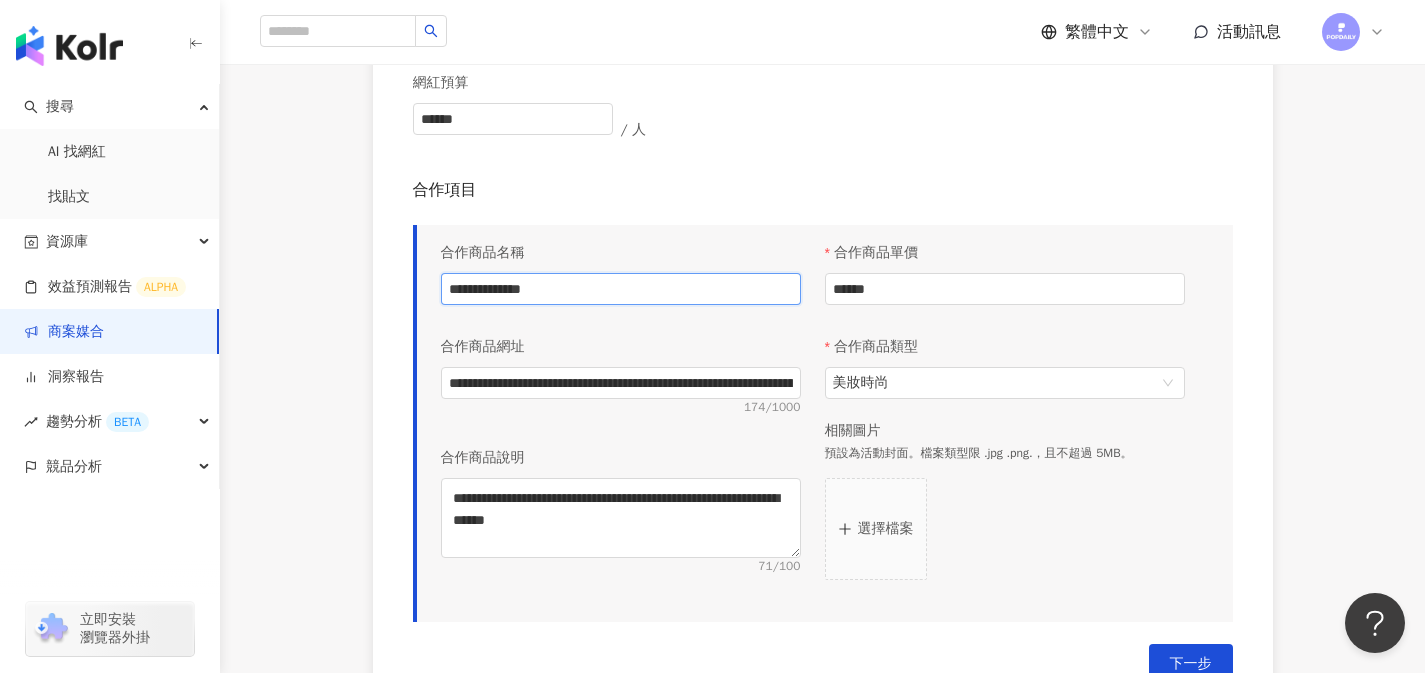 click on "**********" at bounding box center (621, 289) 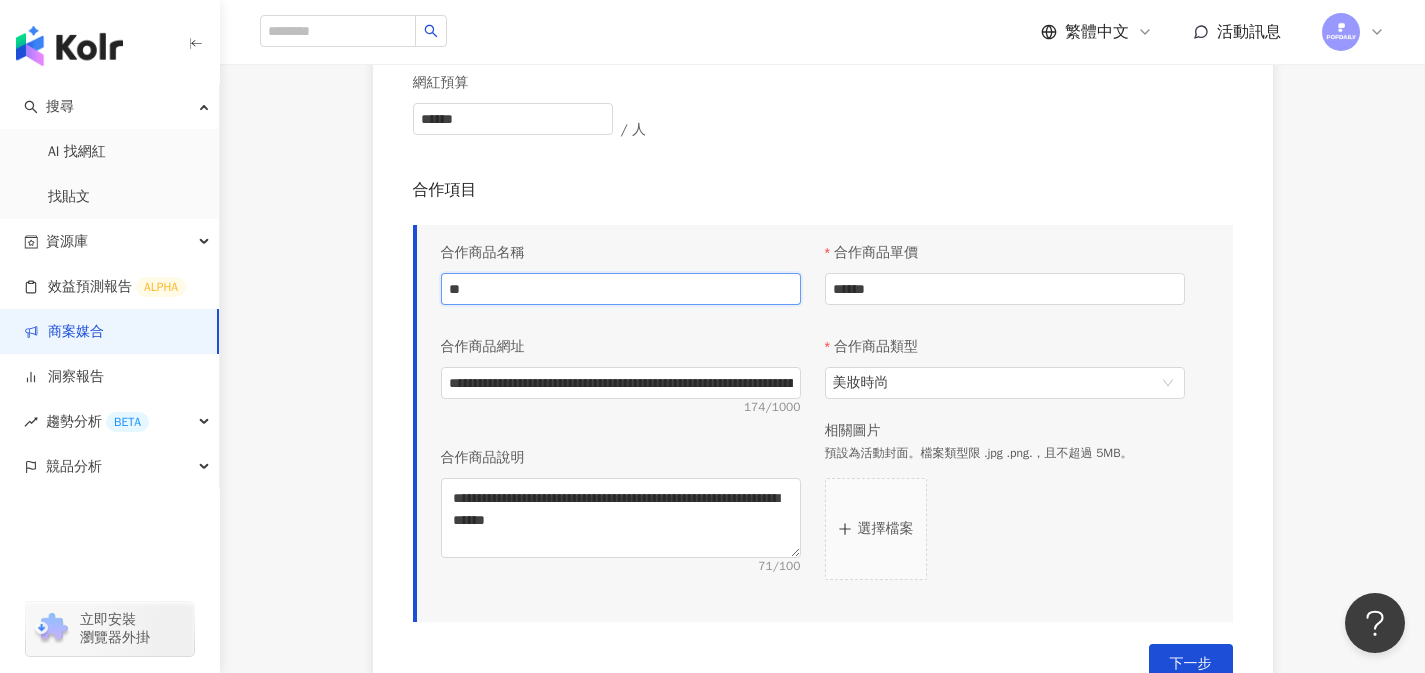 type on "*" 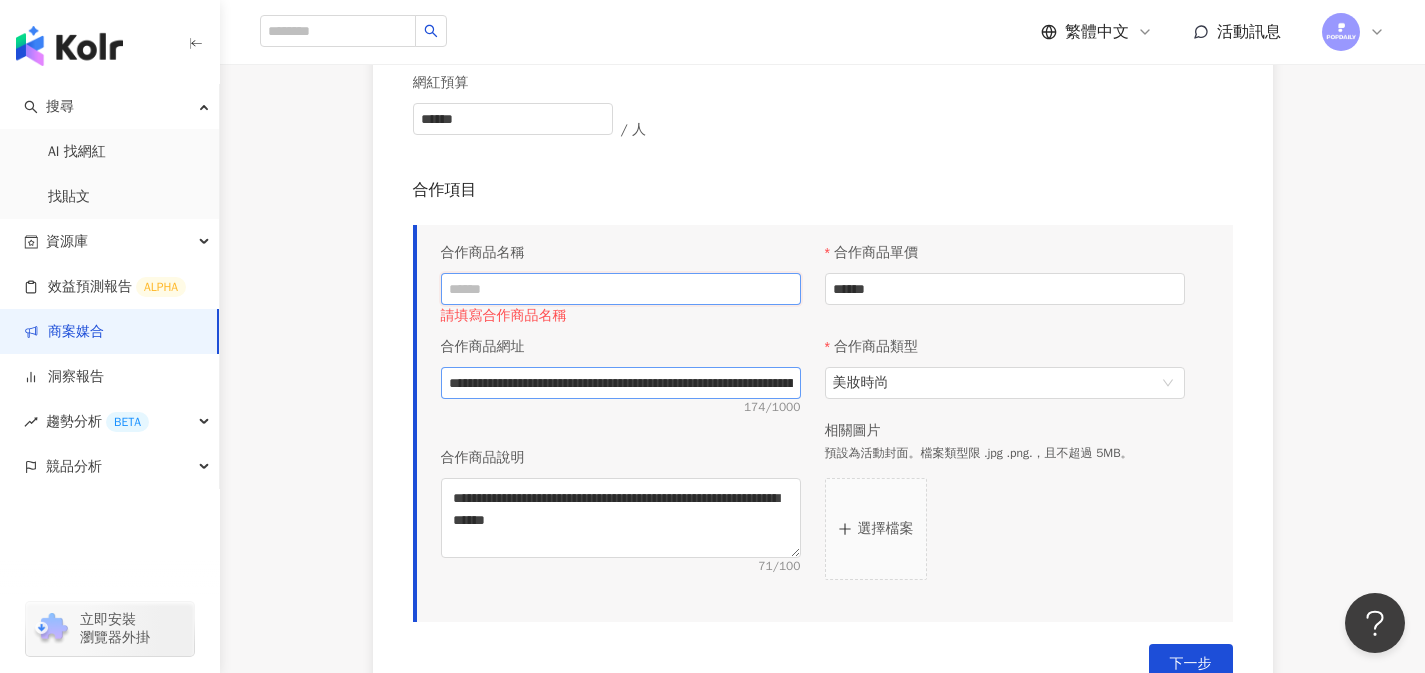 type 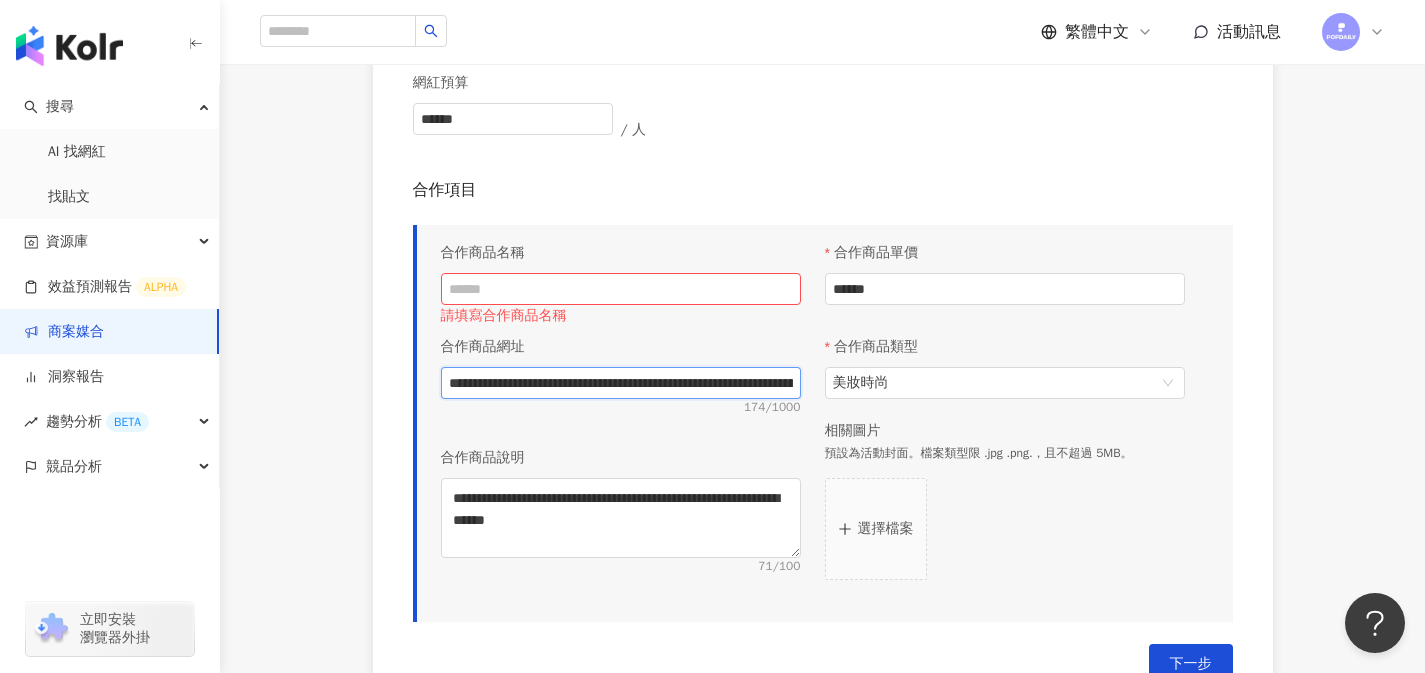 click on "**********" at bounding box center [621, 383] 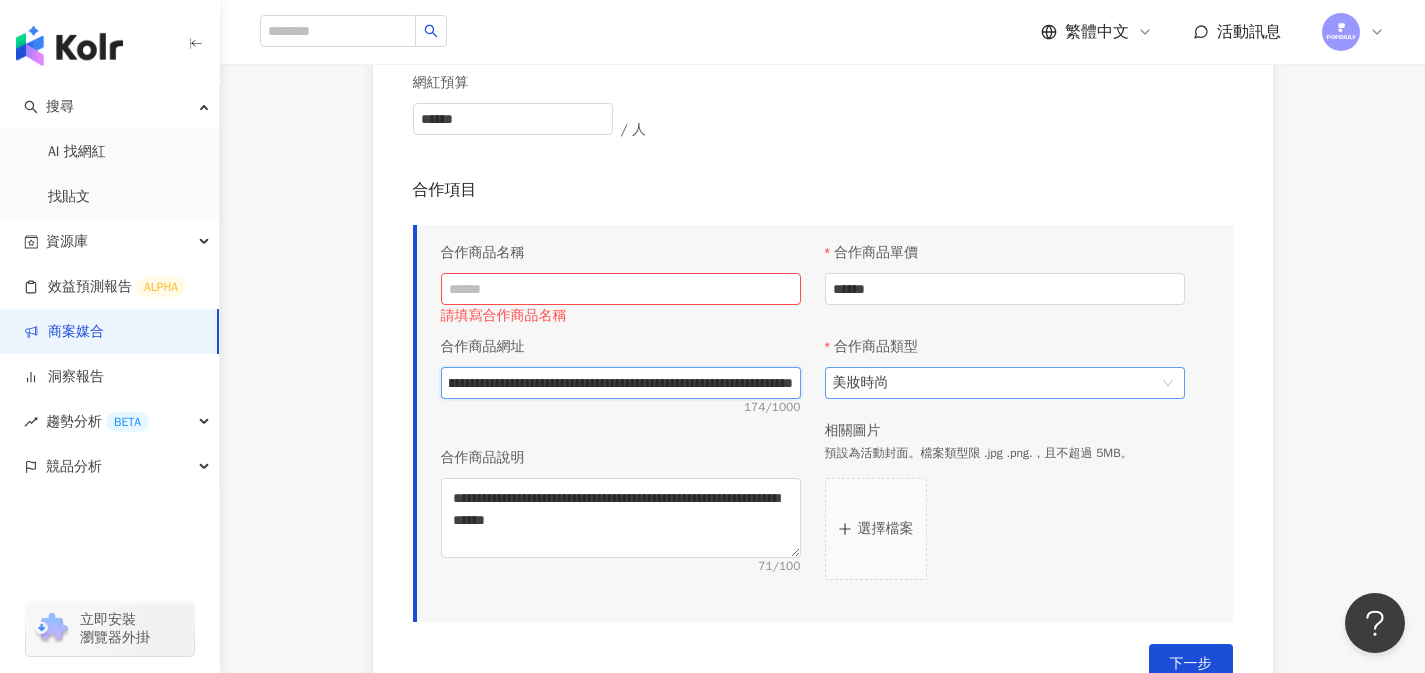 scroll, scrollTop: 0, scrollLeft: 1290, axis: horizontal 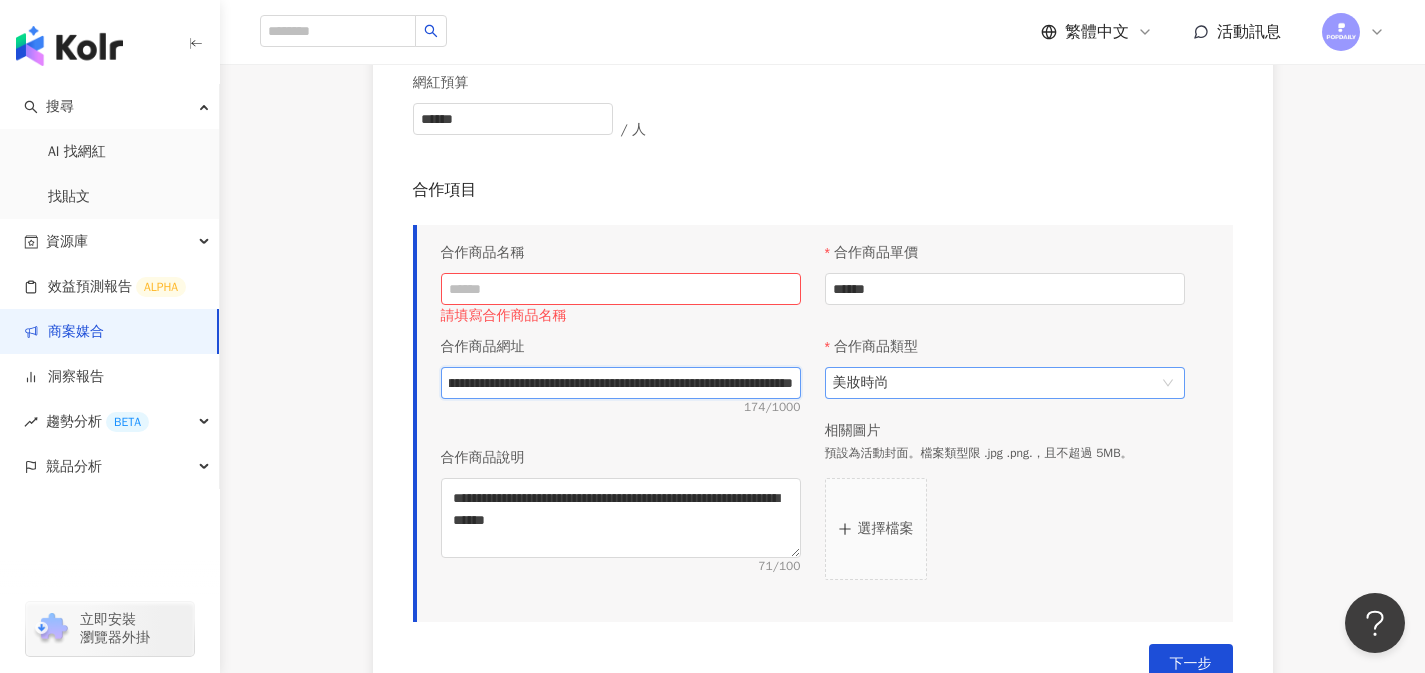 drag, startPoint x: 449, startPoint y: 384, endPoint x: 893, endPoint y: 380, distance: 444.018 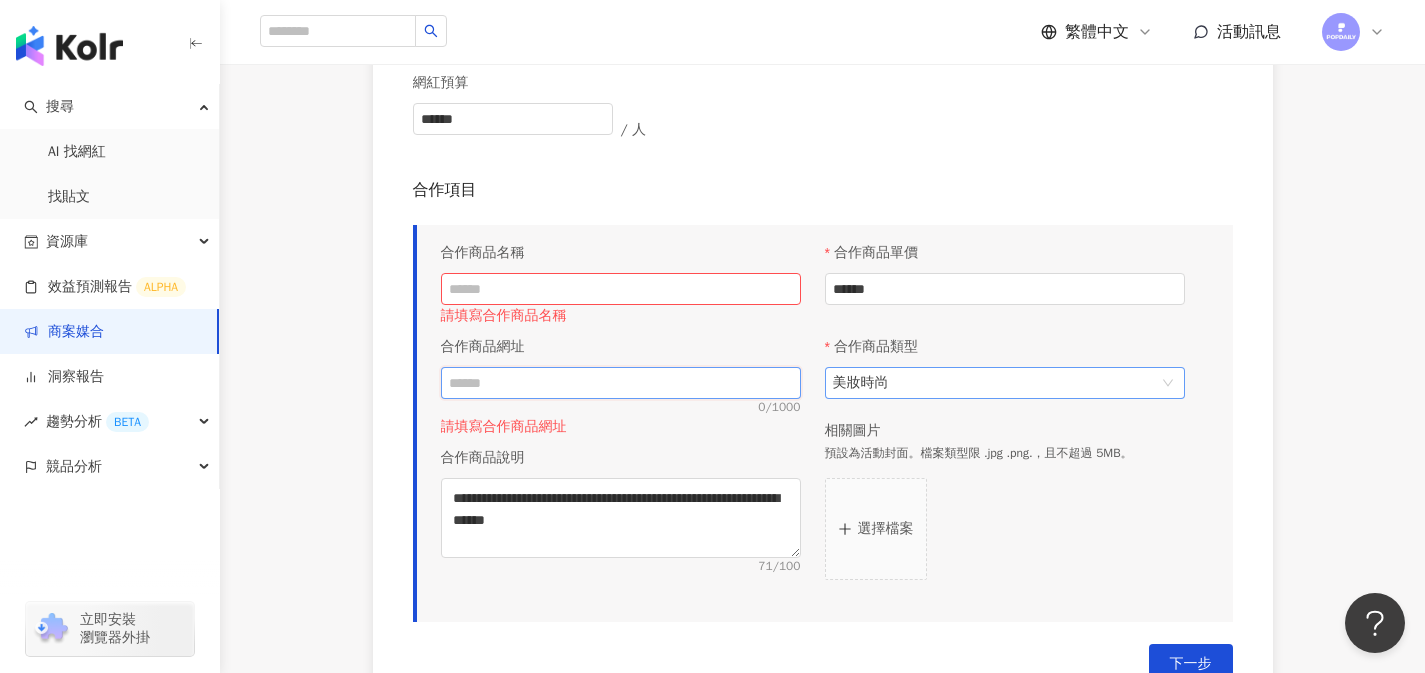 scroll, scrollTop: 0, scrollLeft: 0, axis: both 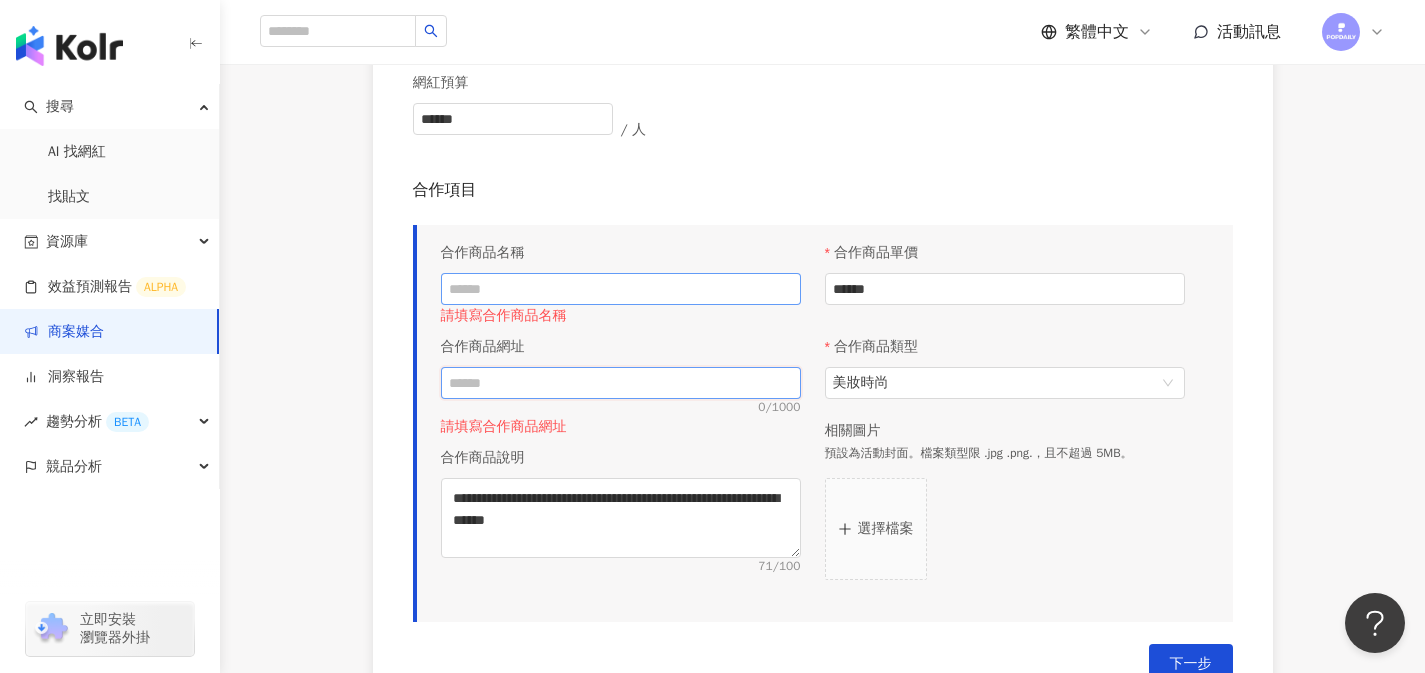 type 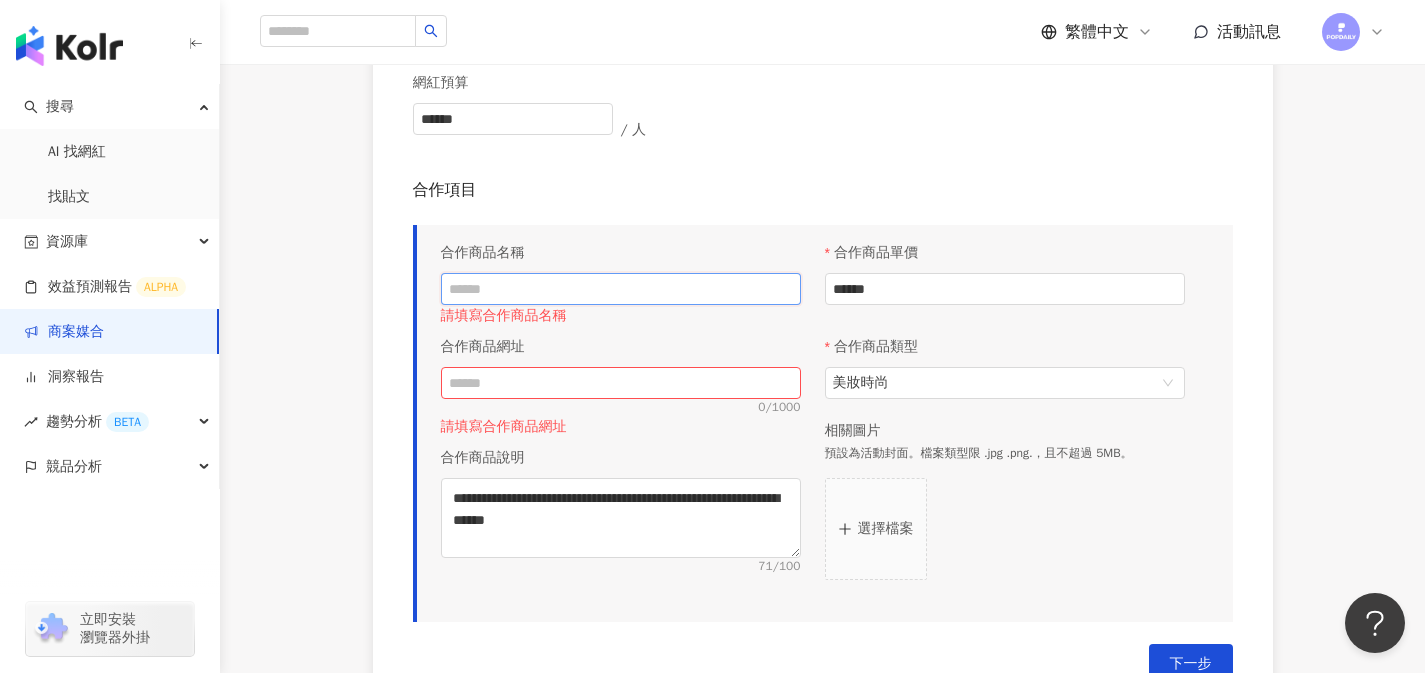 click at bounding box center (621, 289) 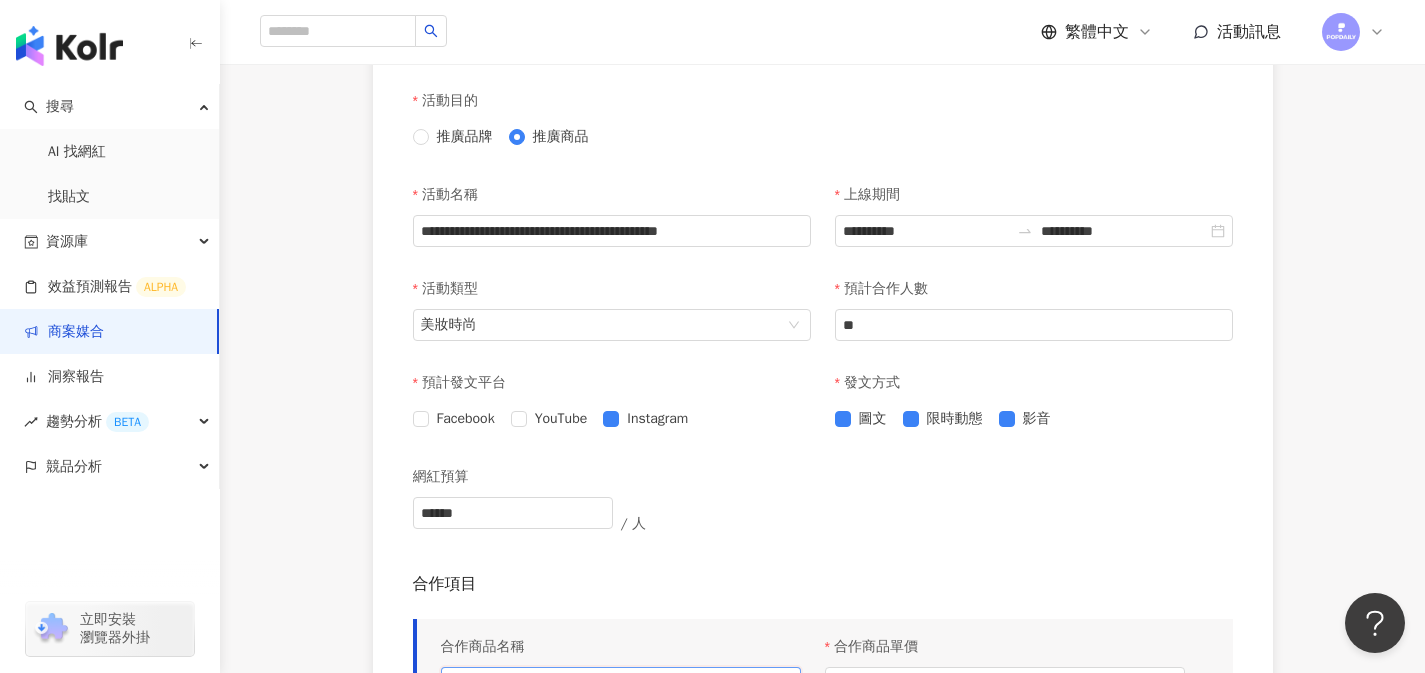 scroll, scrollTop: 575, scrollLeft: 0, axis: vertical 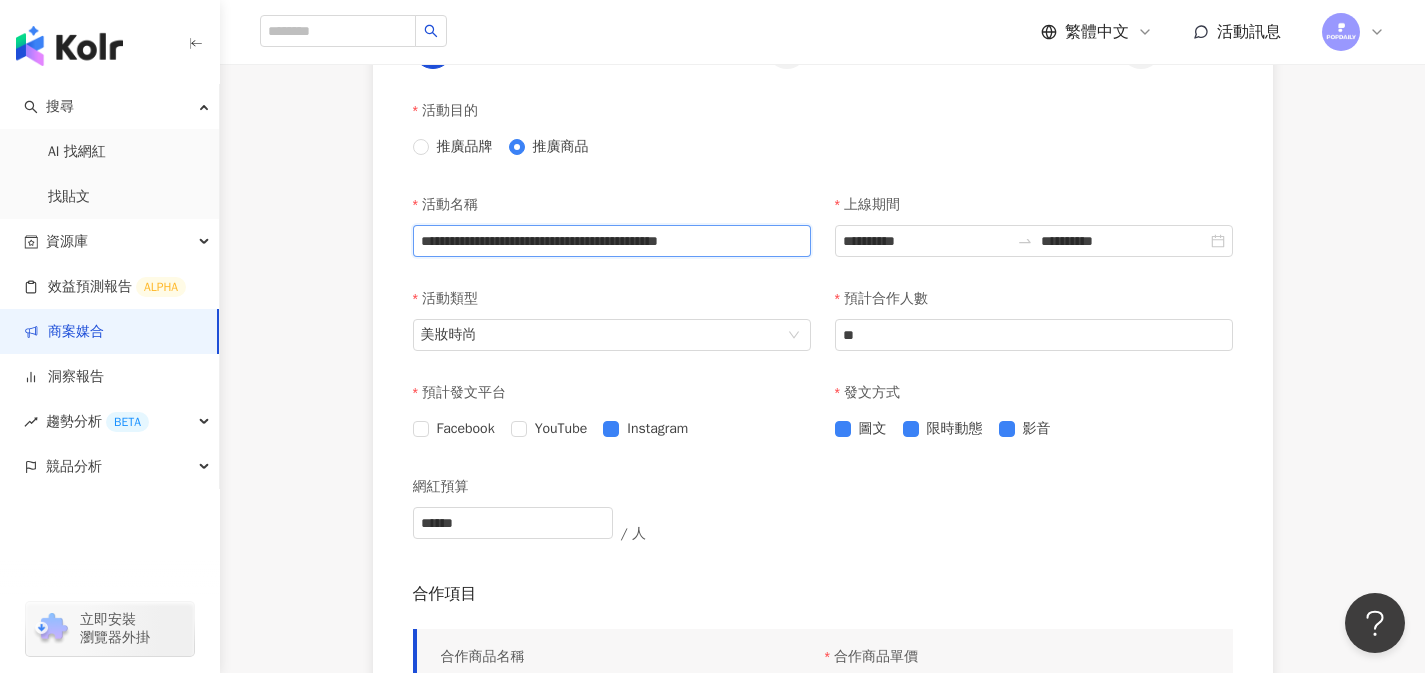 click on "**********" at bounding box center (612, 241) 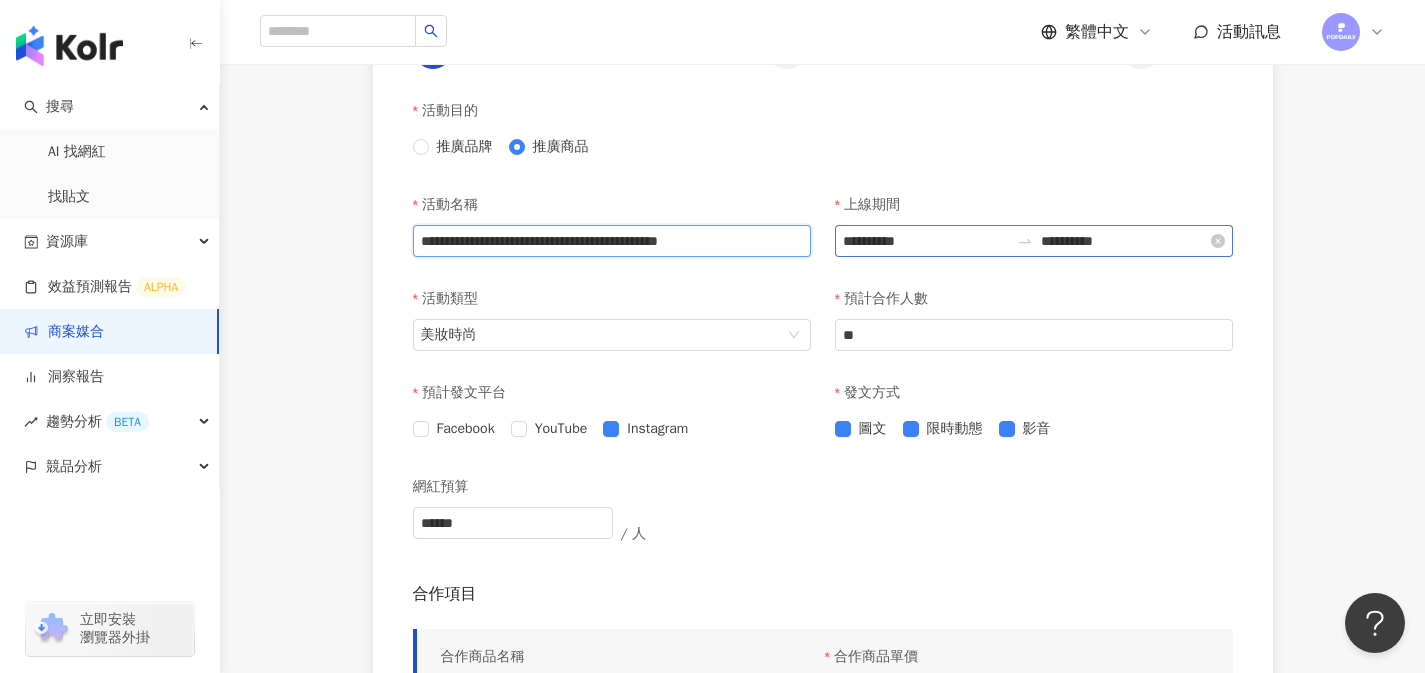 scroll, scrollTop: 0, scrollLeft: 231, axis: horizontal 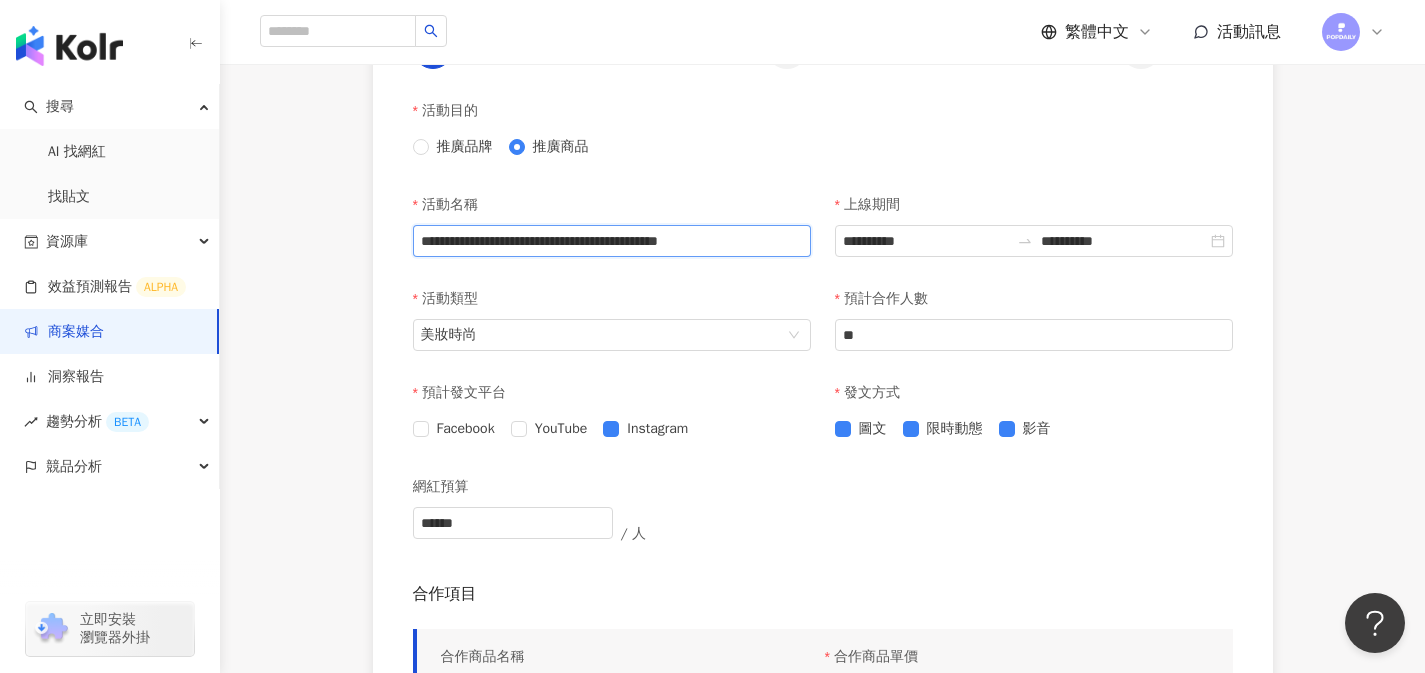 click on "**********" at bounding box center [612, 241] 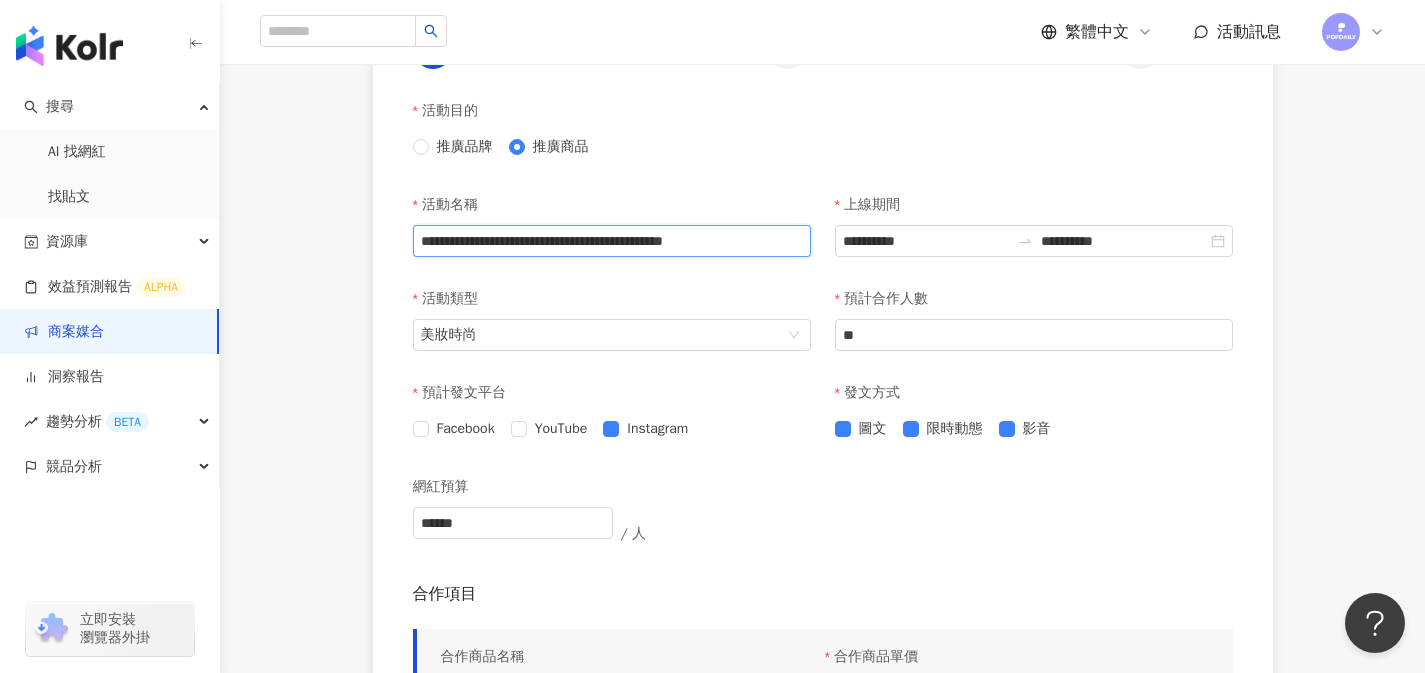 scroll, scrollTop: 0, scrollLeft: 0, axis: both 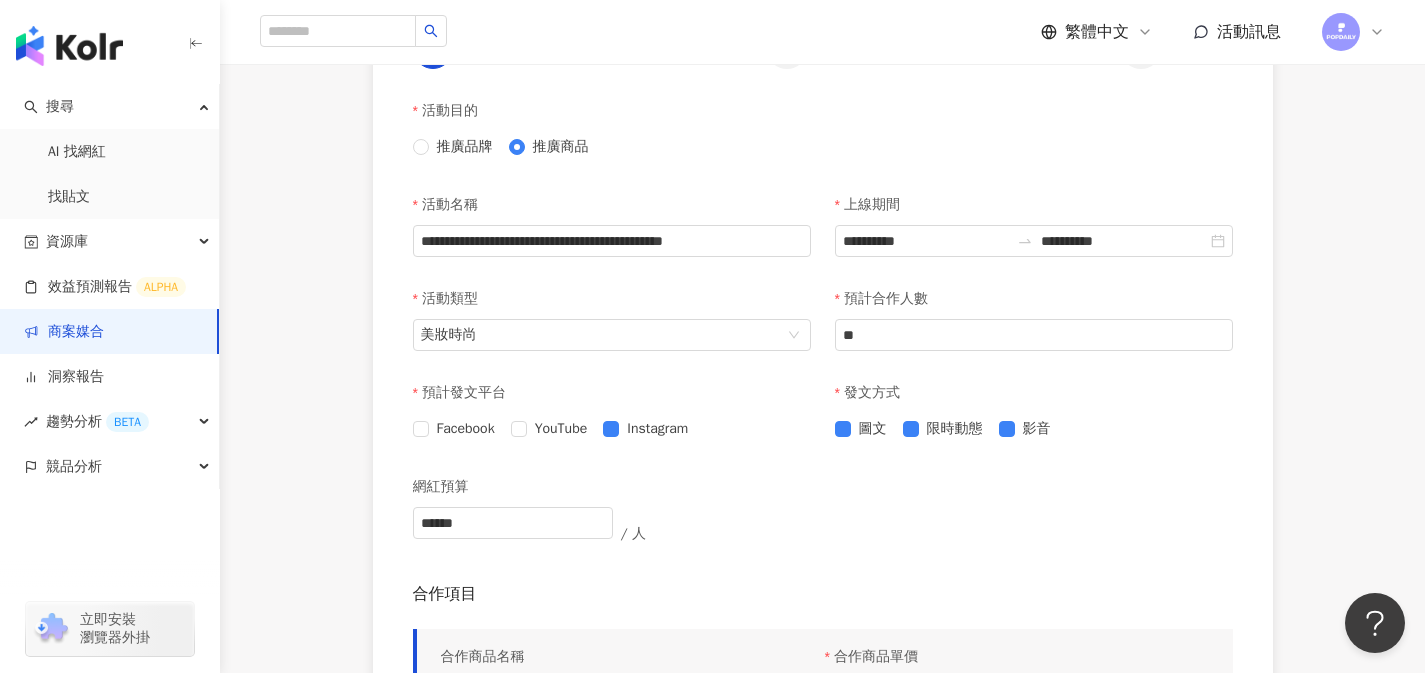 click on "預計發文平台" at bounding box center (612, 393) 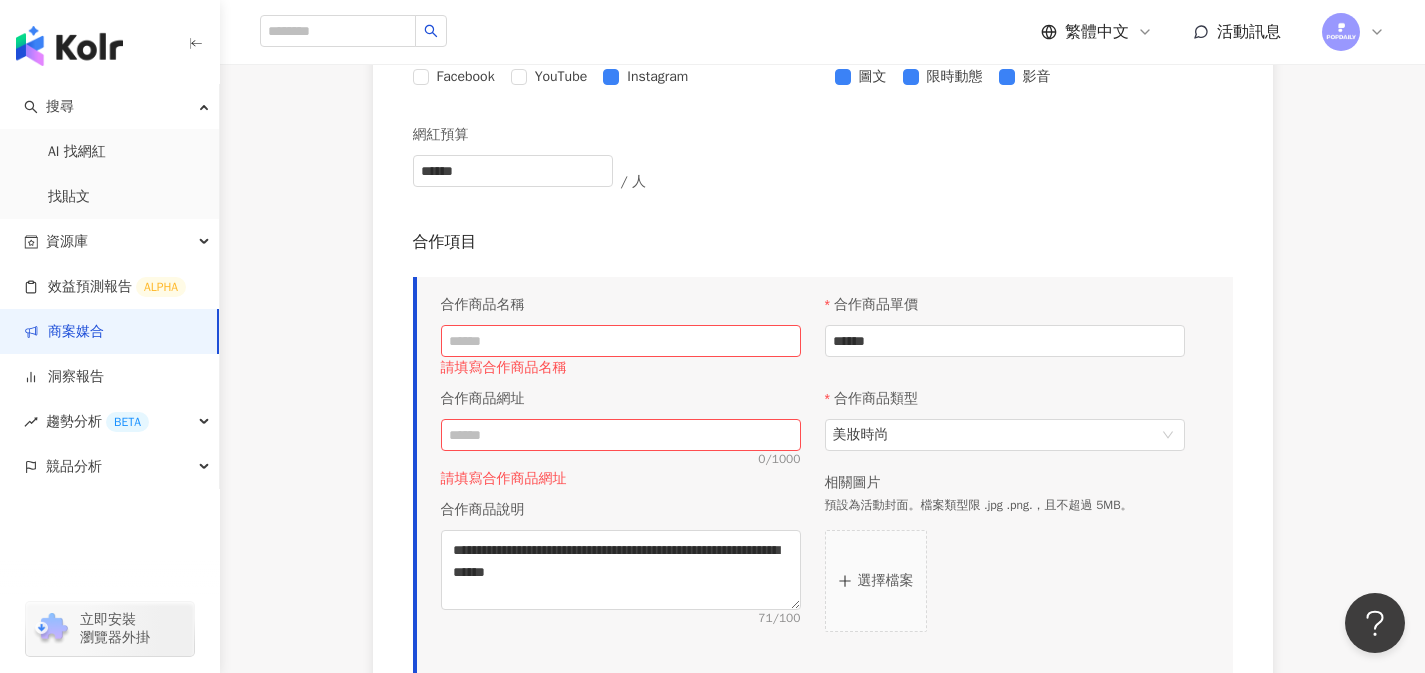 scroll, scrollTop: 951, scrollLeft: 0, axis: vertical 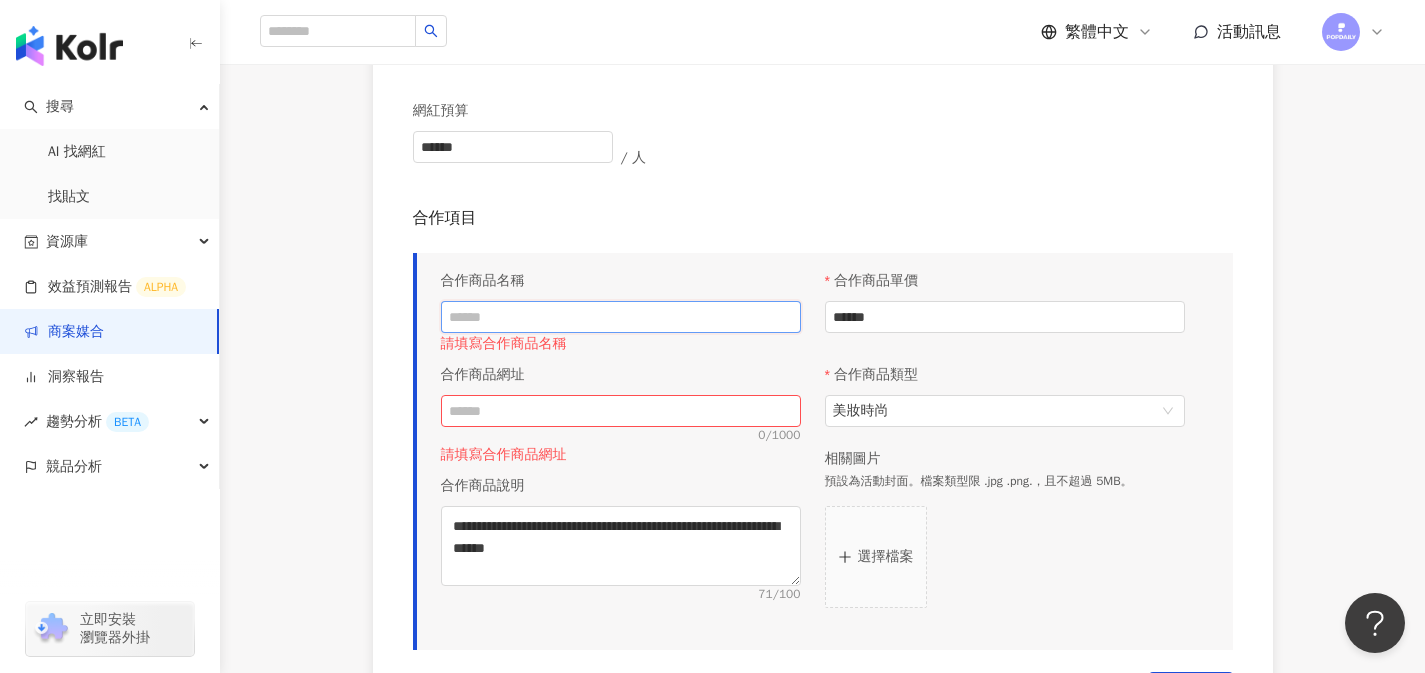 click at bounding box center [621, 317] 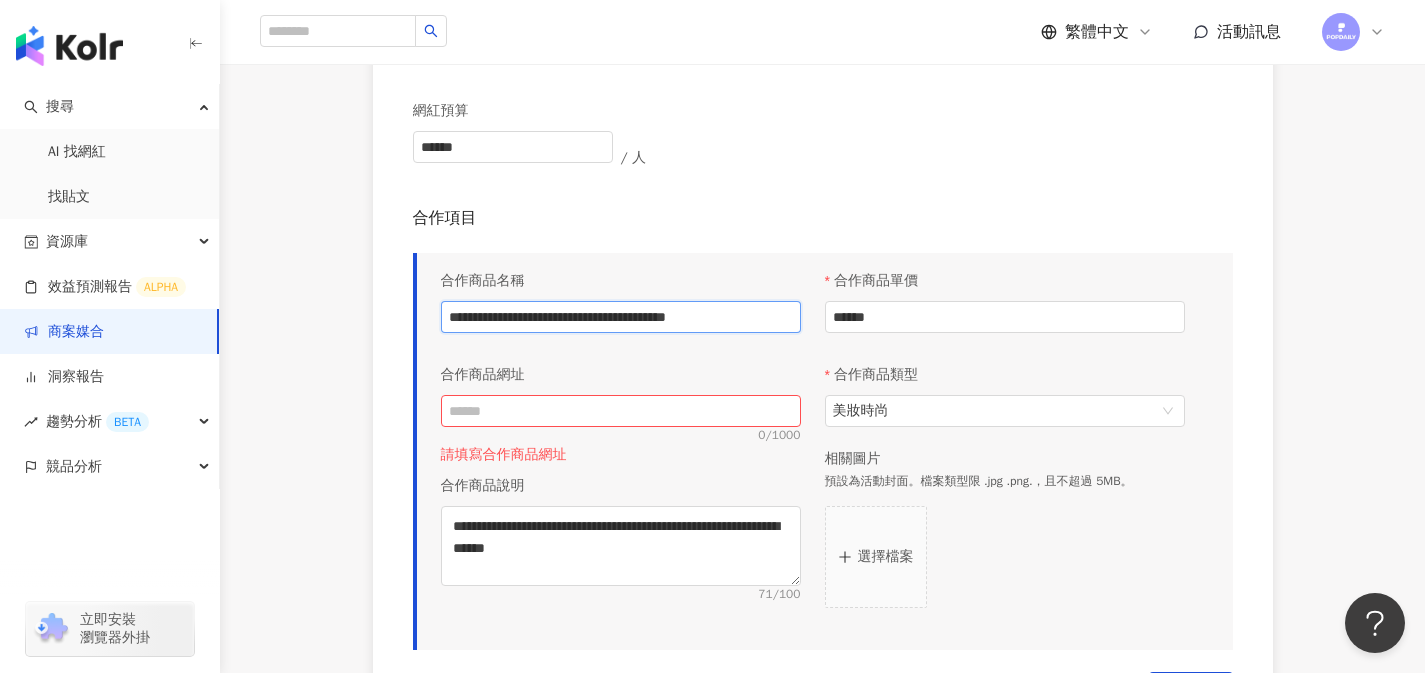 scroll, scrollTop: 0, scrollLeft: 213, axis: horizontal 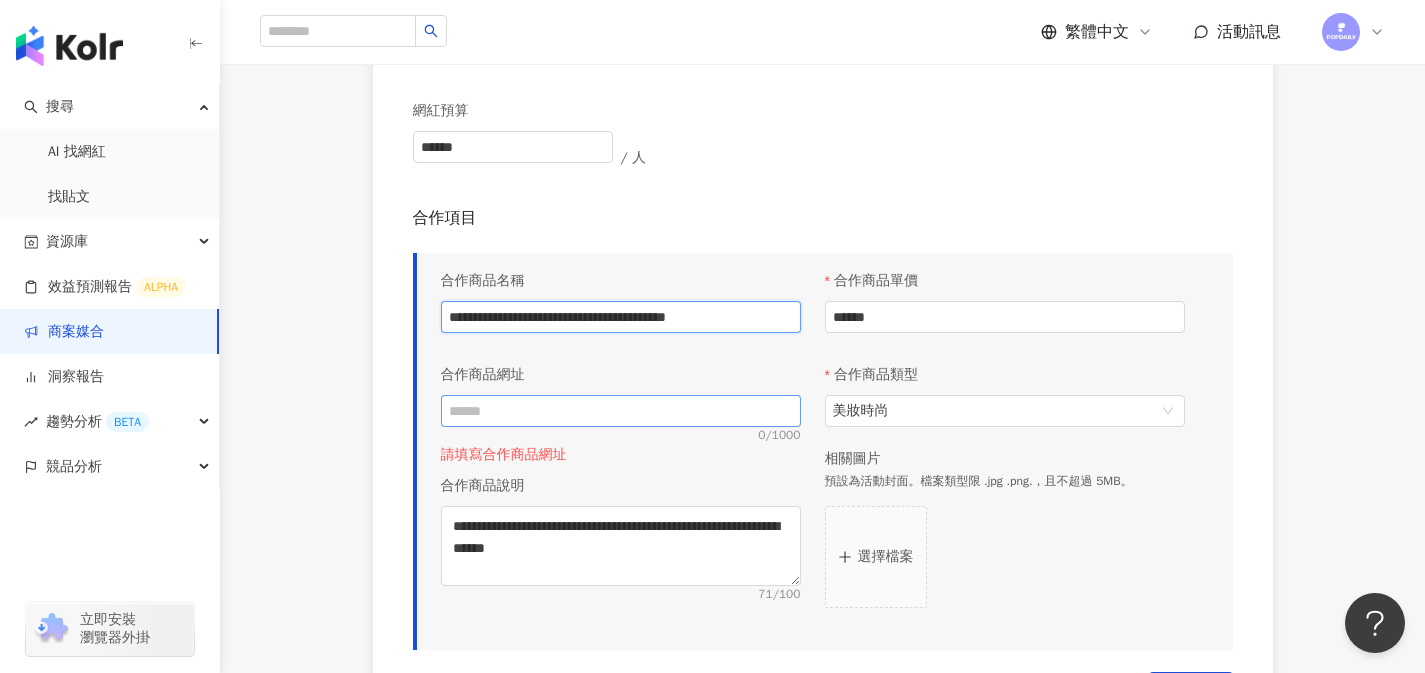 type on "**********" 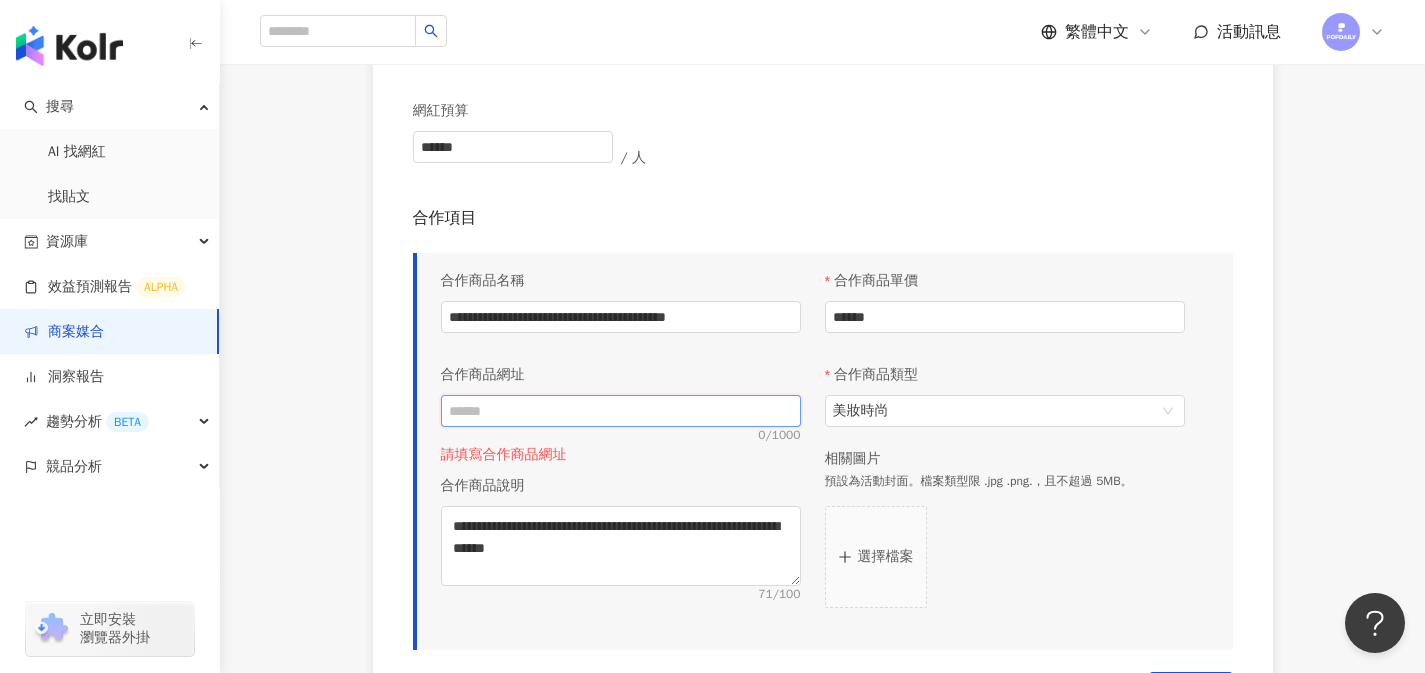 click at bounding box center [621, 411] 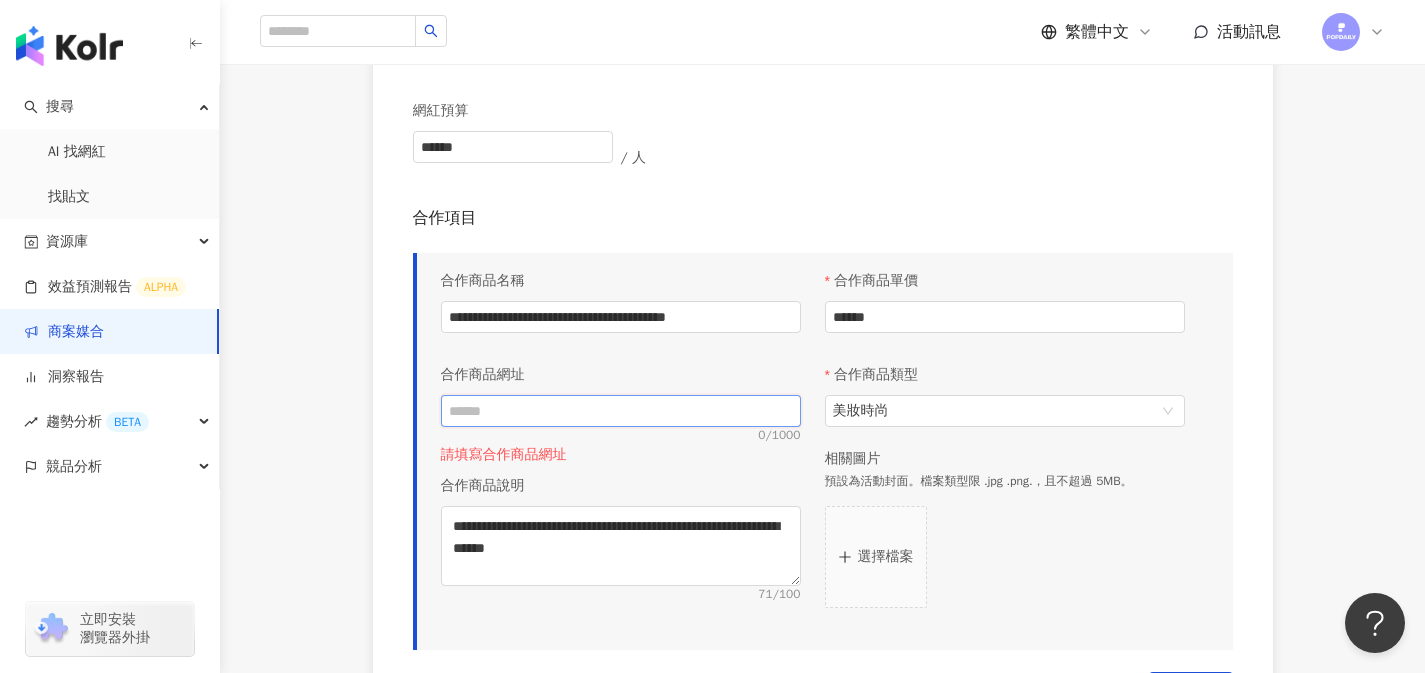 paste on "**********" 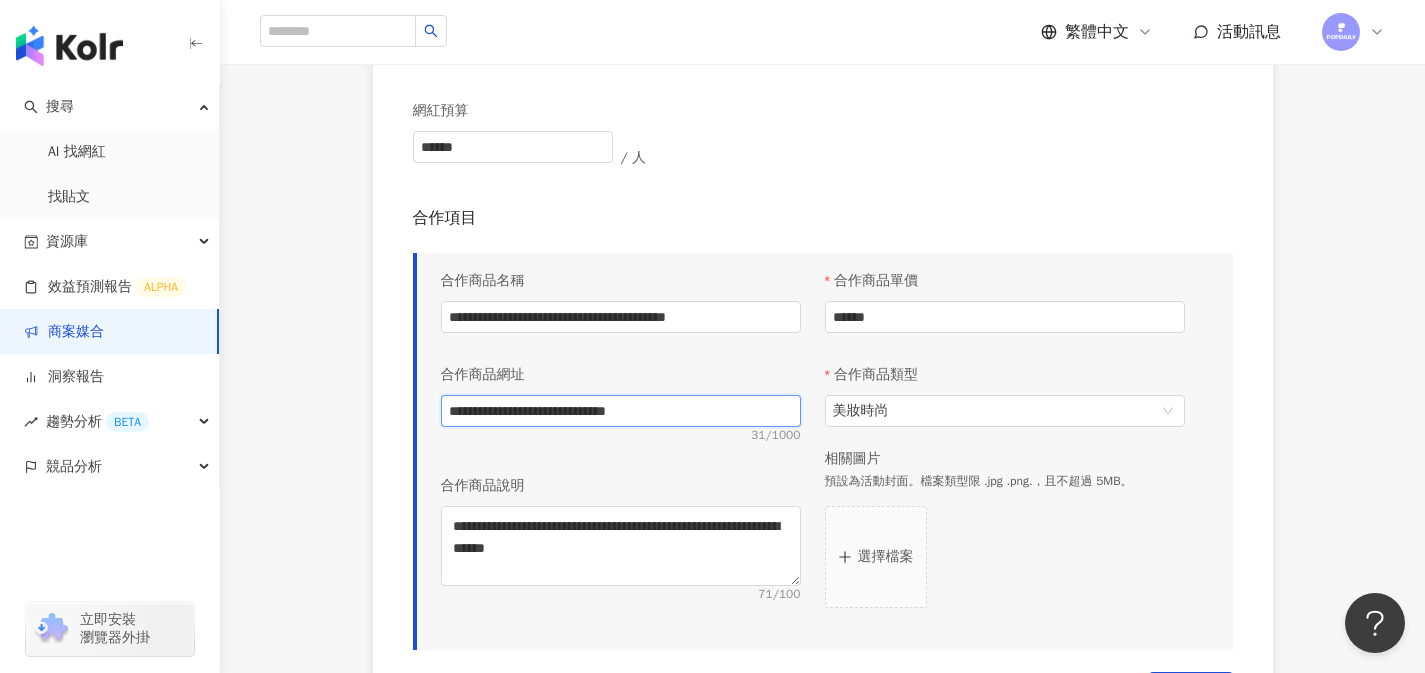 type on "**********" 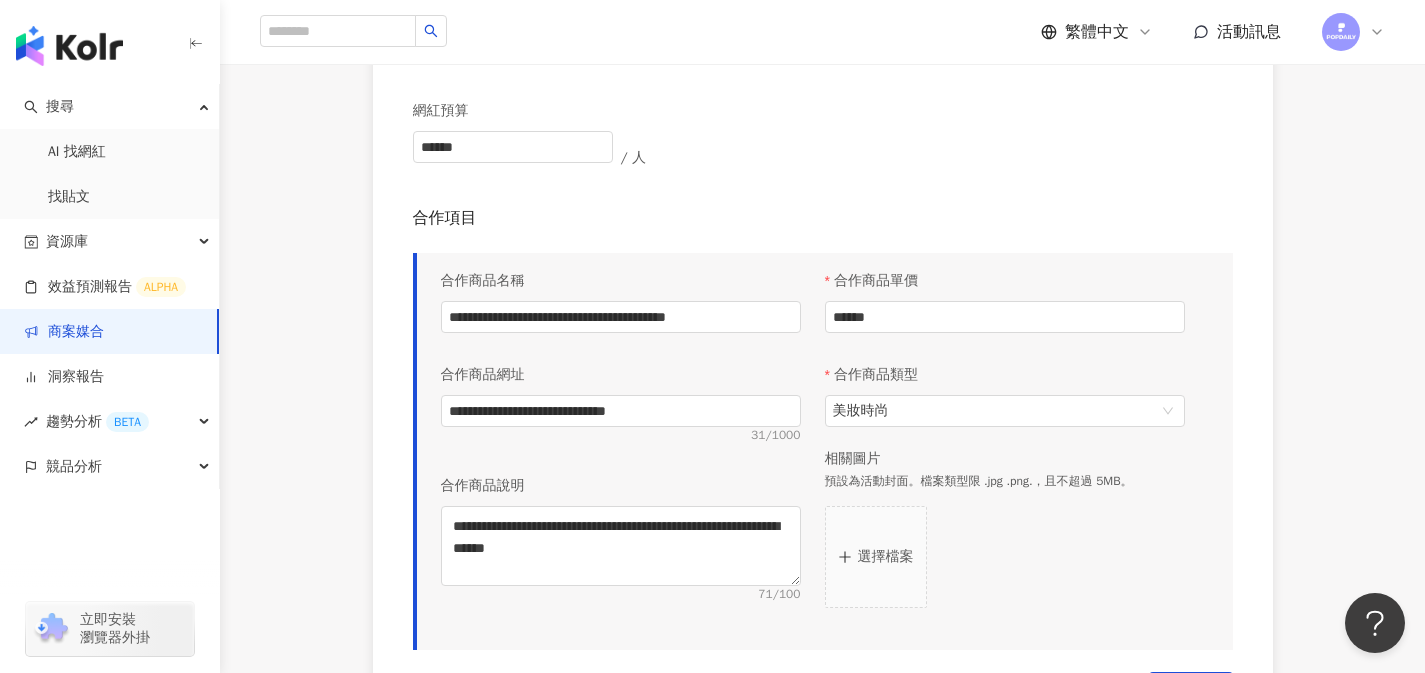 click on "選擇檔案" at bounding box center [1005, 557] 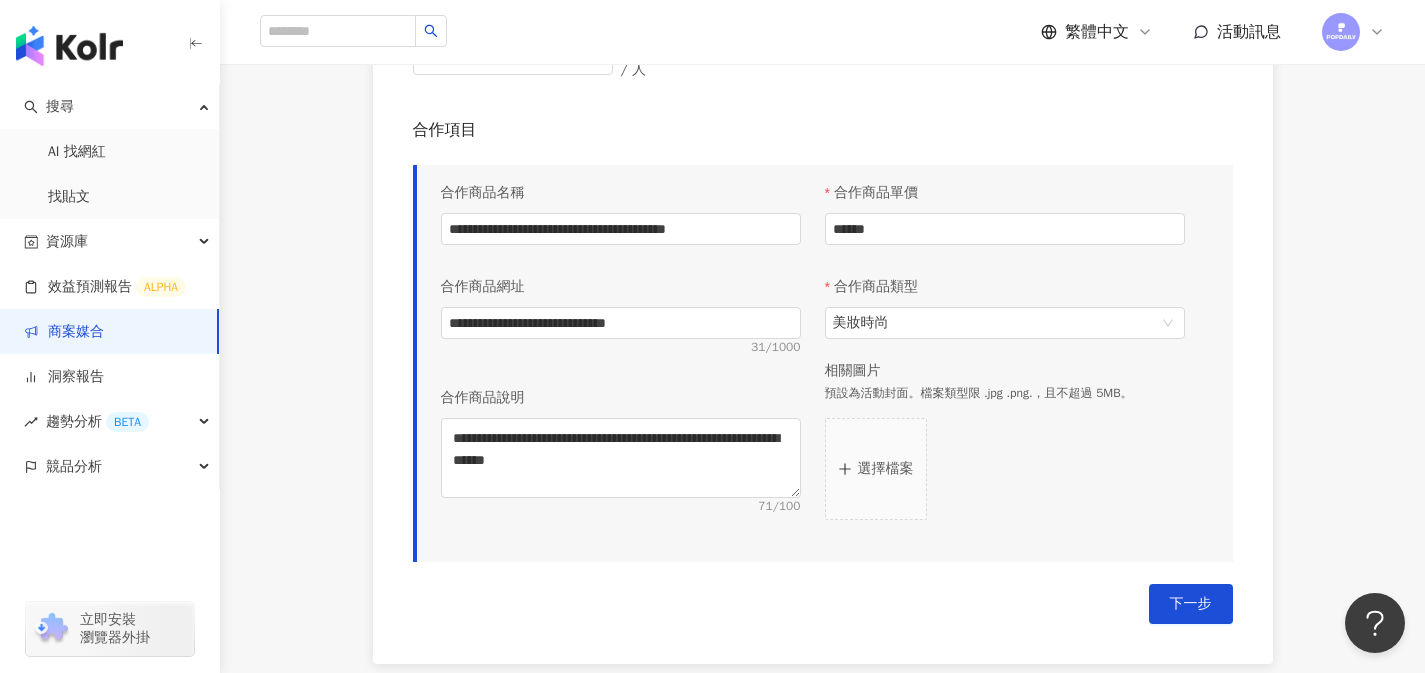scroll, scrollTop: 1040, scrollLeft: 0, axis: vertical 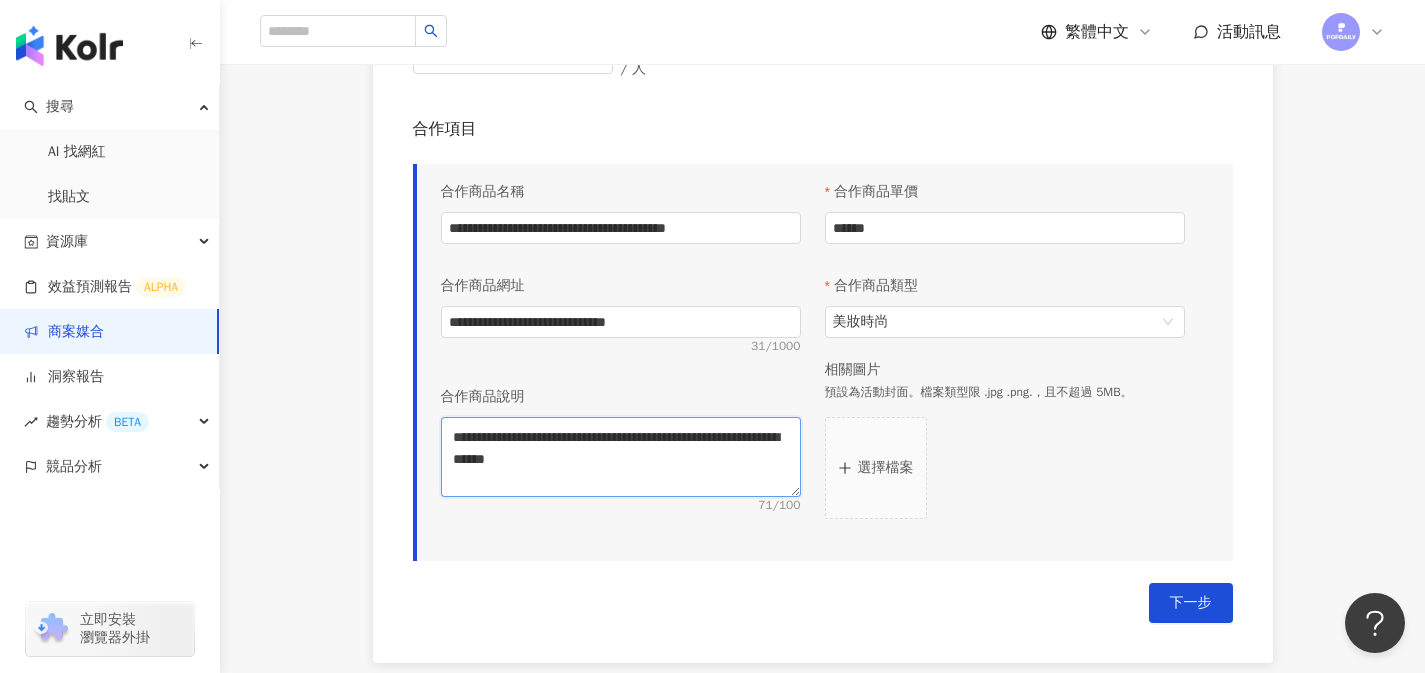 click on "**********" at bounding box center [621, 457] 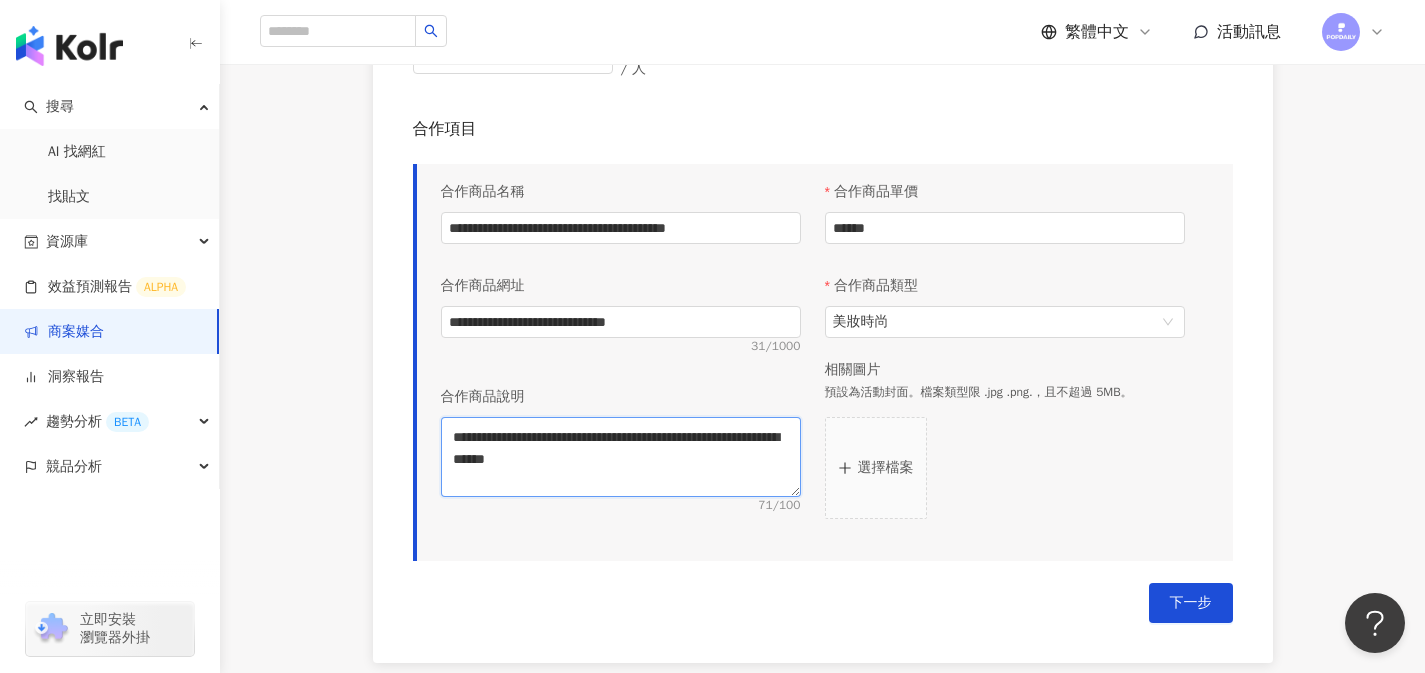 drag, startPoint x: 767, startPoint y: 479, endPoint x: 430, endPoint y: 432, distance: 340.26166 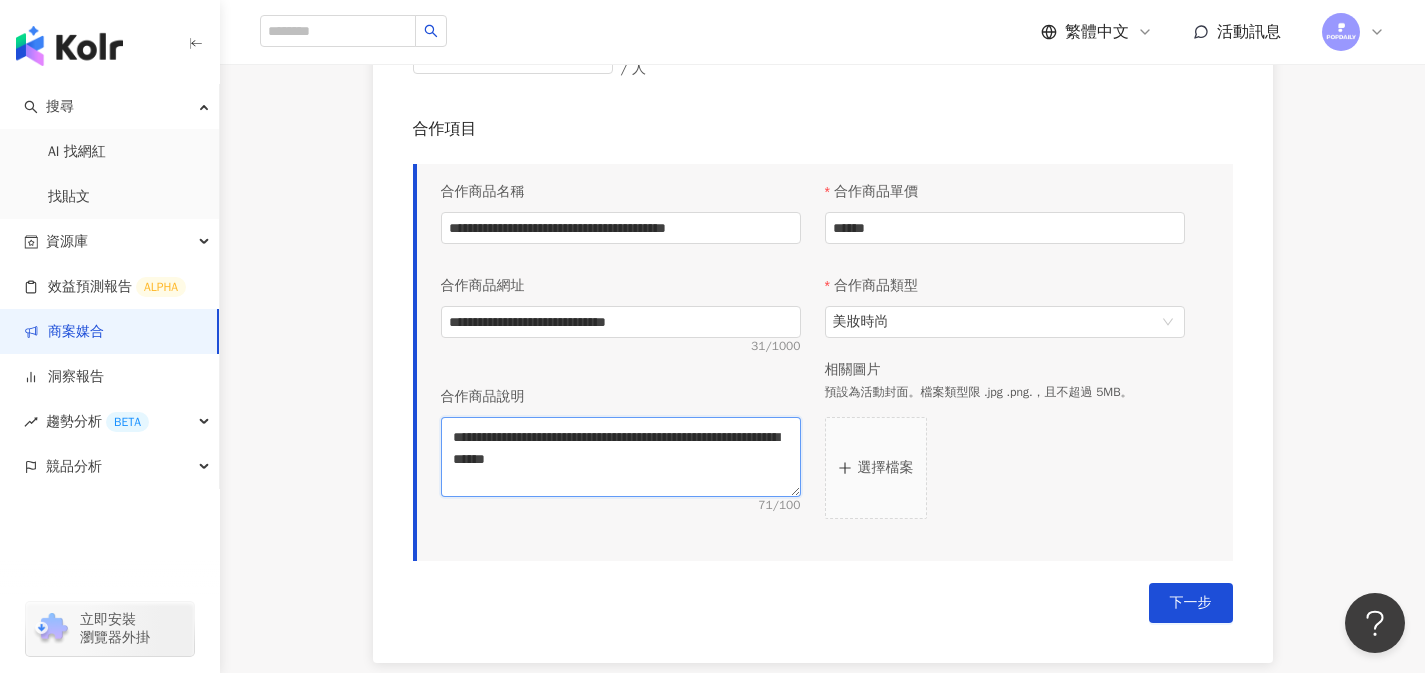 click on "**********" at bounding box center (621, 356) 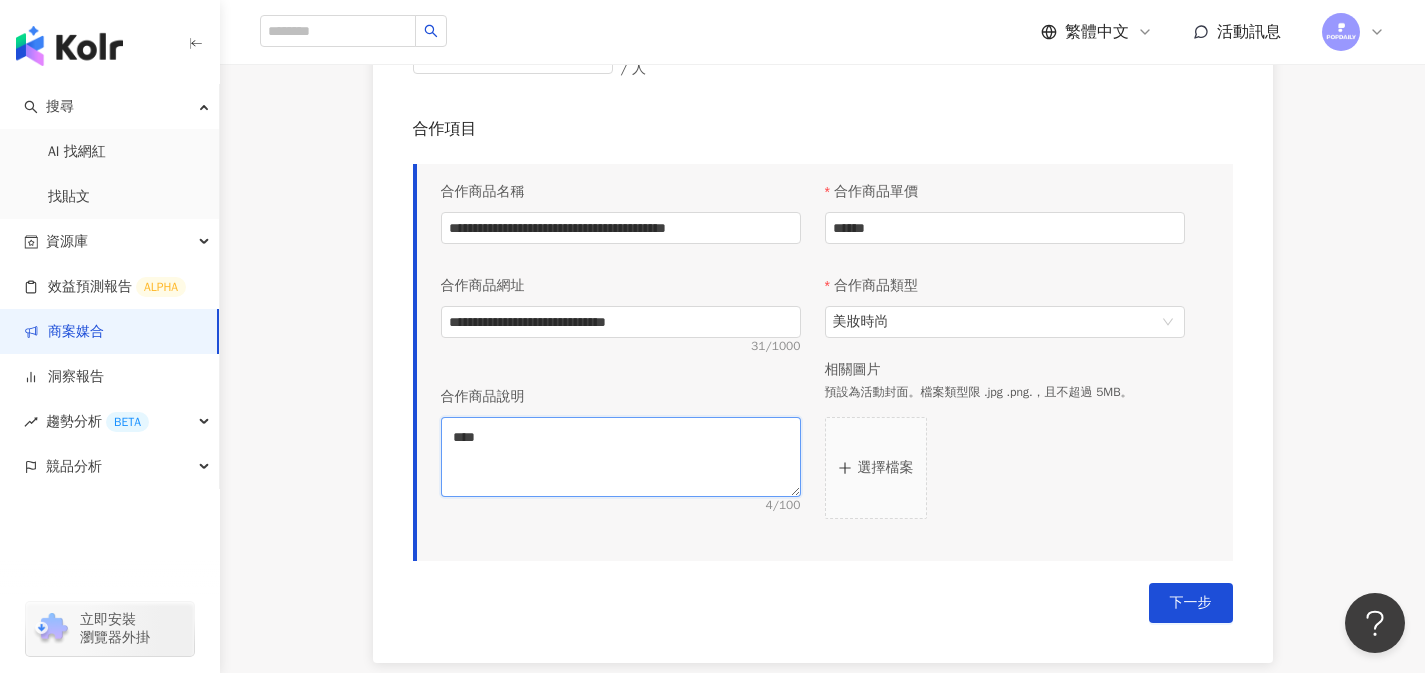 drag, startPoint x: 543, startPoint y: 435, endPoint x: 419, endPoint y: 434, distance: 124.004036 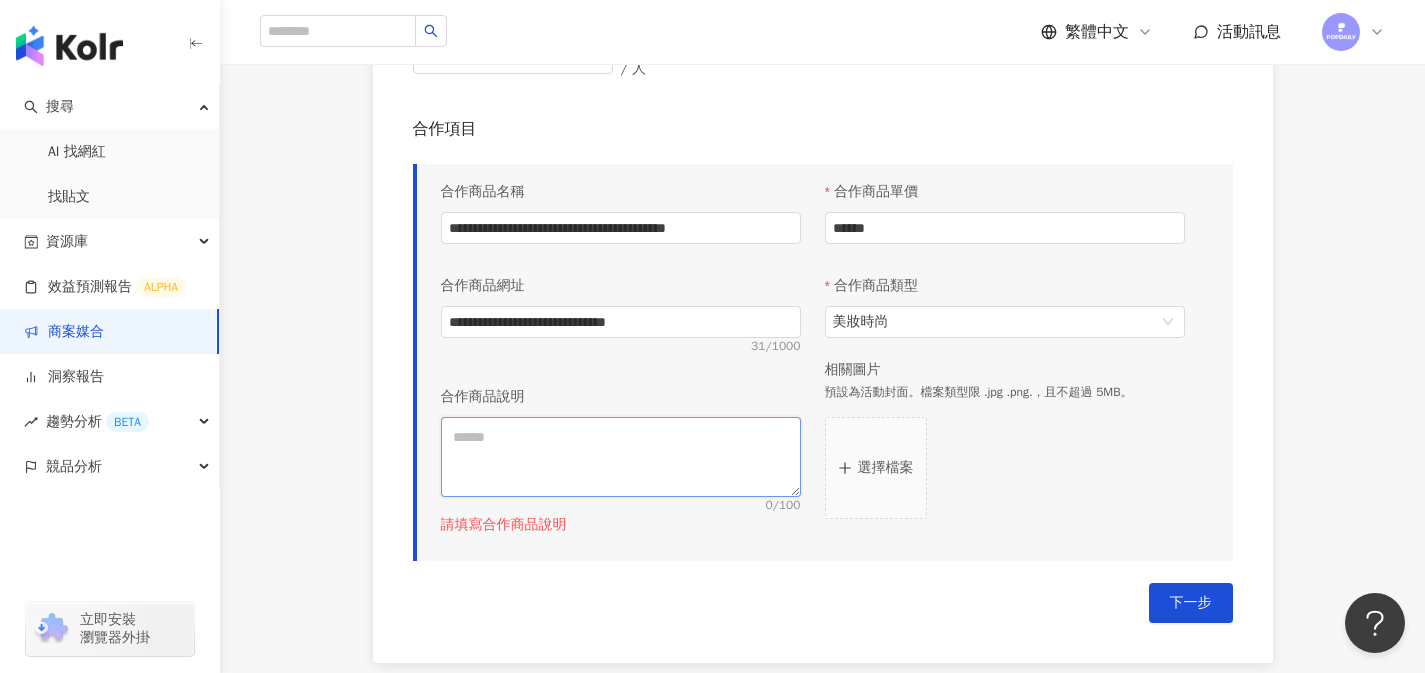 paste on "**********" 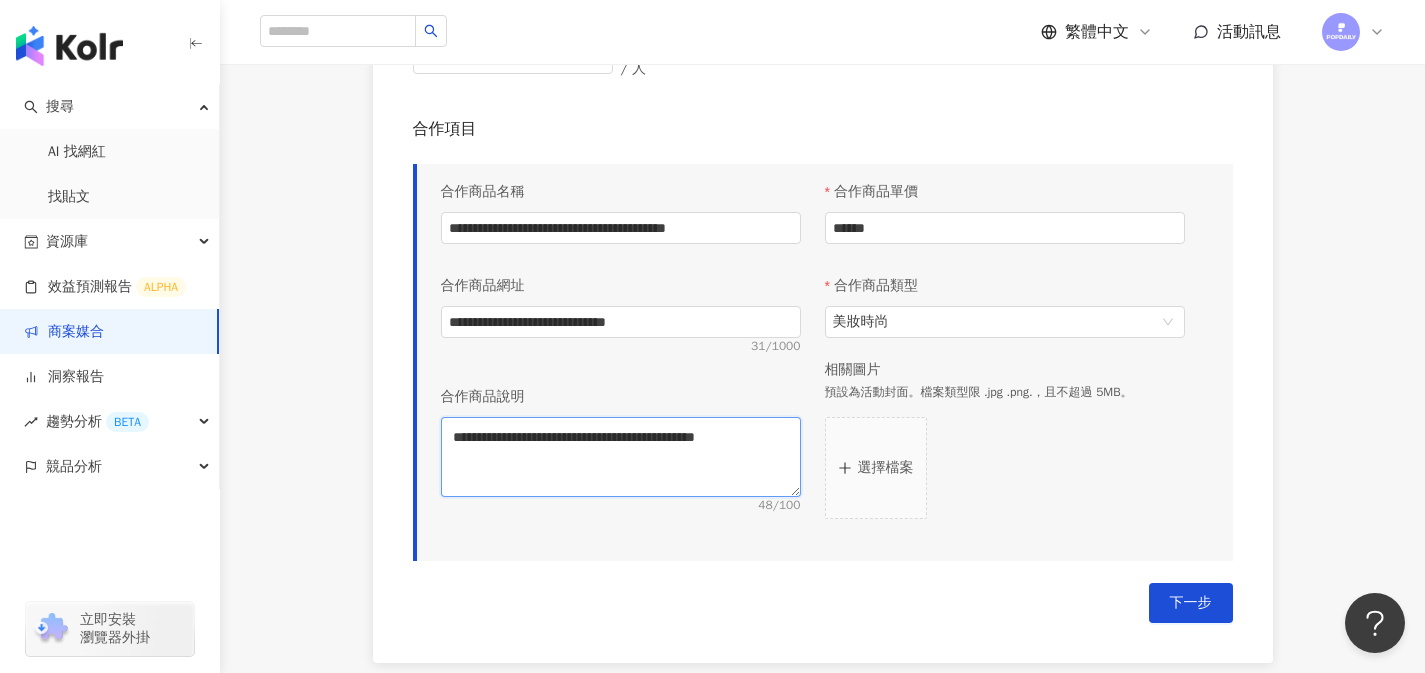 type on "**********" 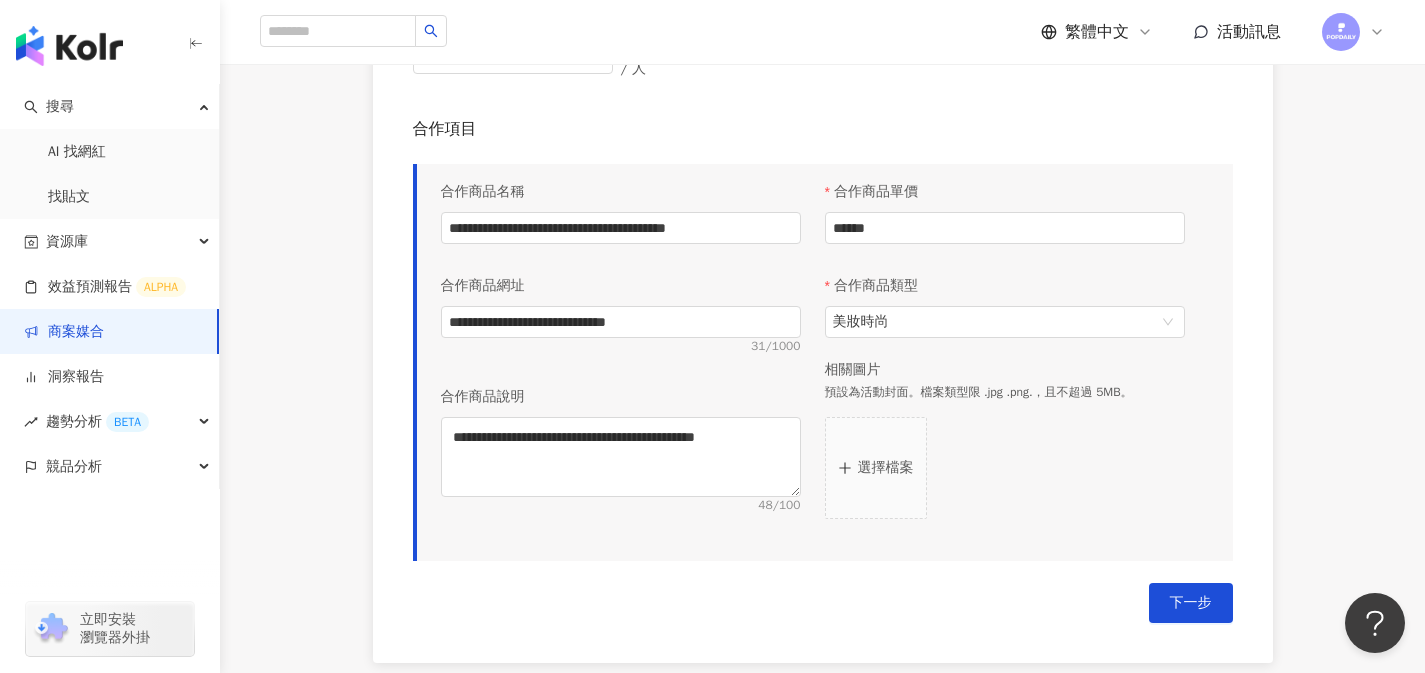 click on "選擇檔案" at bounding box center (1005, 468) 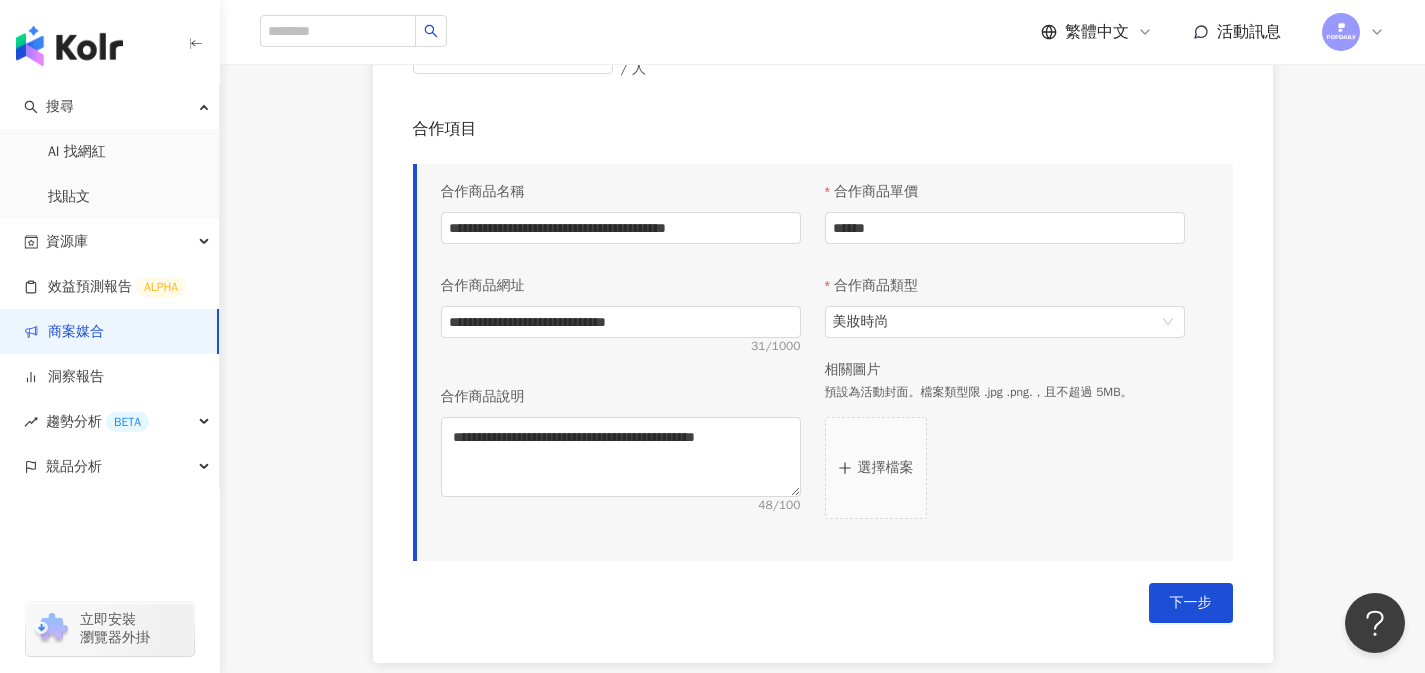 click on "選擇檔案" at bounding box center [886, 468] 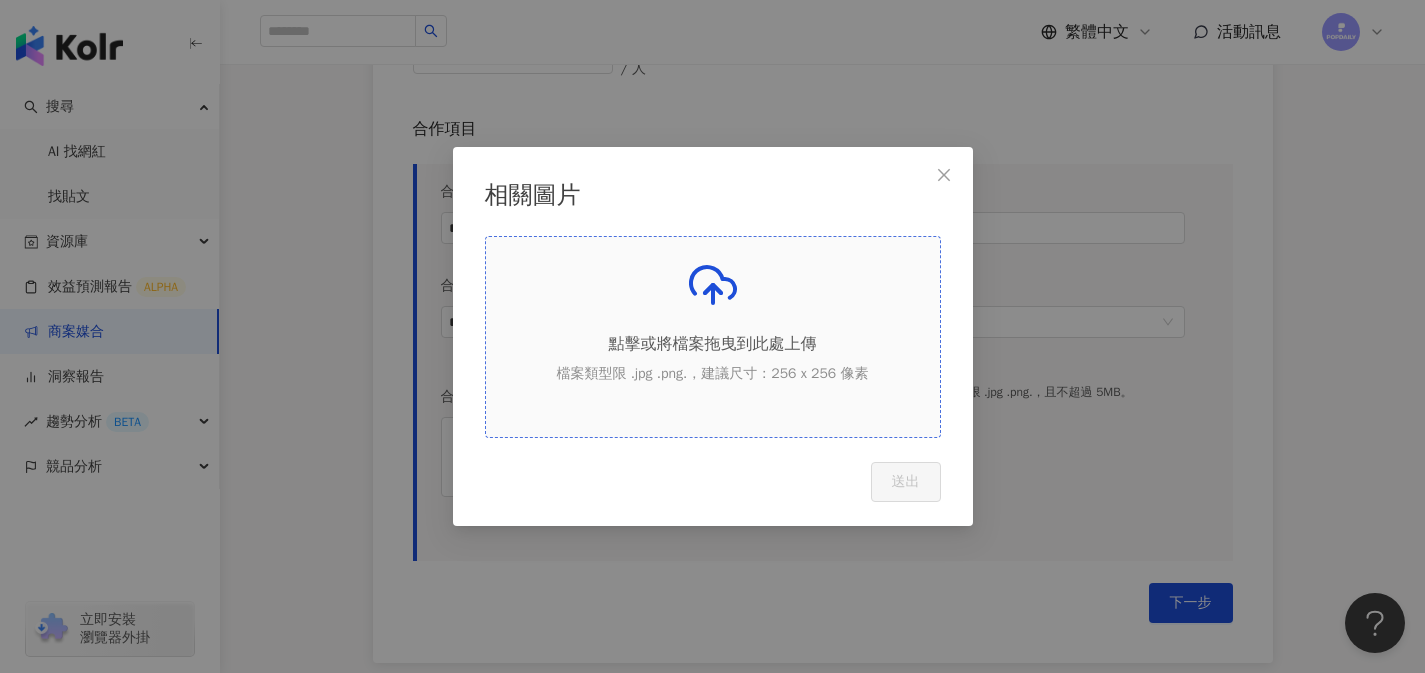 click 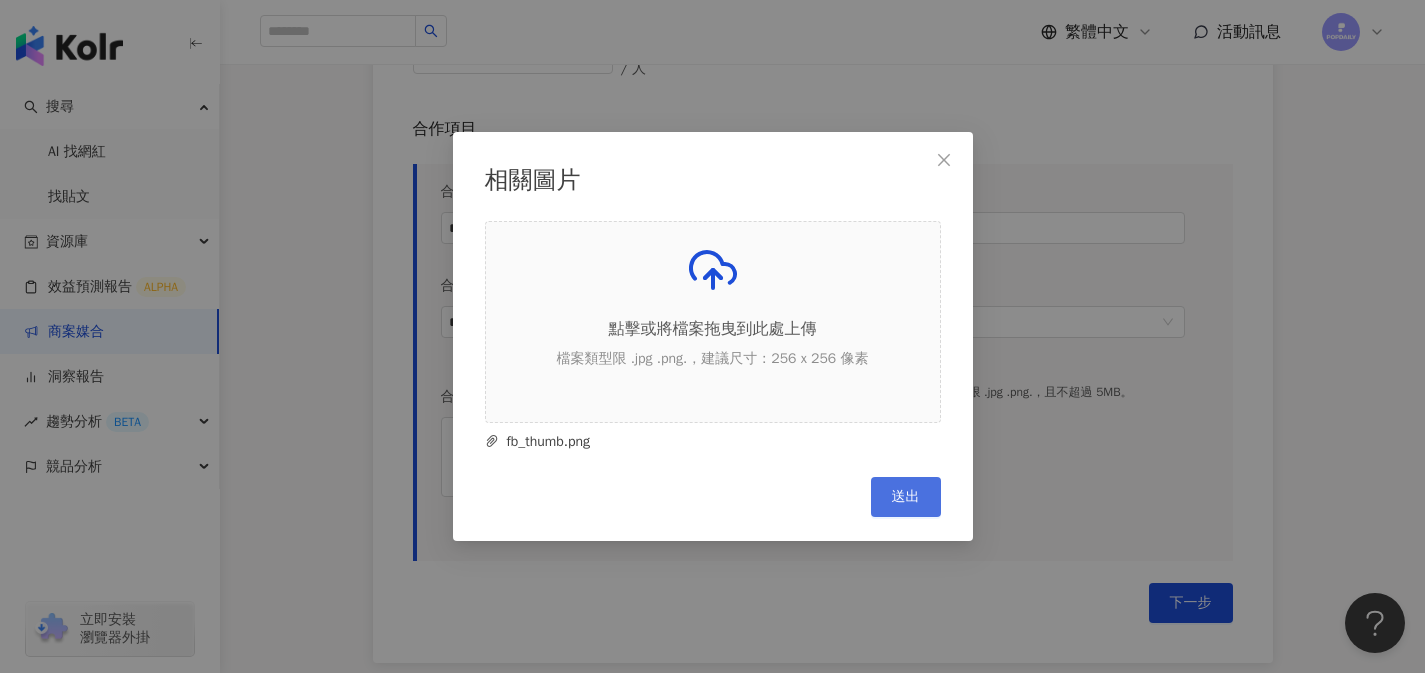 click on "送出" at bounding box center [906, 497] 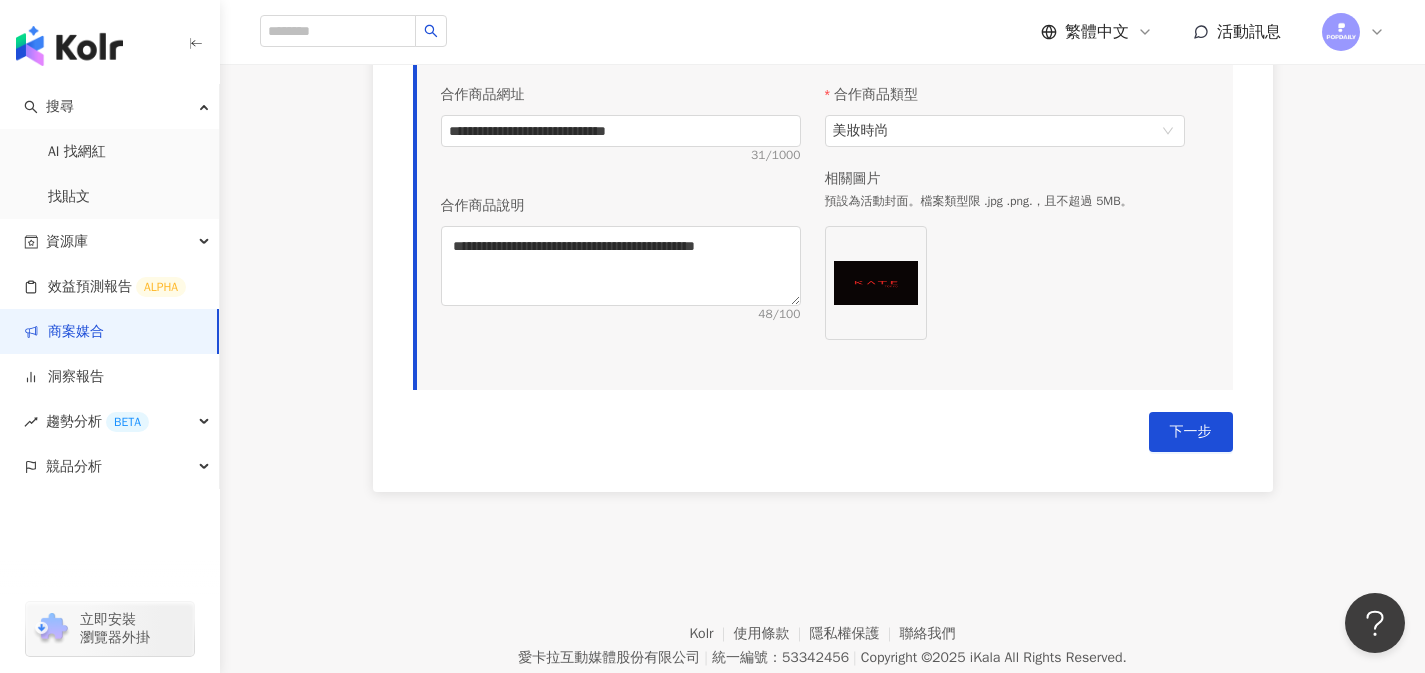scroll, scrollTop: 1312, scrollLeft: 0, axis: vertical 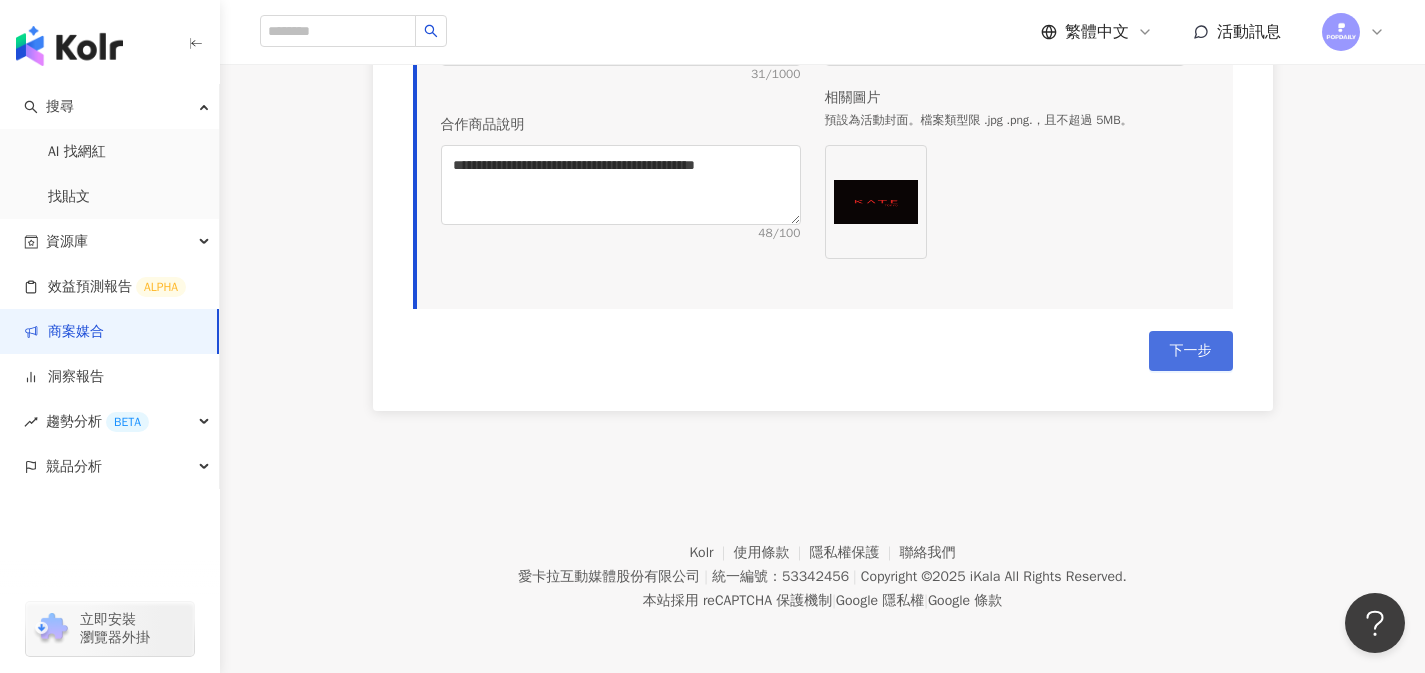 click on "下一步" at bounding box center [1191, 351] 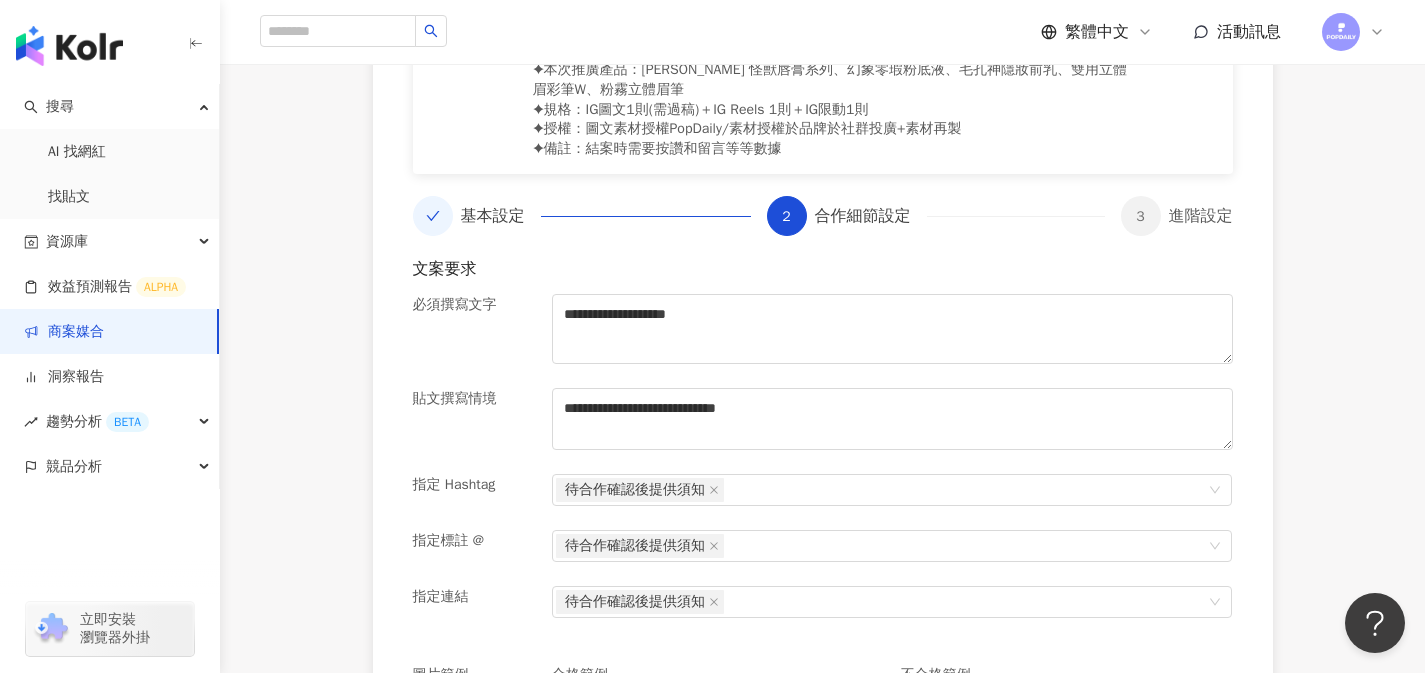scroll, scrollTop: 412, scrollLeft: 0, axis: vertical 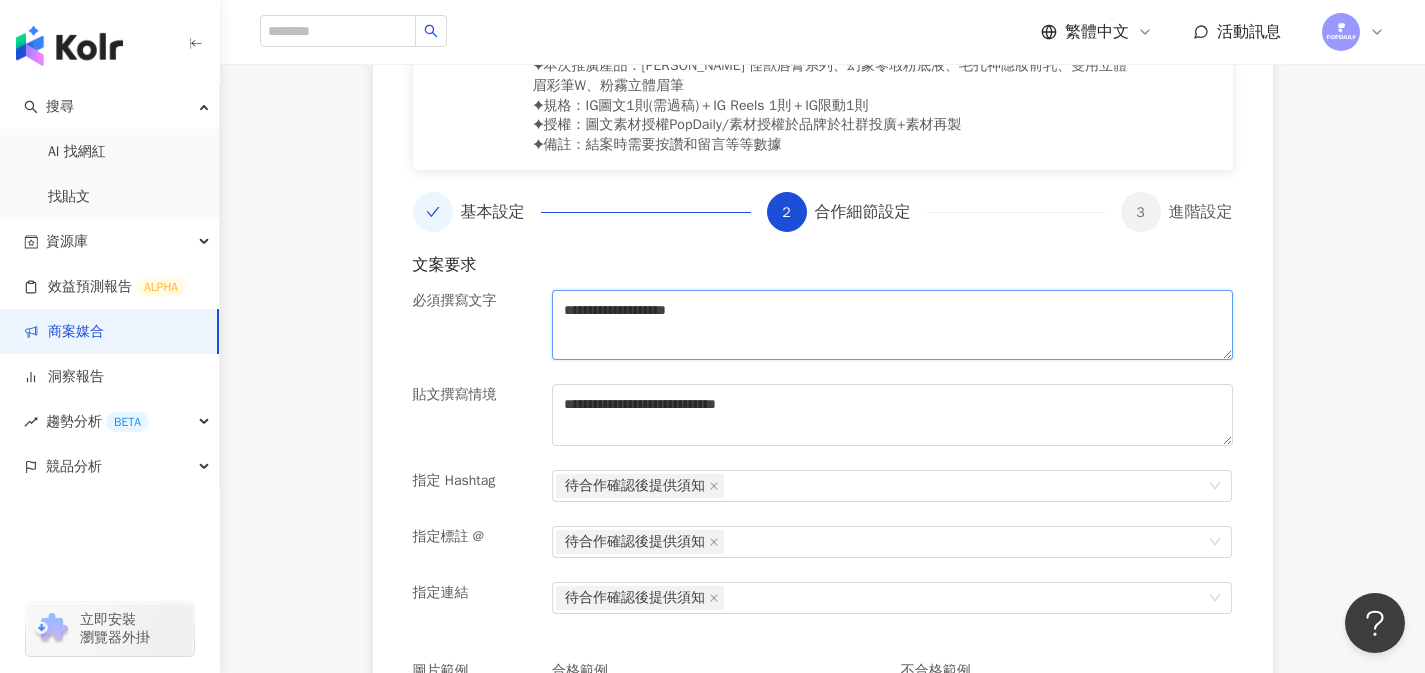 click on "**********" at bounding box center (892, 325) 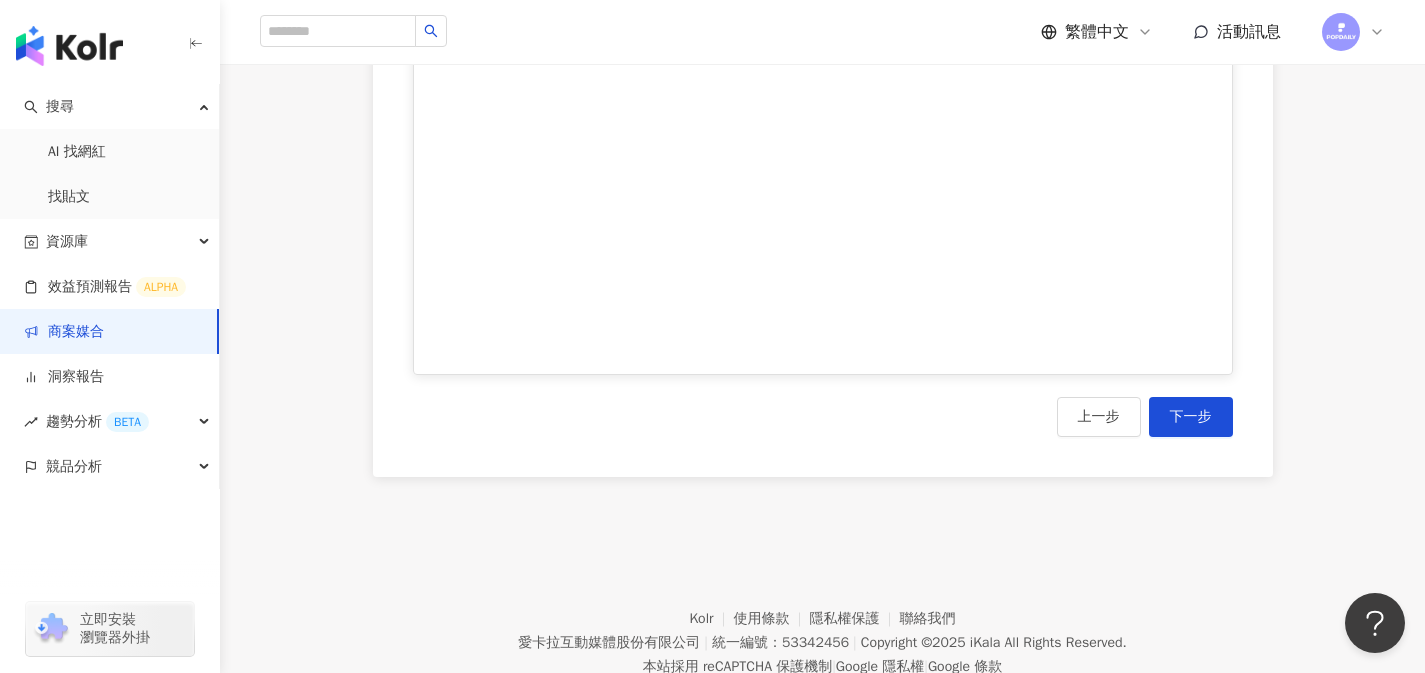 scroll, scrollTop: 1404, scrollLeft: 0, axis: vertical 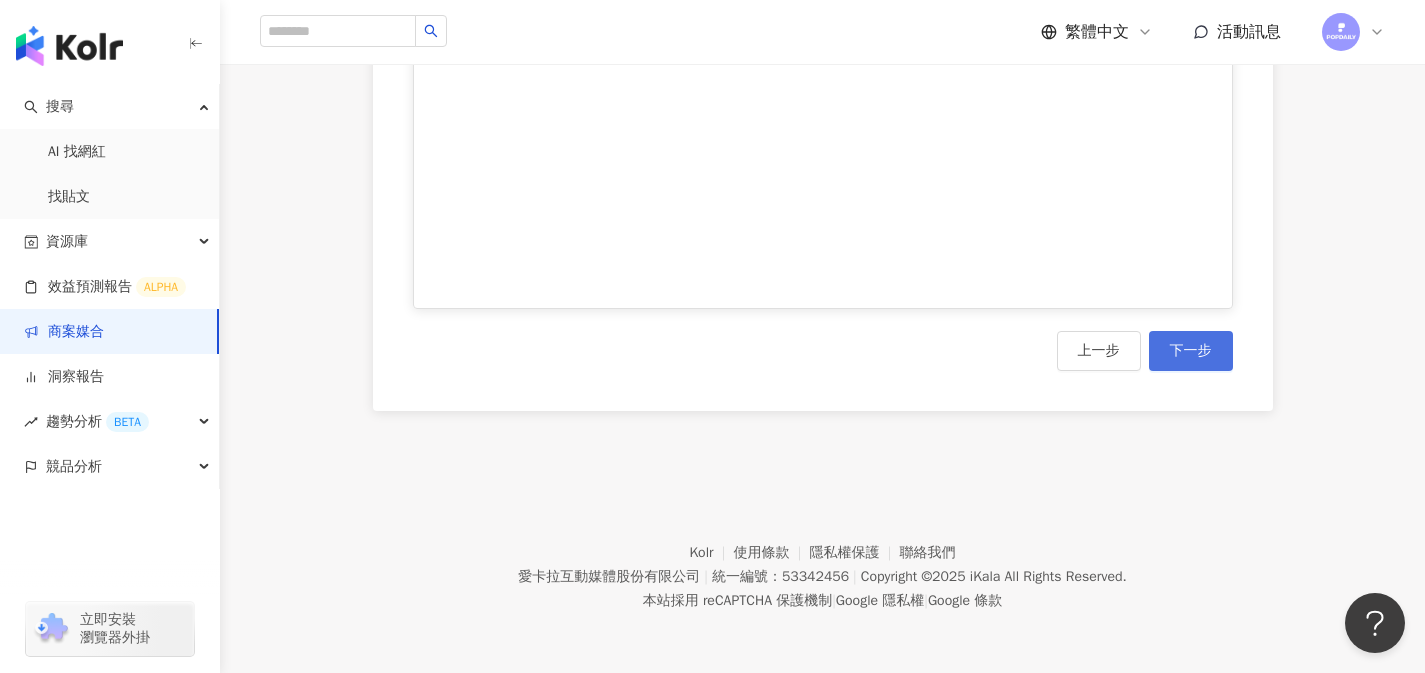 click on "下一步" at bounding box center [1191, 351] 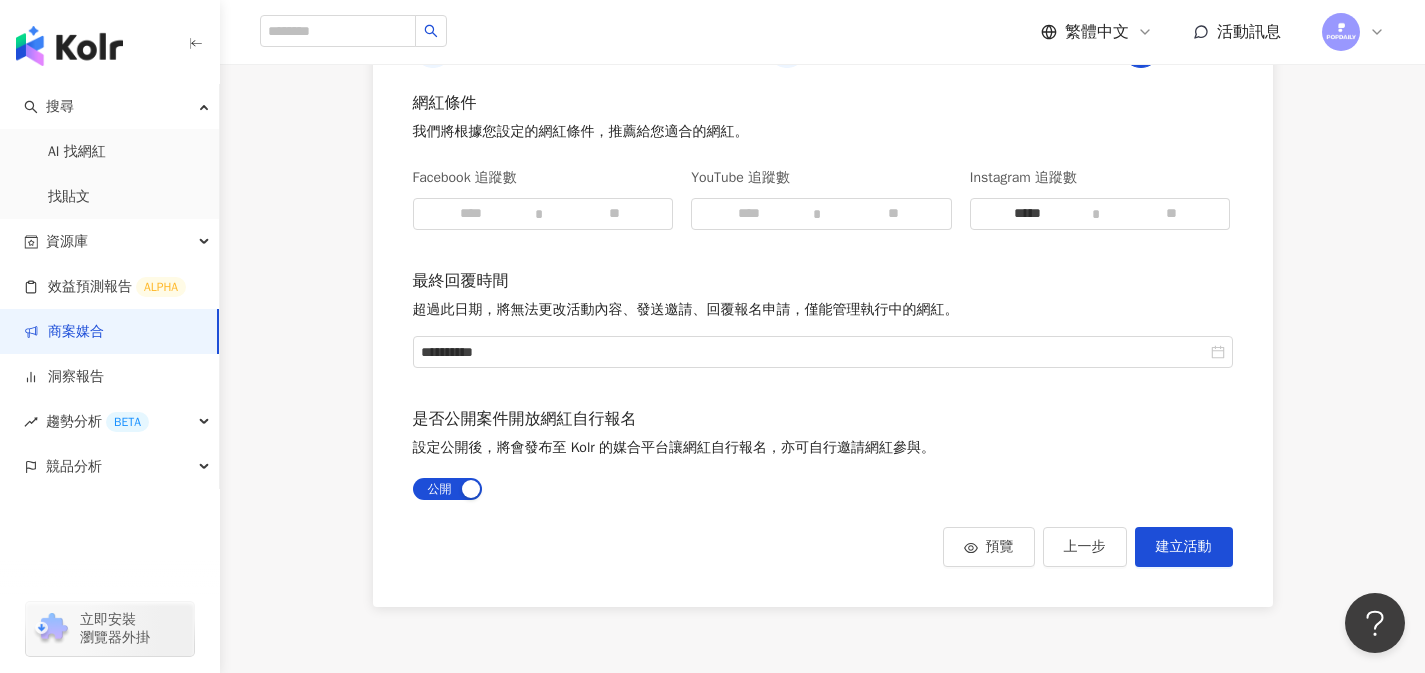scroll, scrollTop: 596, scrollLeft: 0, axis: vertical 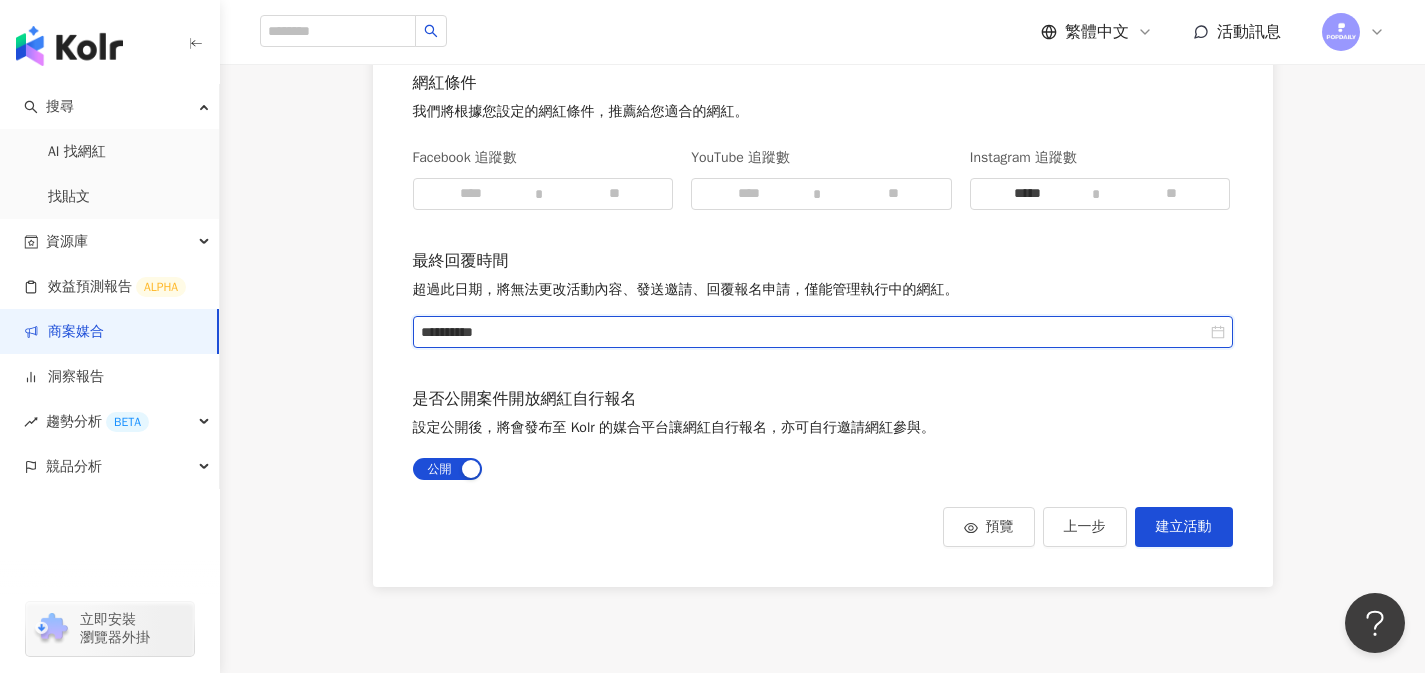 click on "**********" at bounding box center (814, 332) 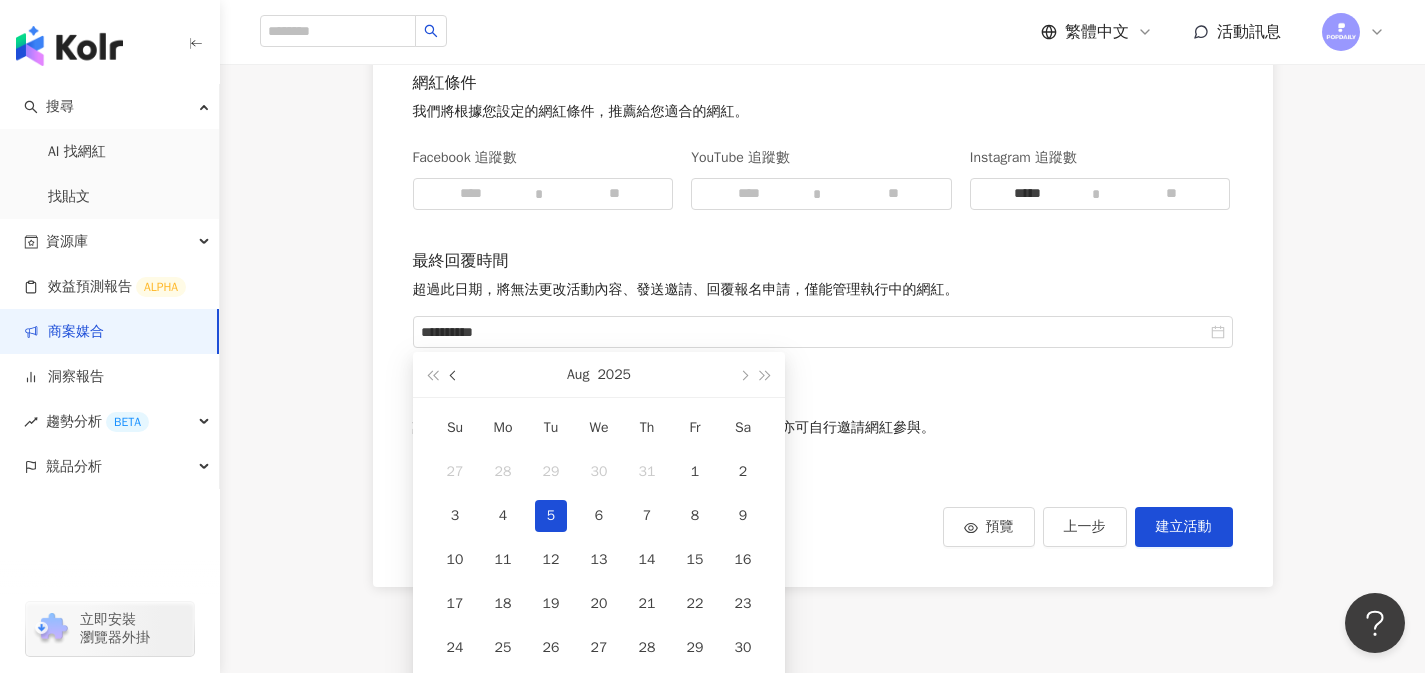 click at bounding box center [455, 376] 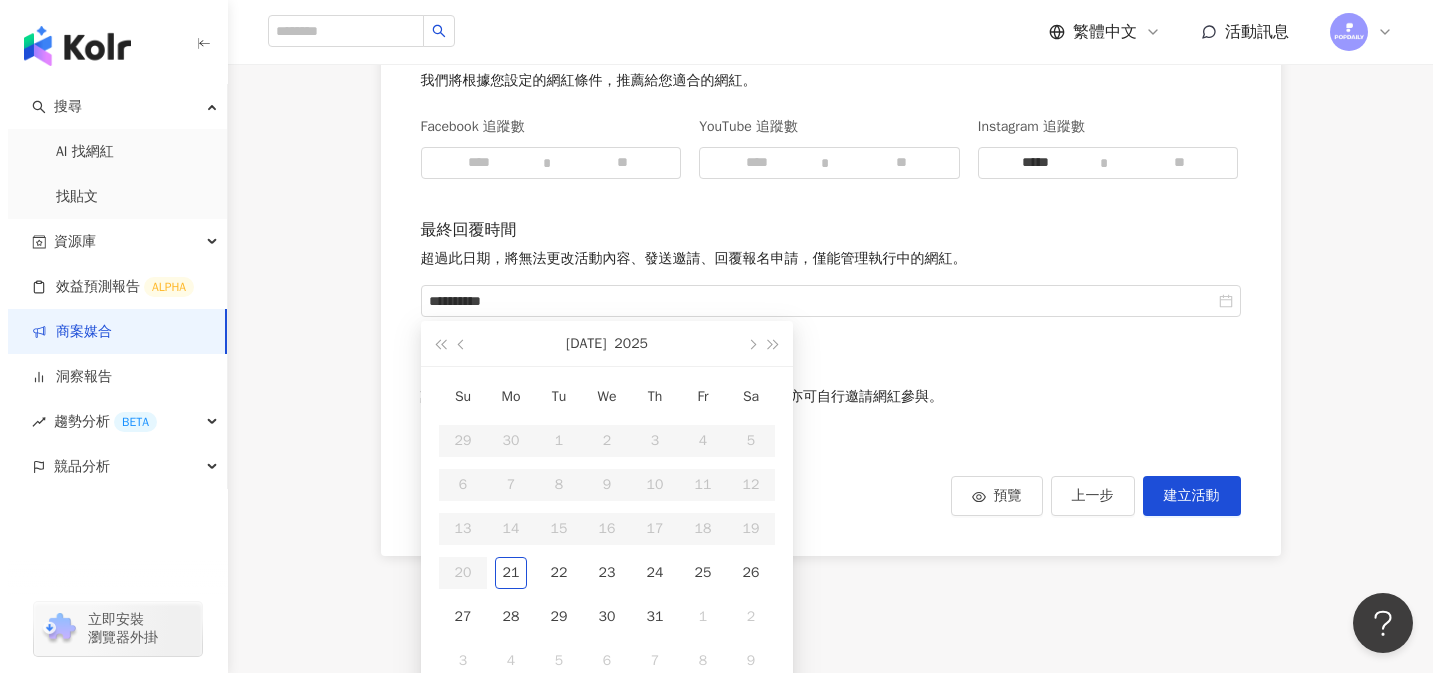 scroll, scrollTop: 649, scrollLeft: 0, axis: vertical 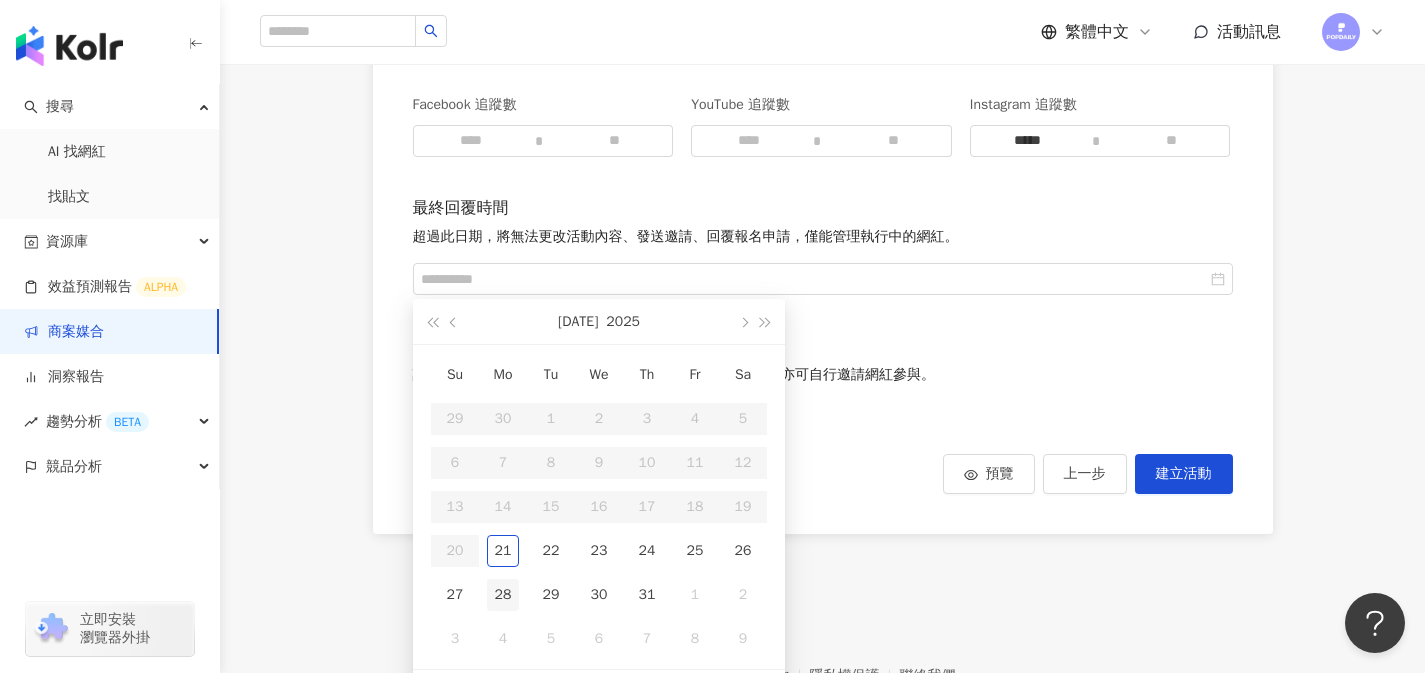 click on "28" at bounding box center [503, 595] 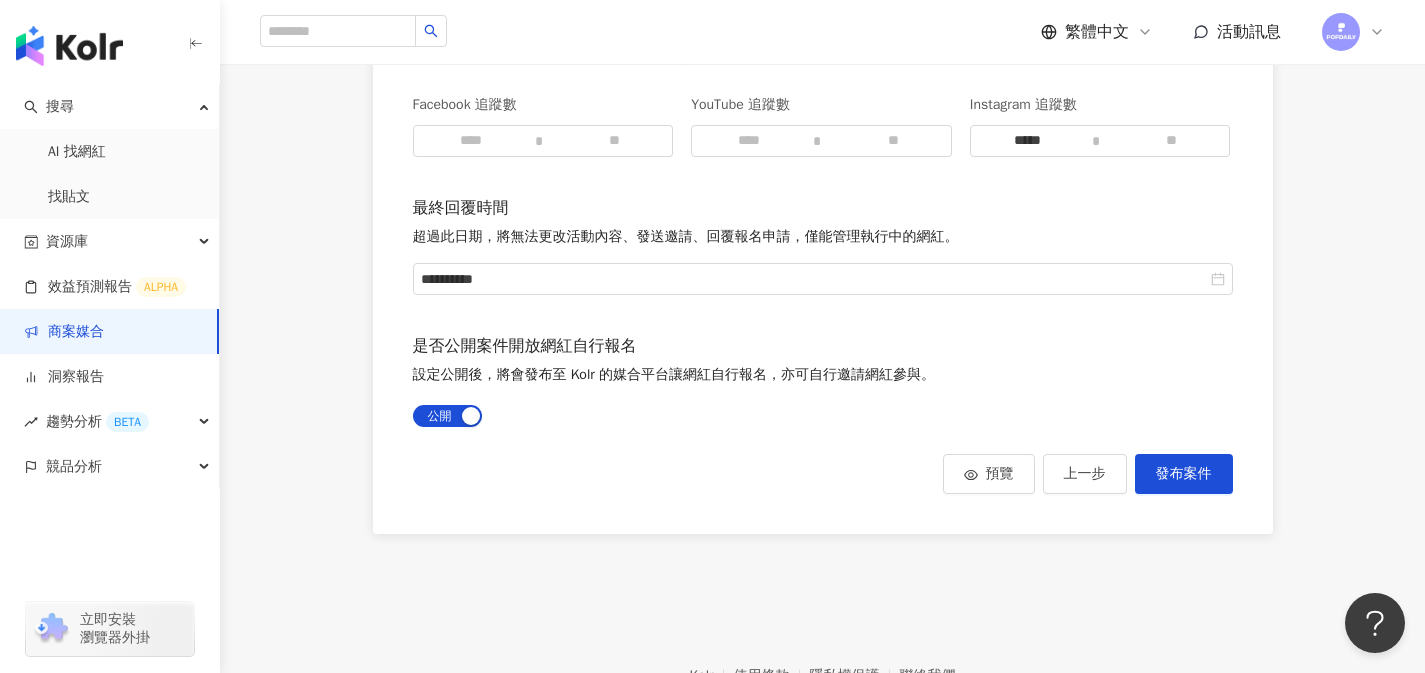 type on "**********" 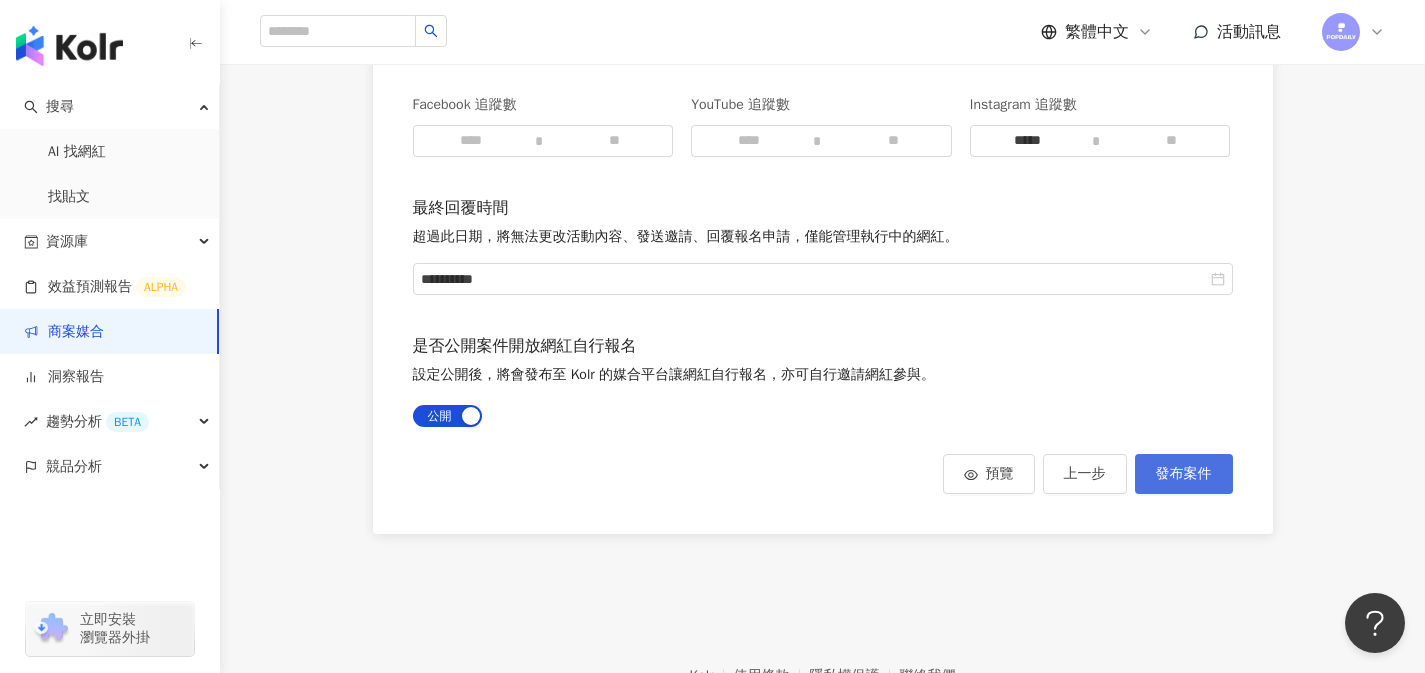 click on "發布案件" at bounding box center [1184, 474] 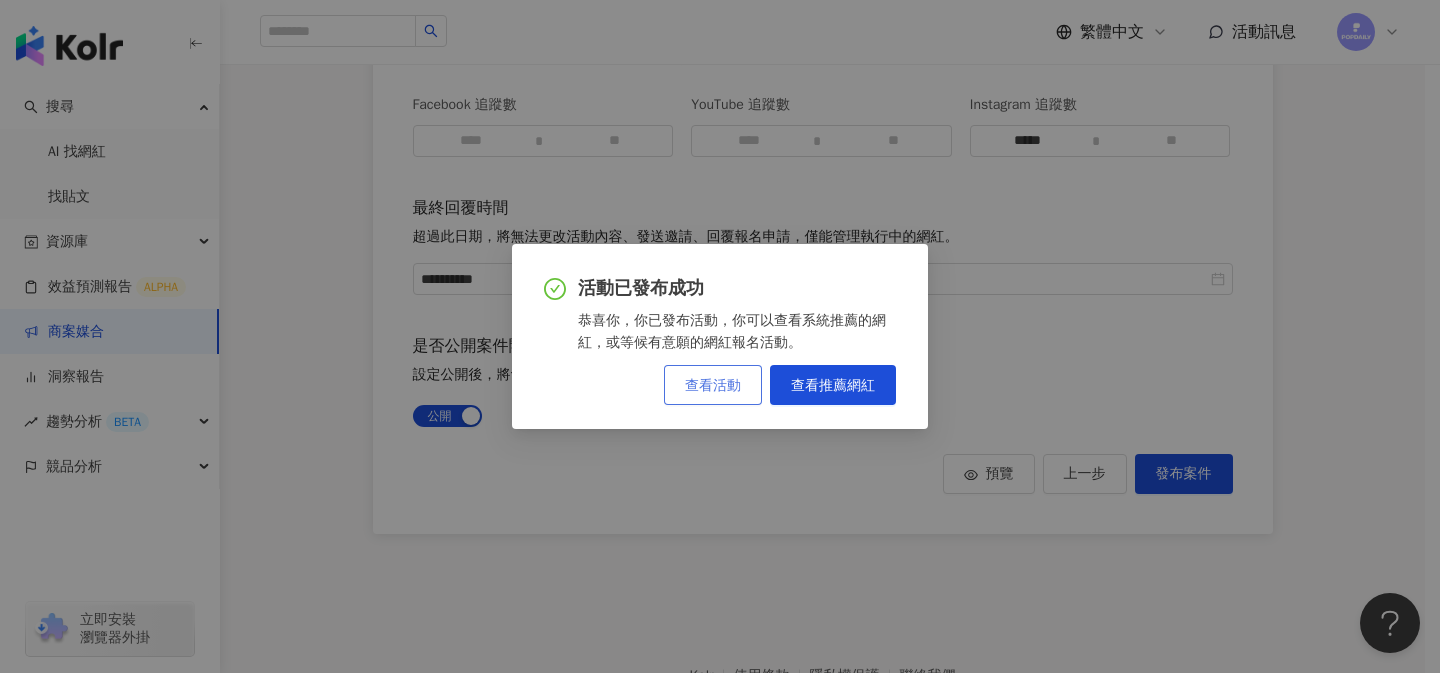 click on "查看活動" at bounding box center (713, 385) 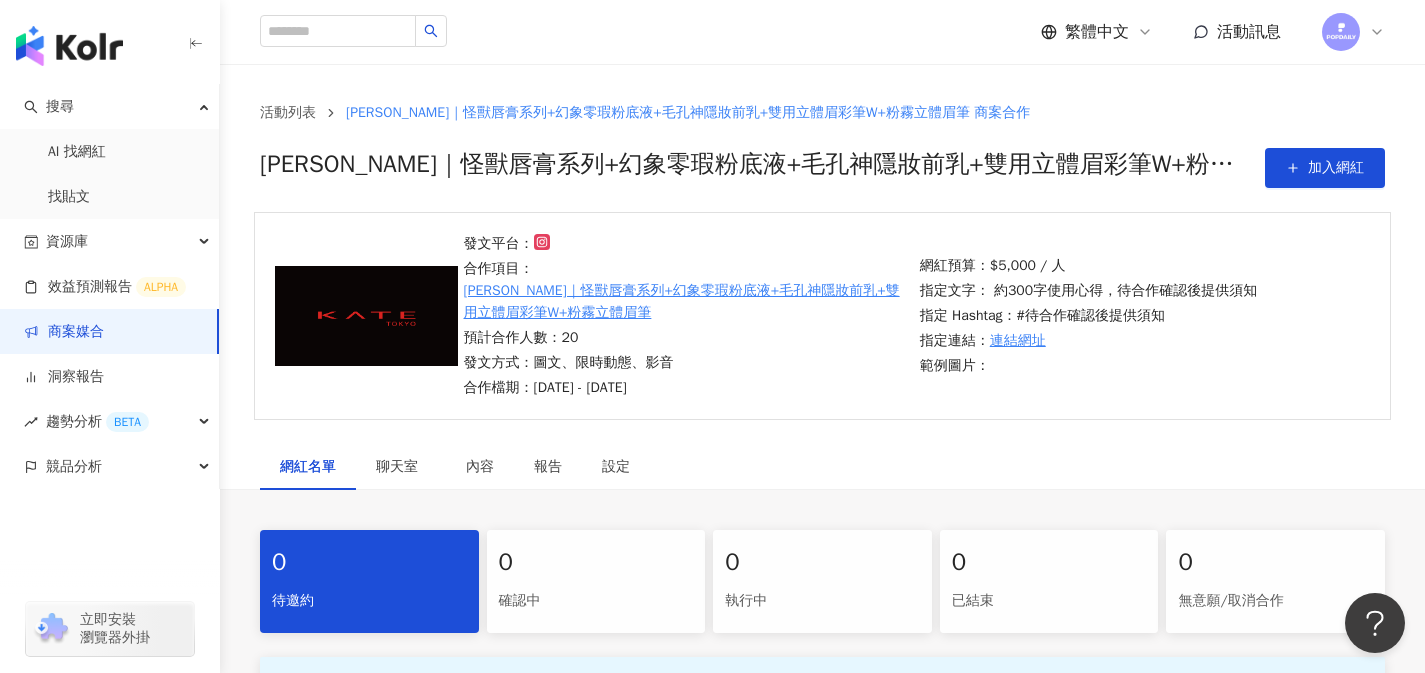 scroll, scrollTop: 0, scrollLeft: 0, axis: both 